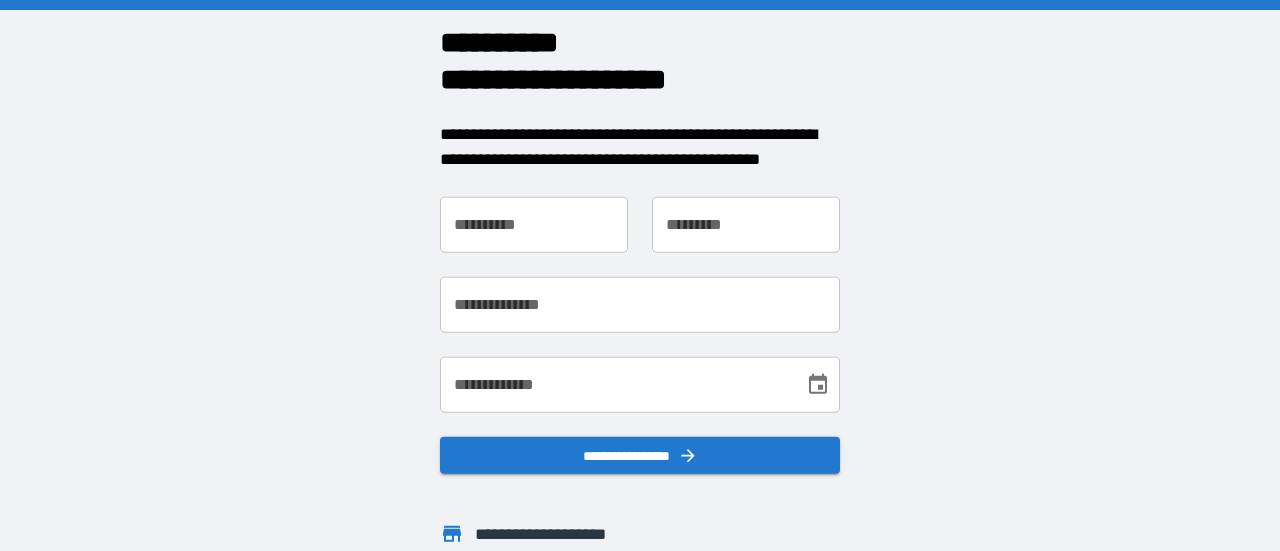 scroll, scrollTop: 0, scrollLeft: 0, axis: both 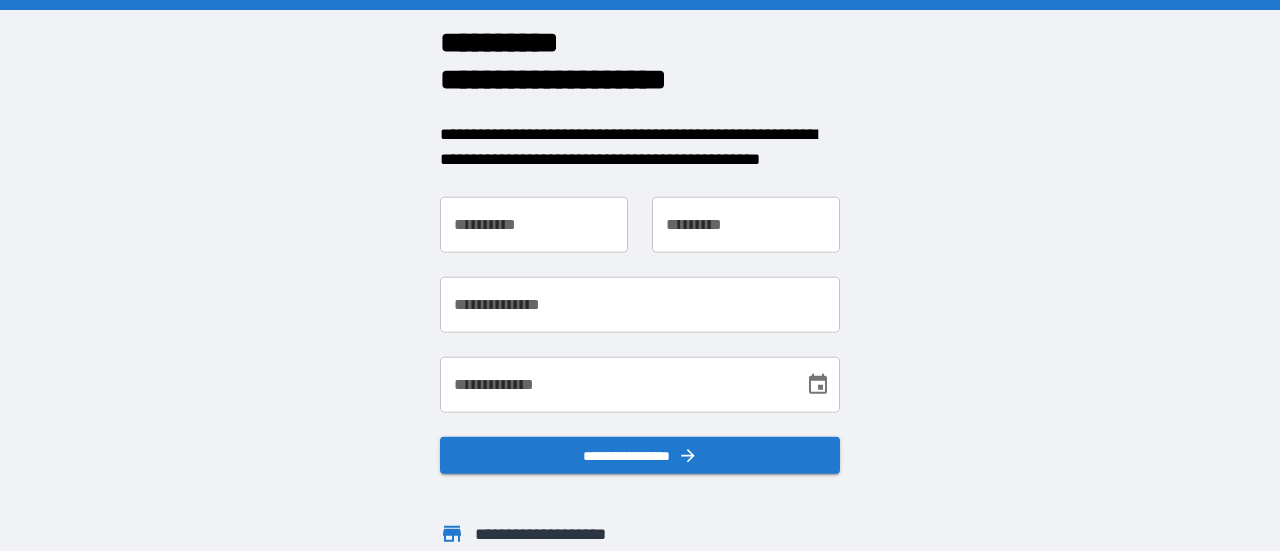 click on "**********" at bounding box center [534, 224] 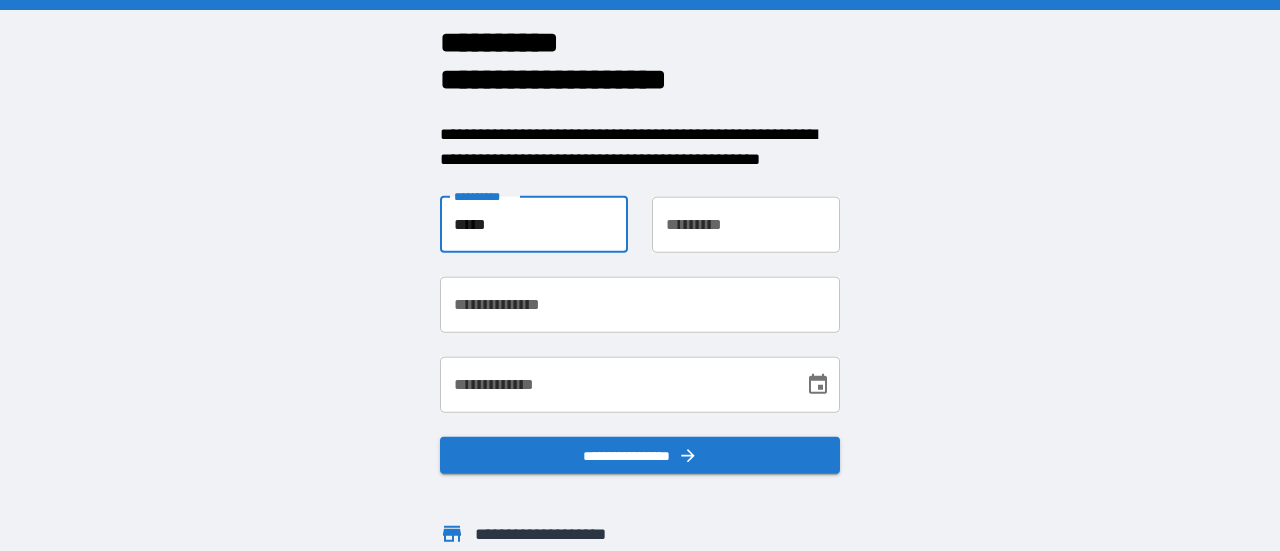 type on "*****" 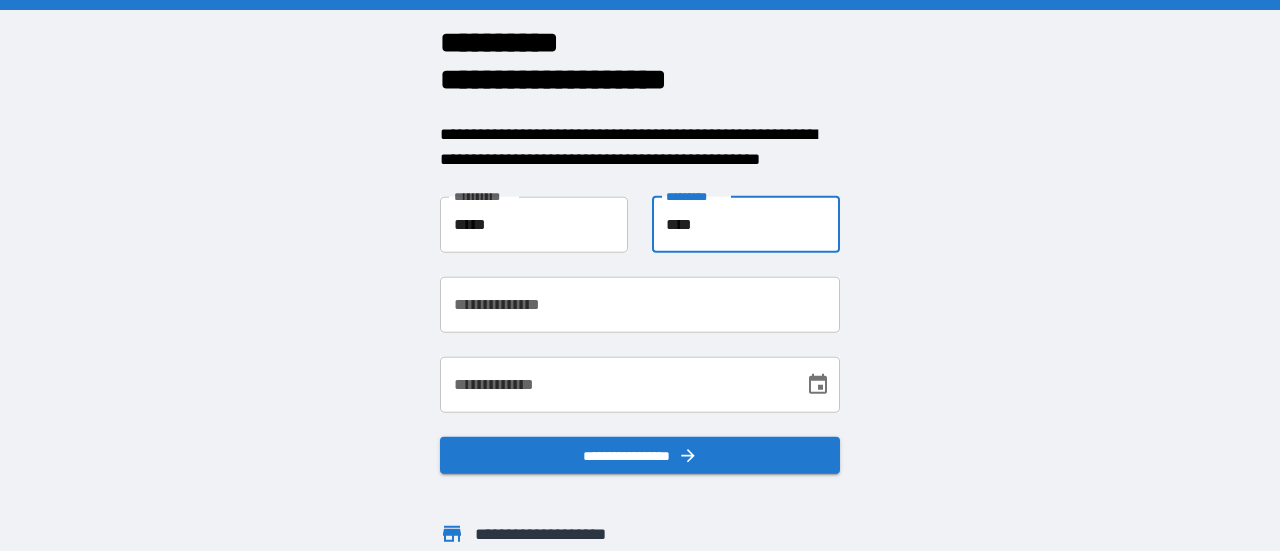 type on "****" 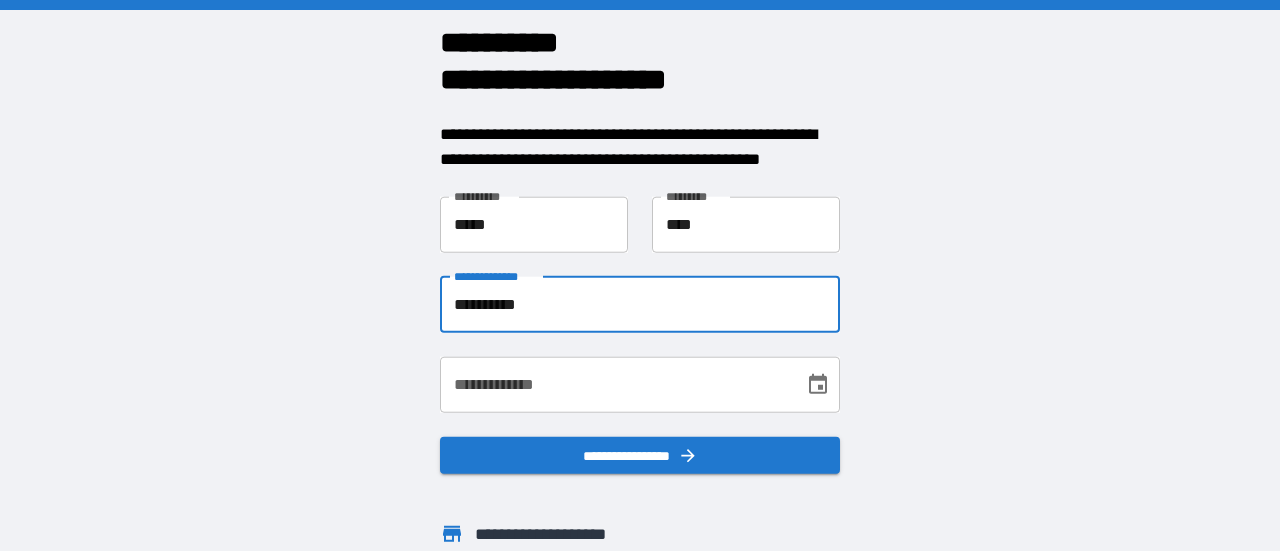 type on "**********" 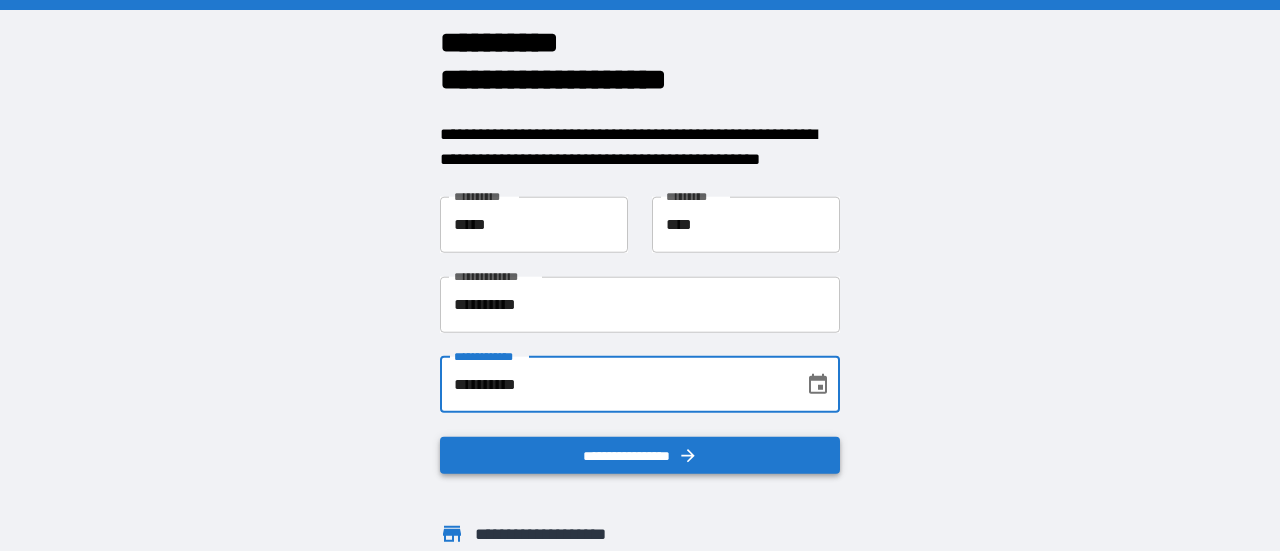 type on "**********" 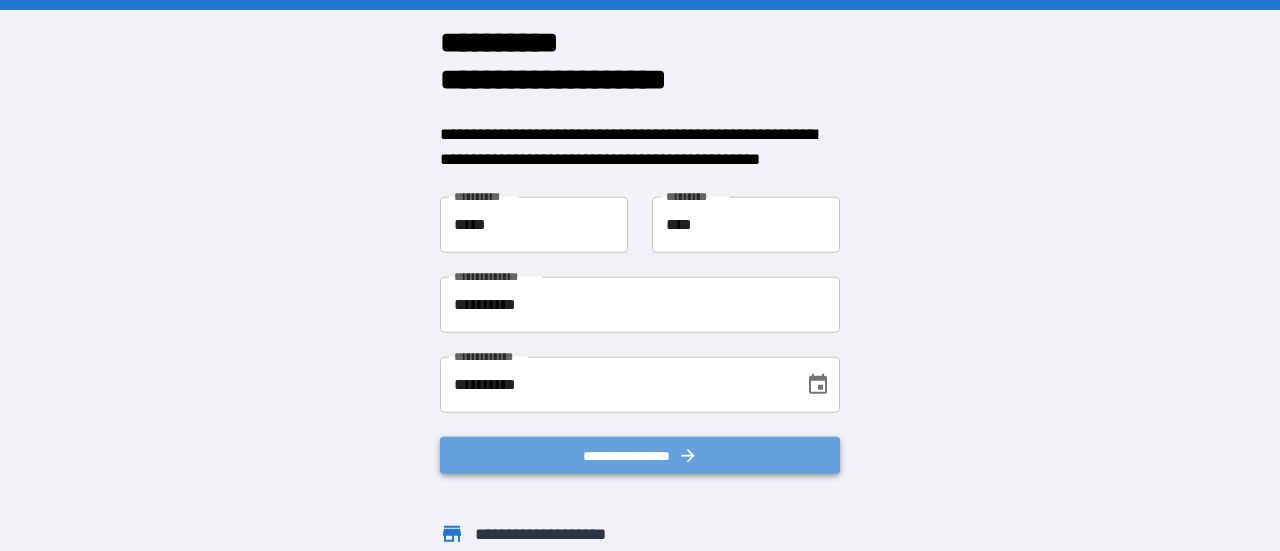 click on "**********" at bounding box center (640, 455) 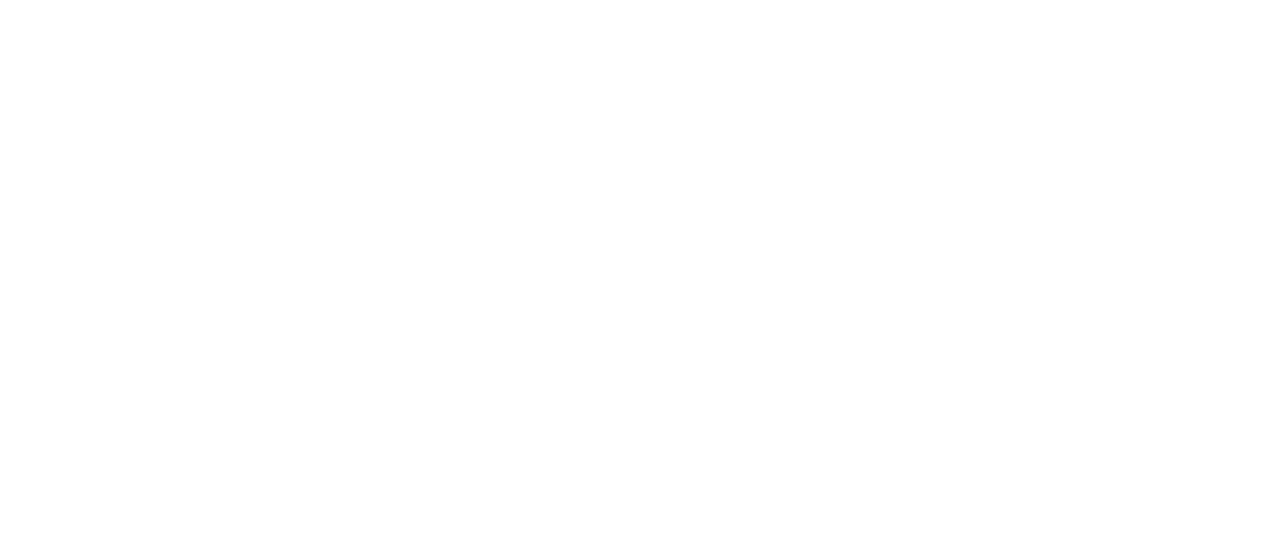 scroll, scrollTop: 0, scrollLeft: 0, axis: both 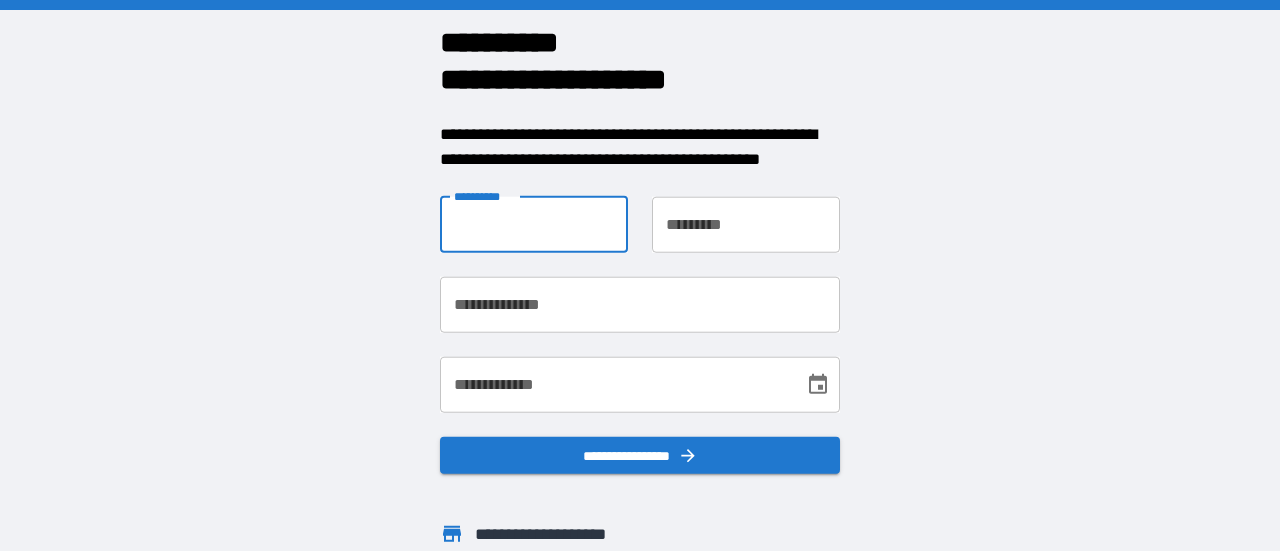 click on "**********" at bounding box center (534, 224) 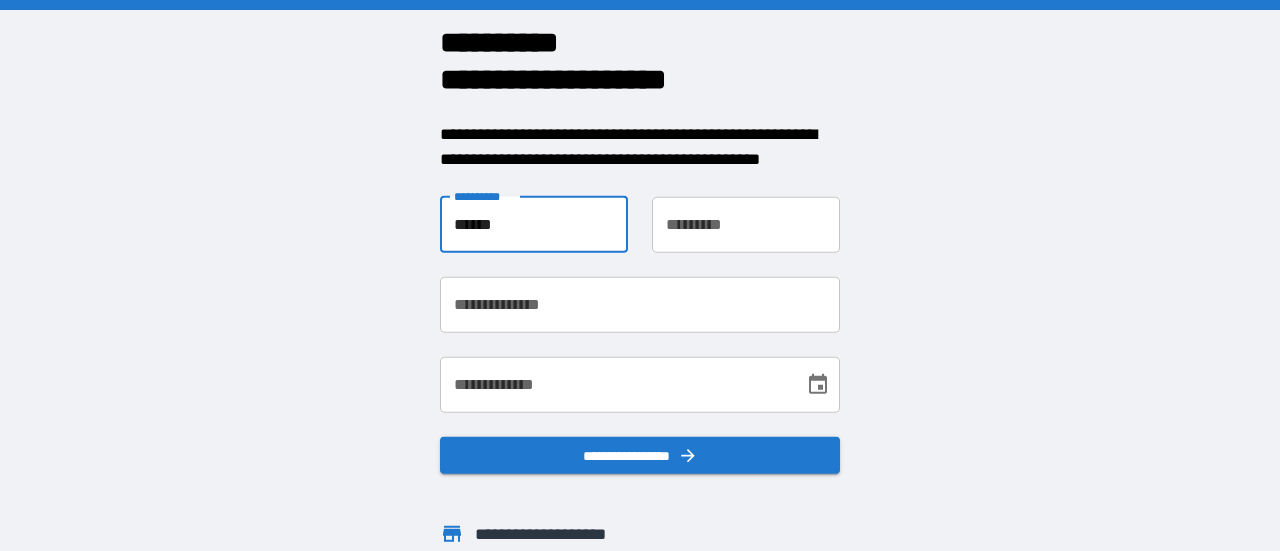 type on "******" 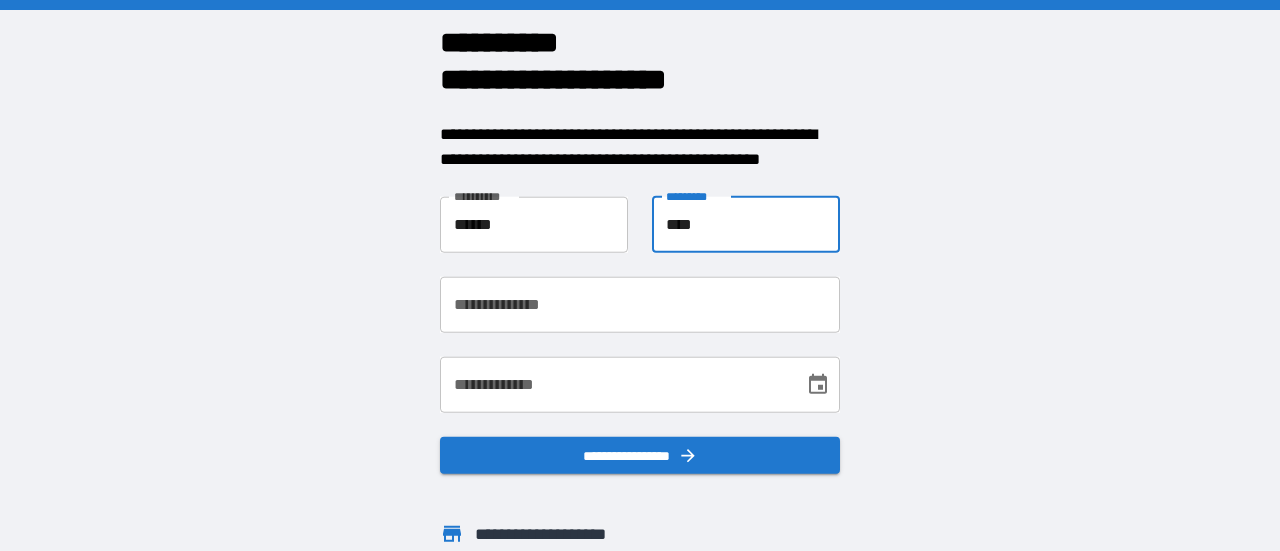 type on "****" 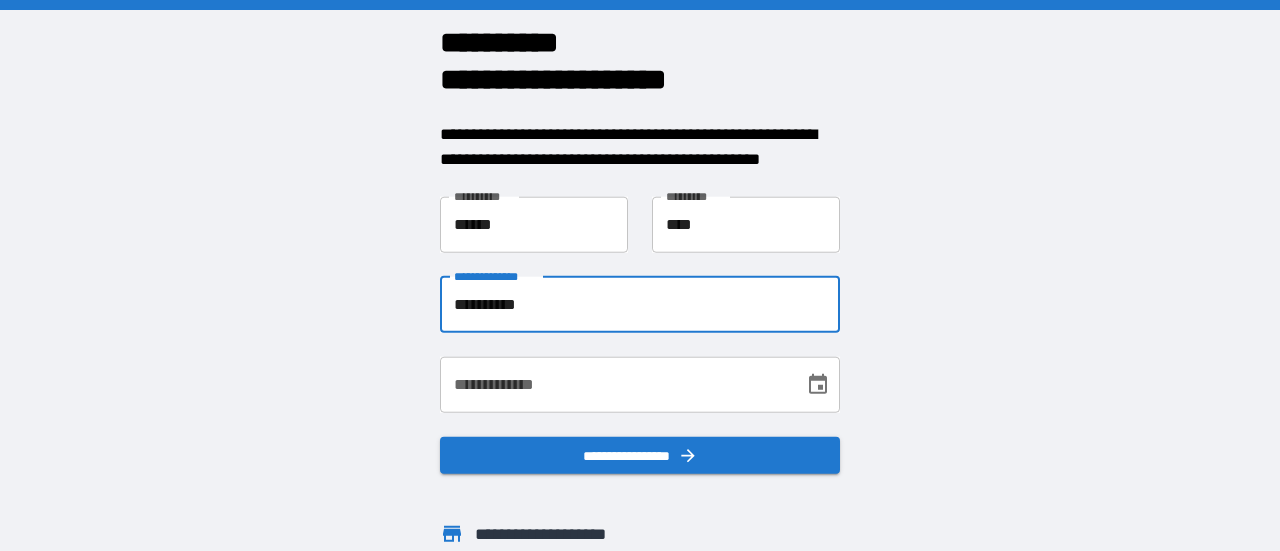 type on "**********" 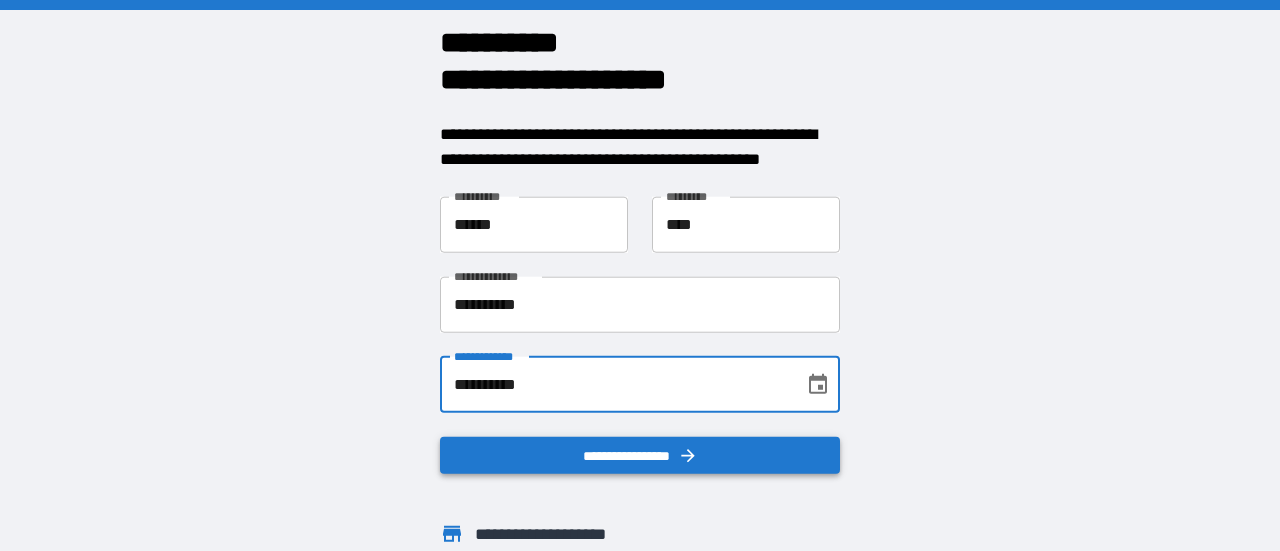 type on "**********" 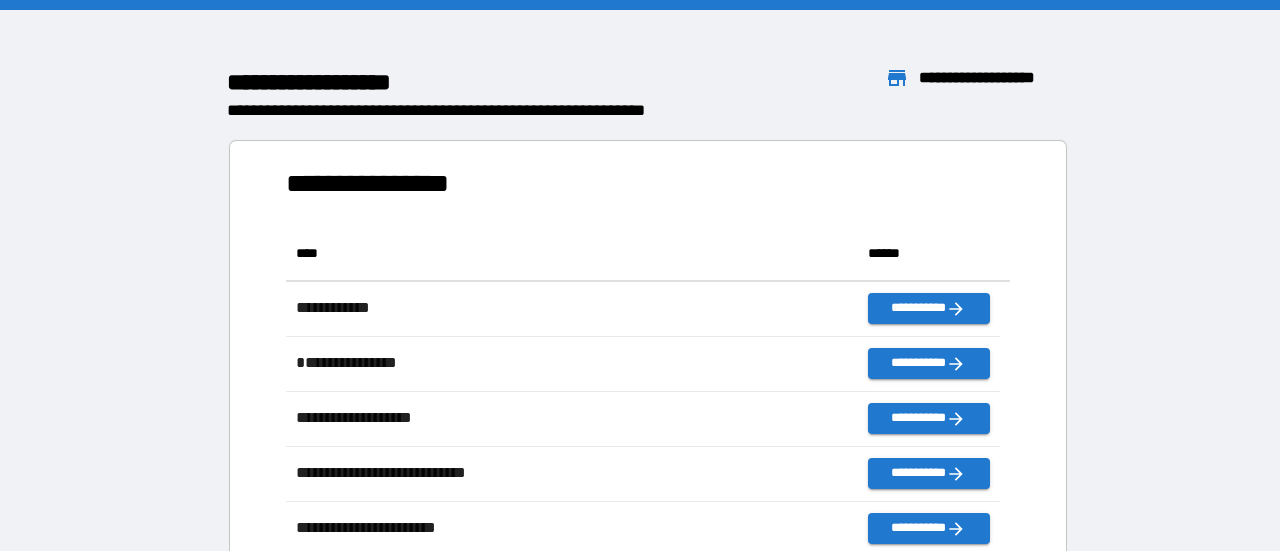 scroll, scrollTop: 16, scrollLeft: 16, axis: both 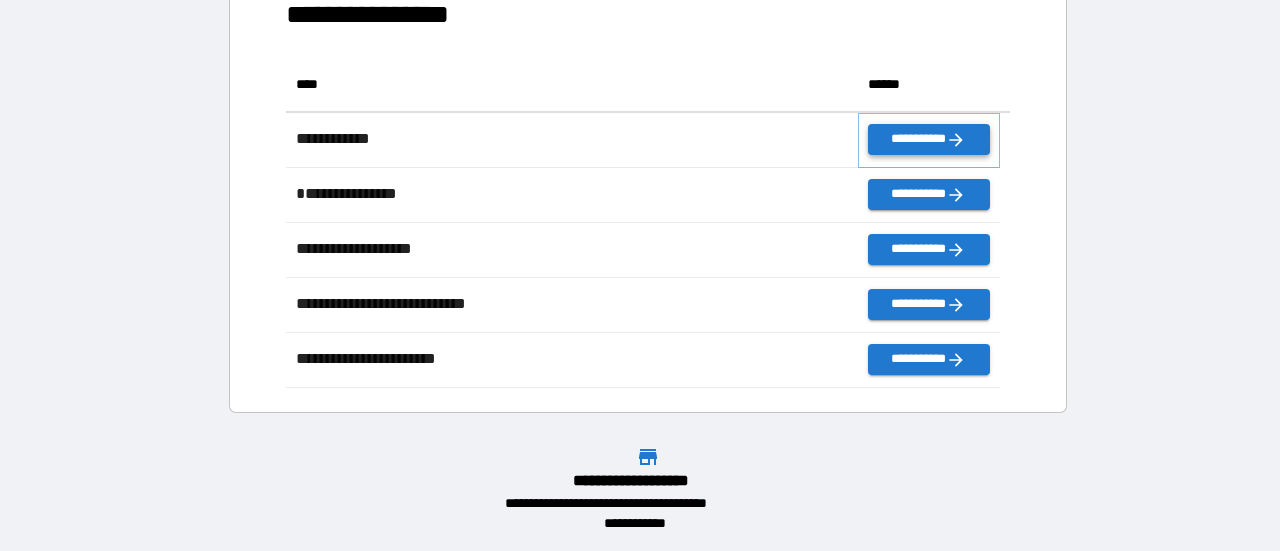 click on "**********" at bounding box center [929, 139] 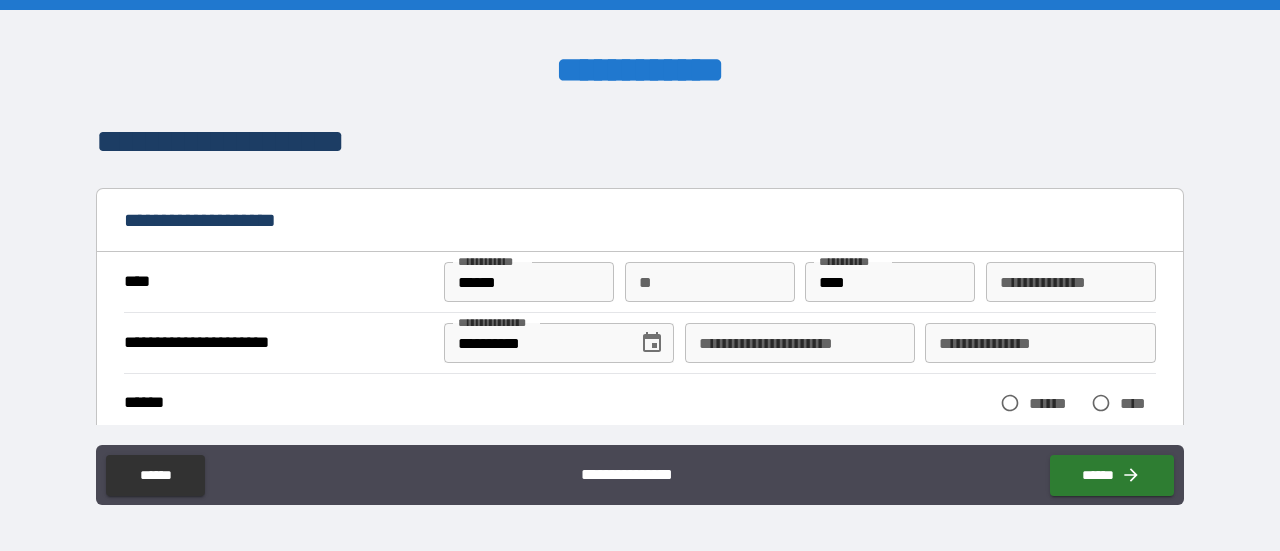 click on "**" at bounding box center [710, 282] 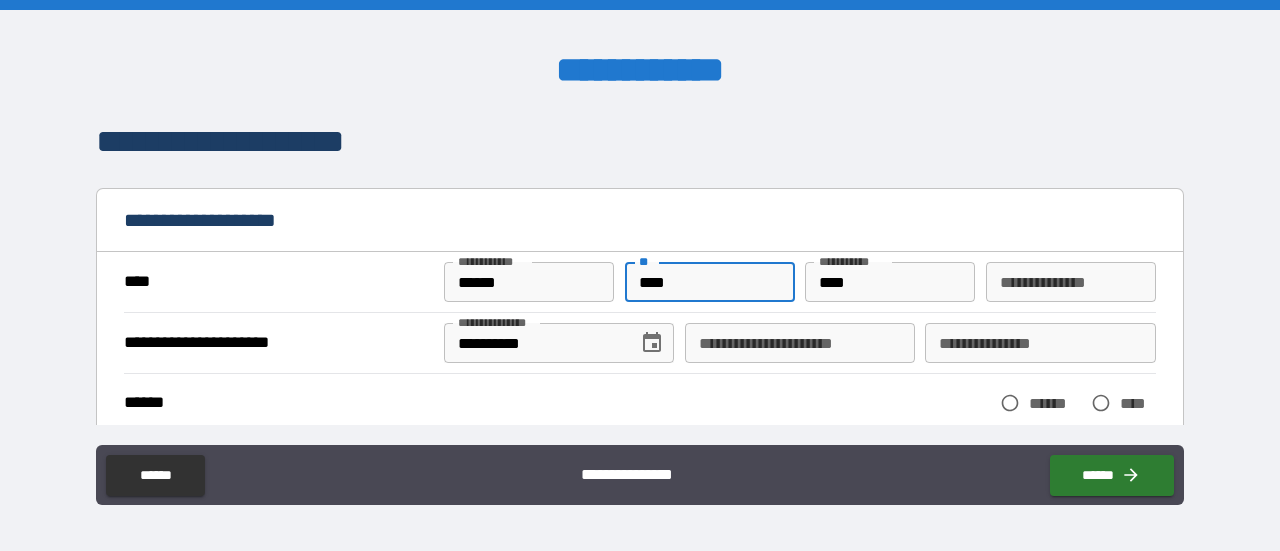 type on "****" 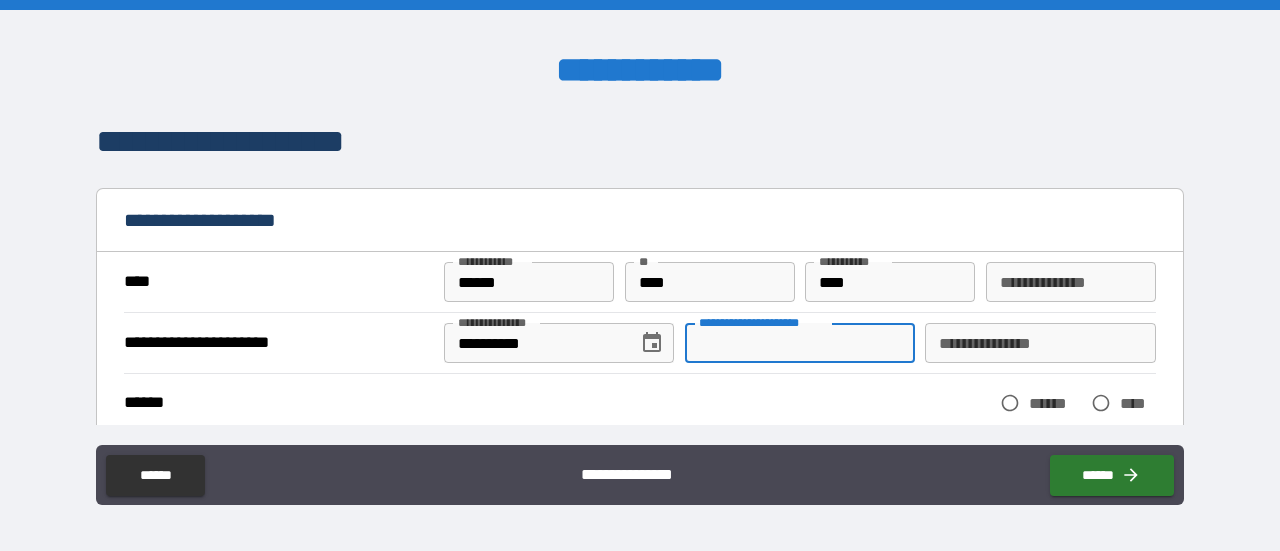 click on "**********" at bounding box center (800, 343) 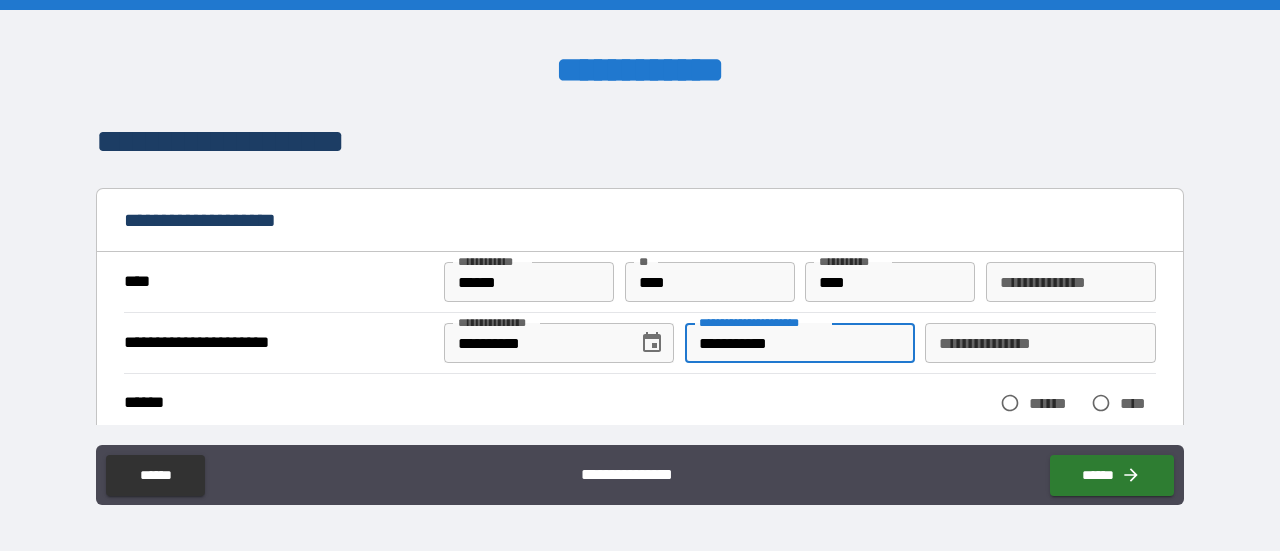 type on "**********" 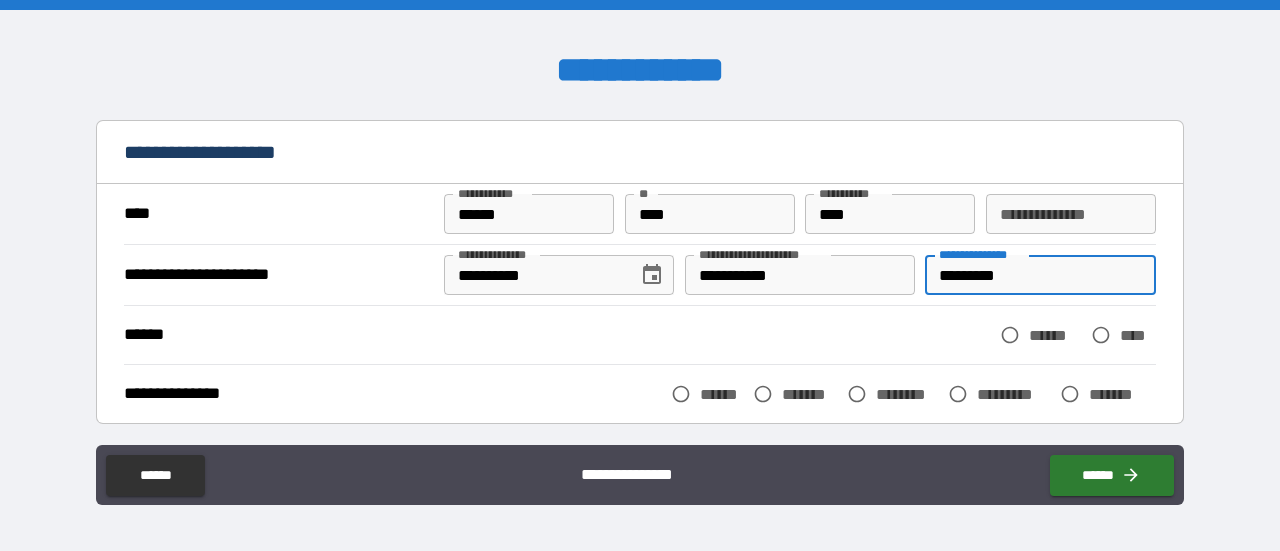 scroll, scrollTop: 100, scrollLeft: 0, axis: vertical 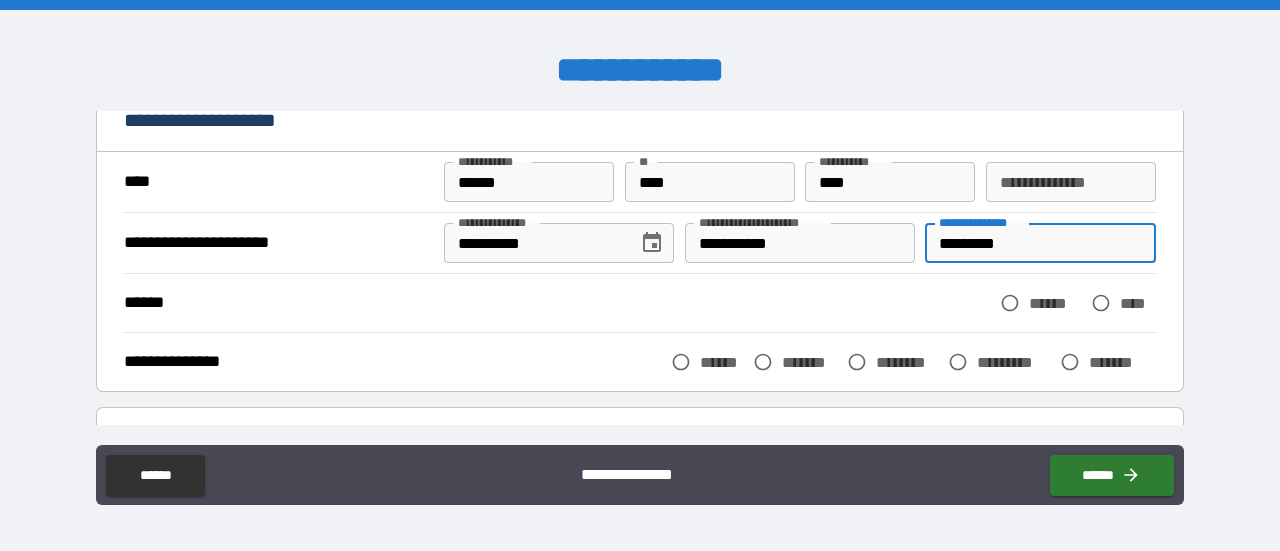 type on "*********" 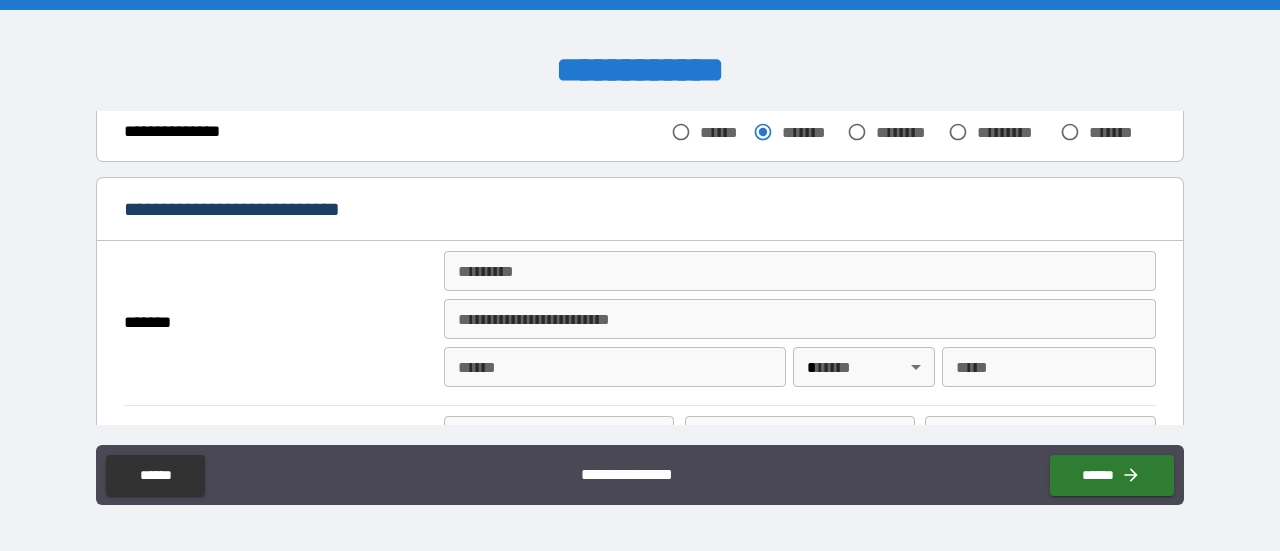 scroll, scrollTop: 400, scrollLeft: 0, axis: vertical 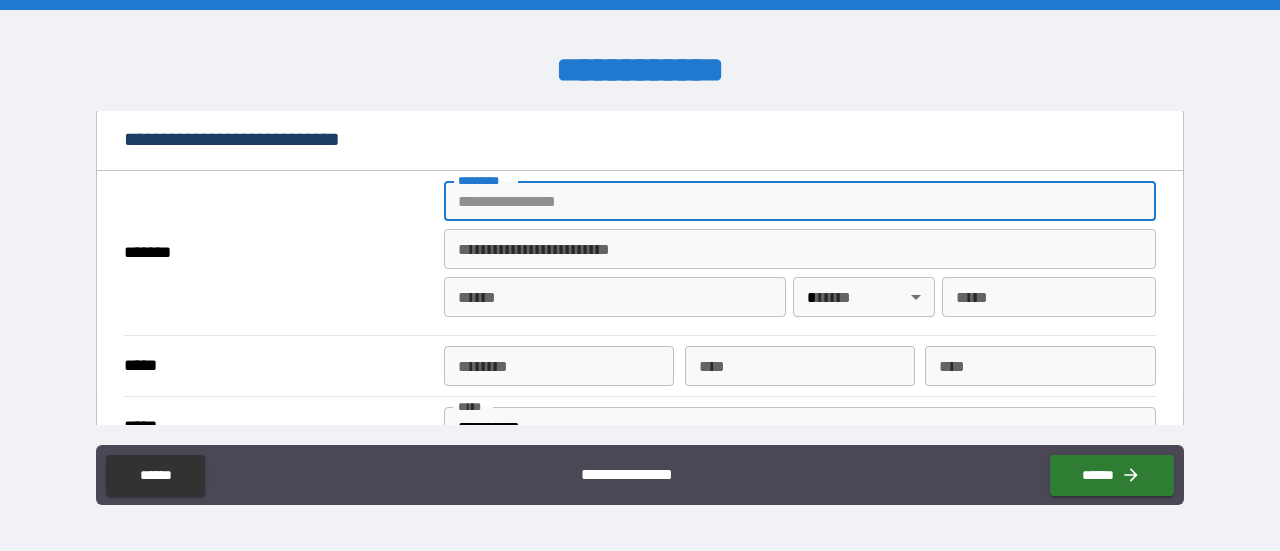 click on "*******   *" at bounding box center (800, 201) 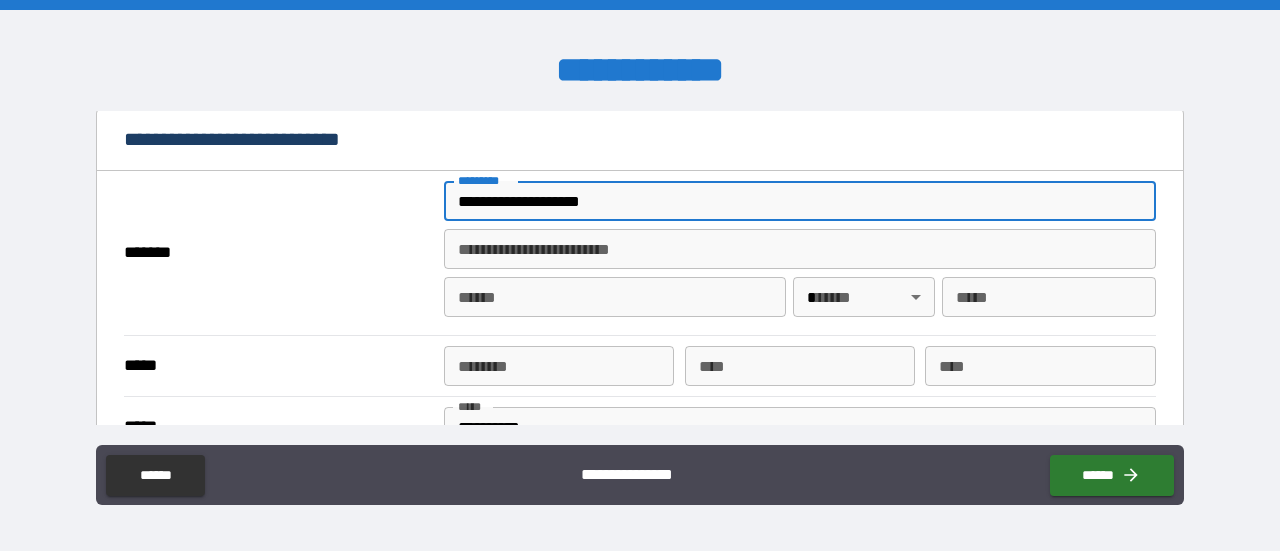type on "******" 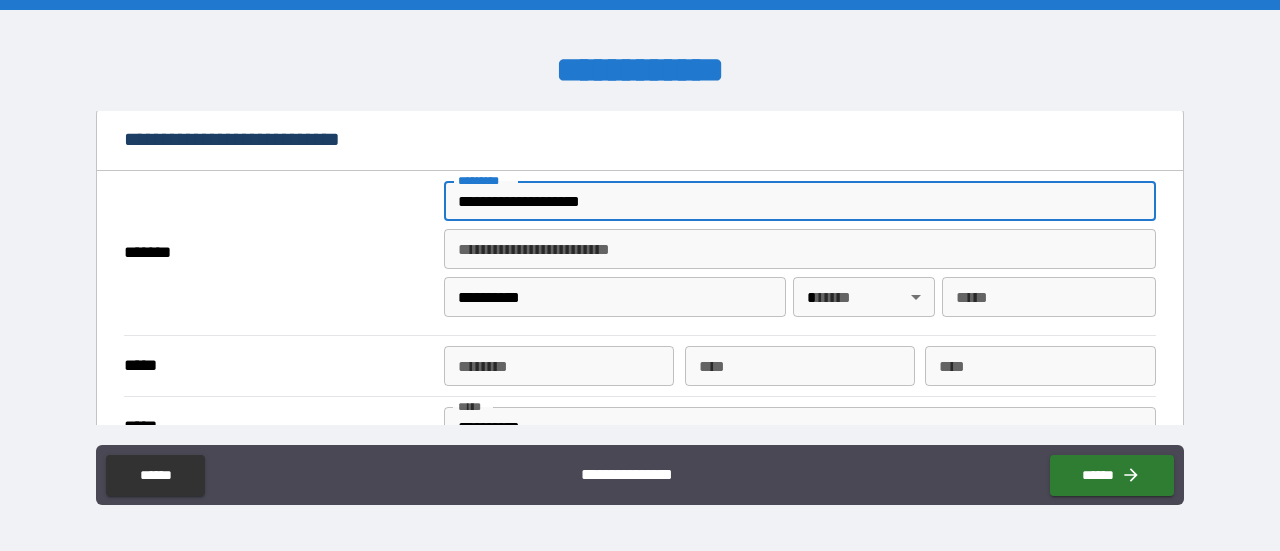 type on "**" 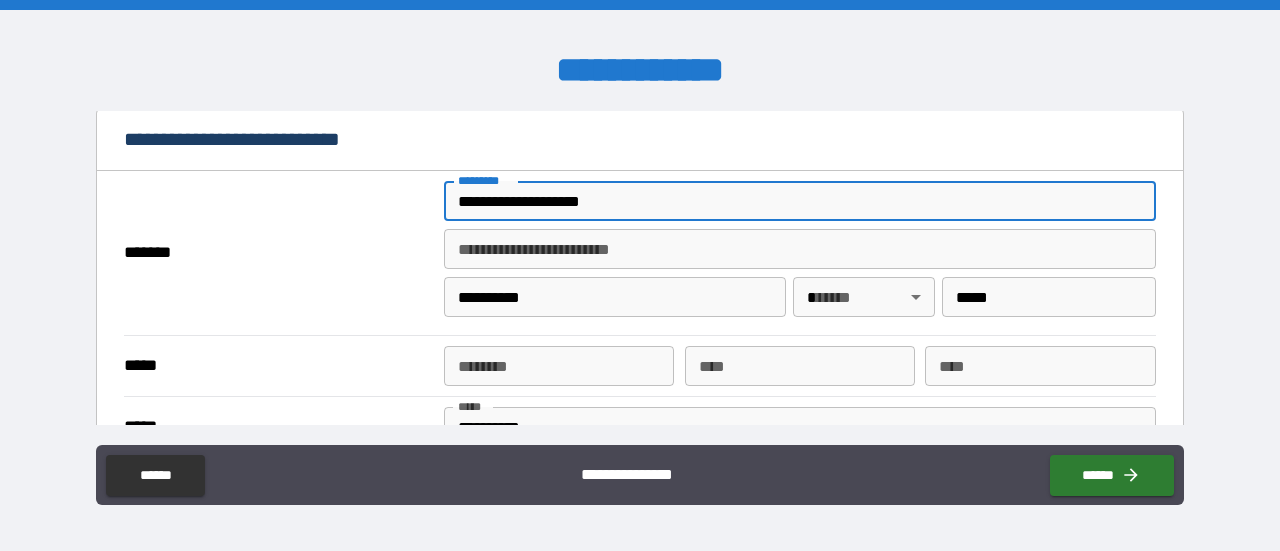 type on "**********" 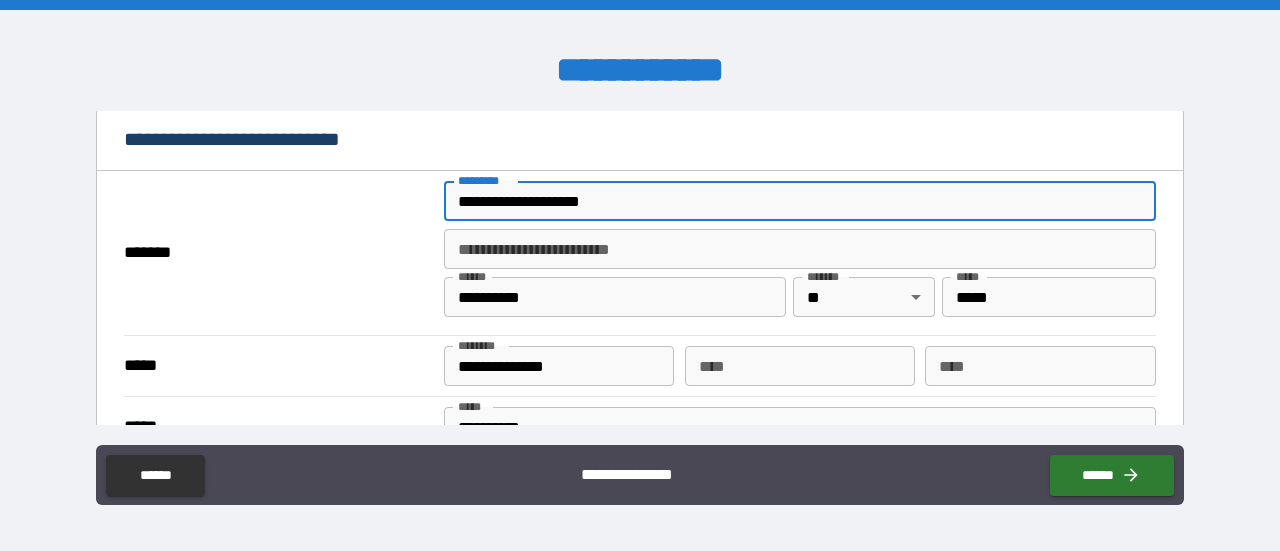 scroll, scrollTop: 500, scrollLeft: 0, axis: vertical 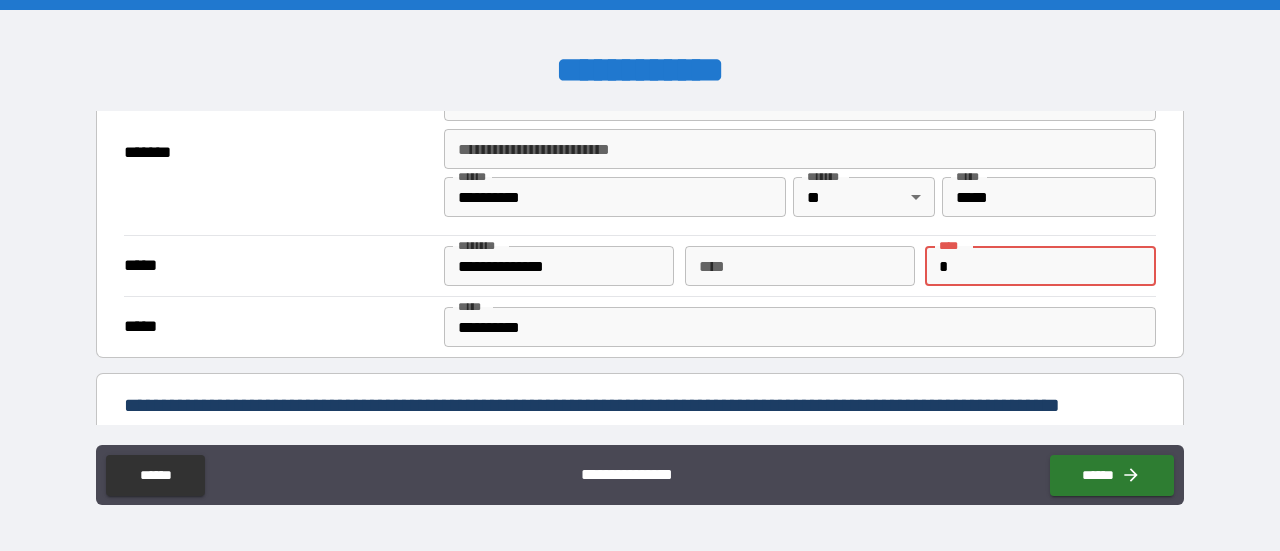 click on "*" at bounding box center (1040, 266) 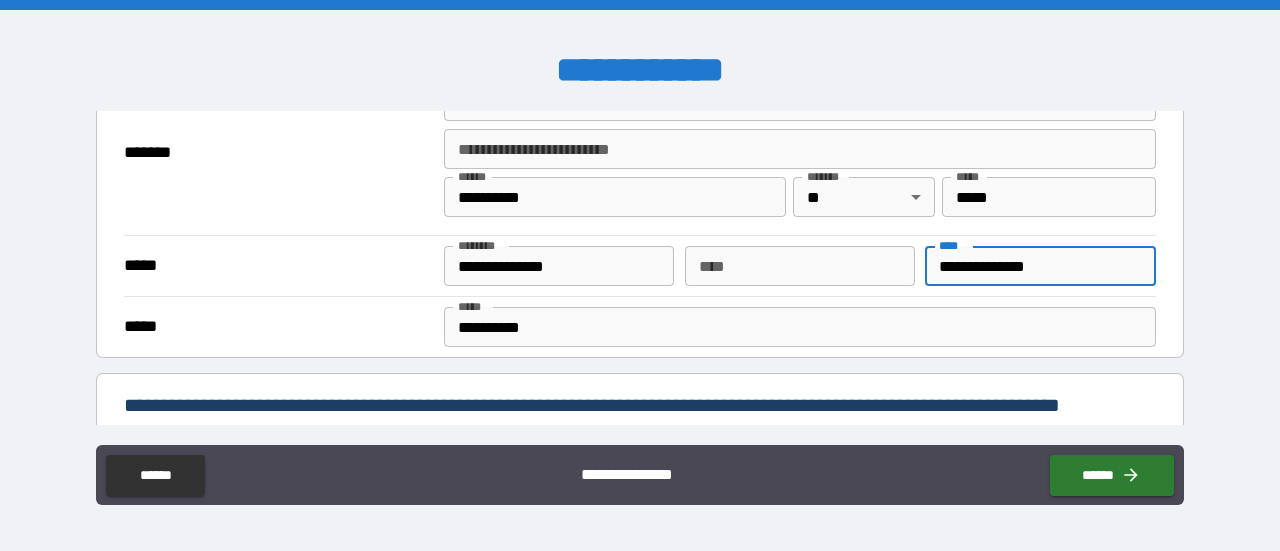 type on "**********" 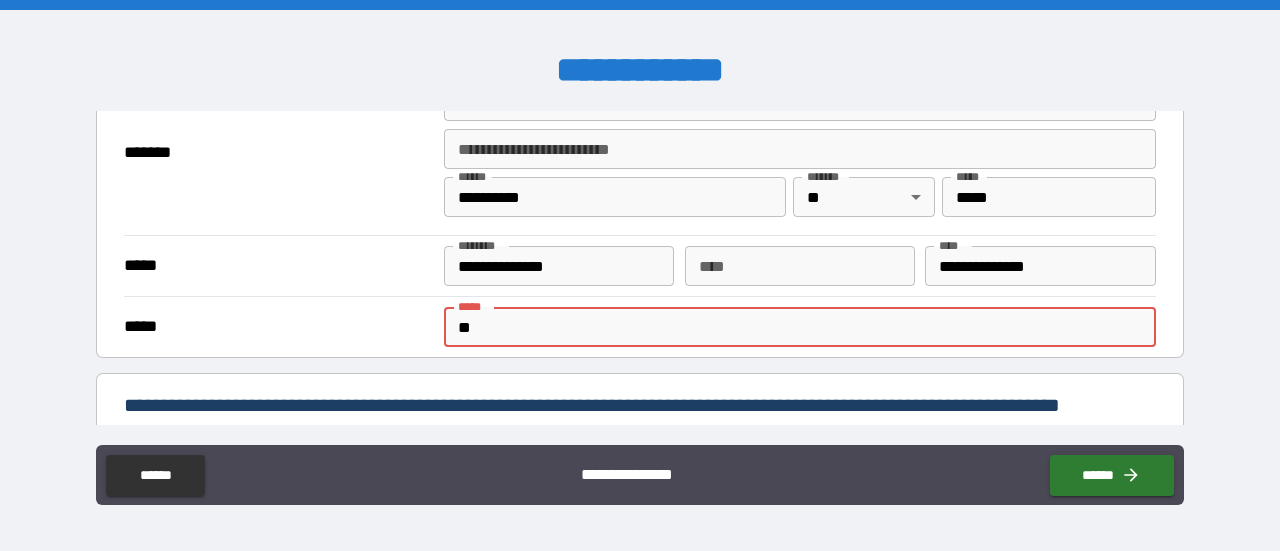 type on "*" 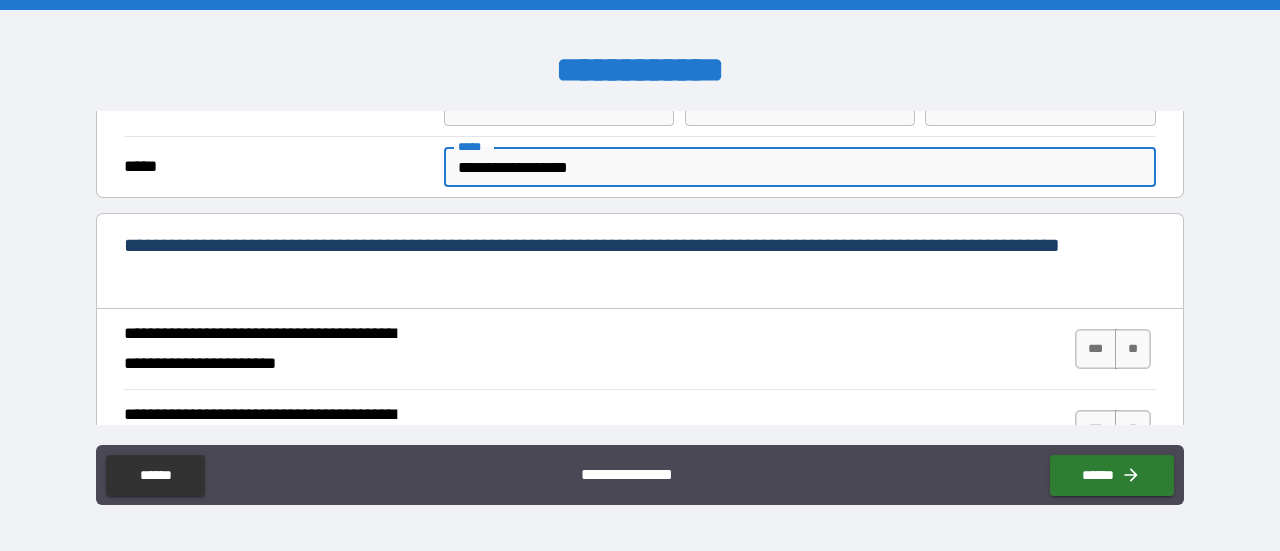 scroll, scrollTop: 700, scrollLeft: 0, axis: vertical 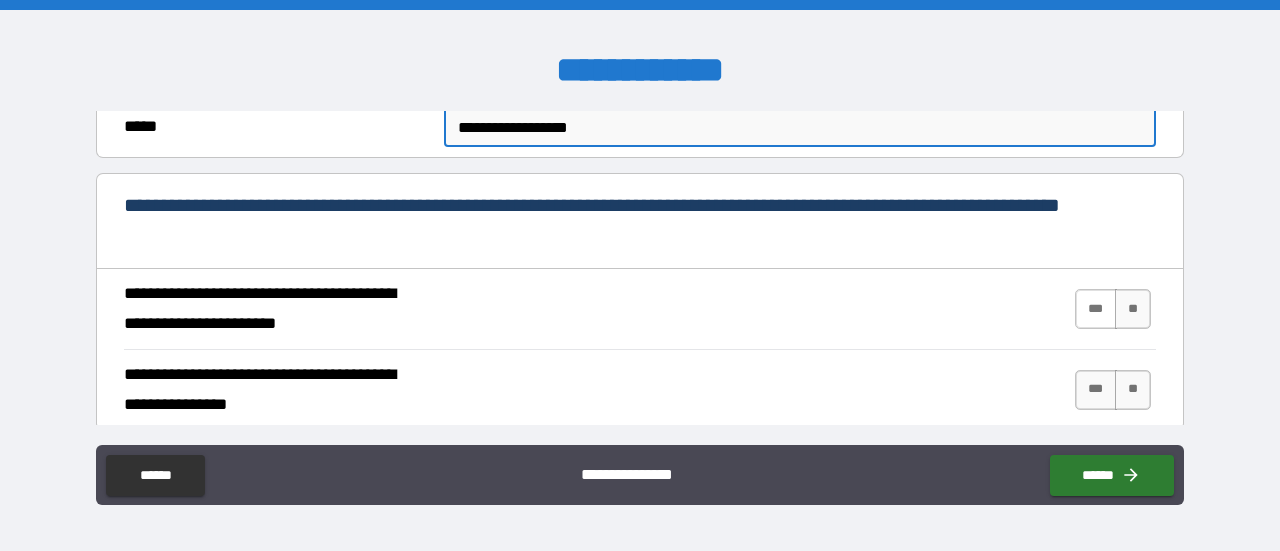 type on "**********" 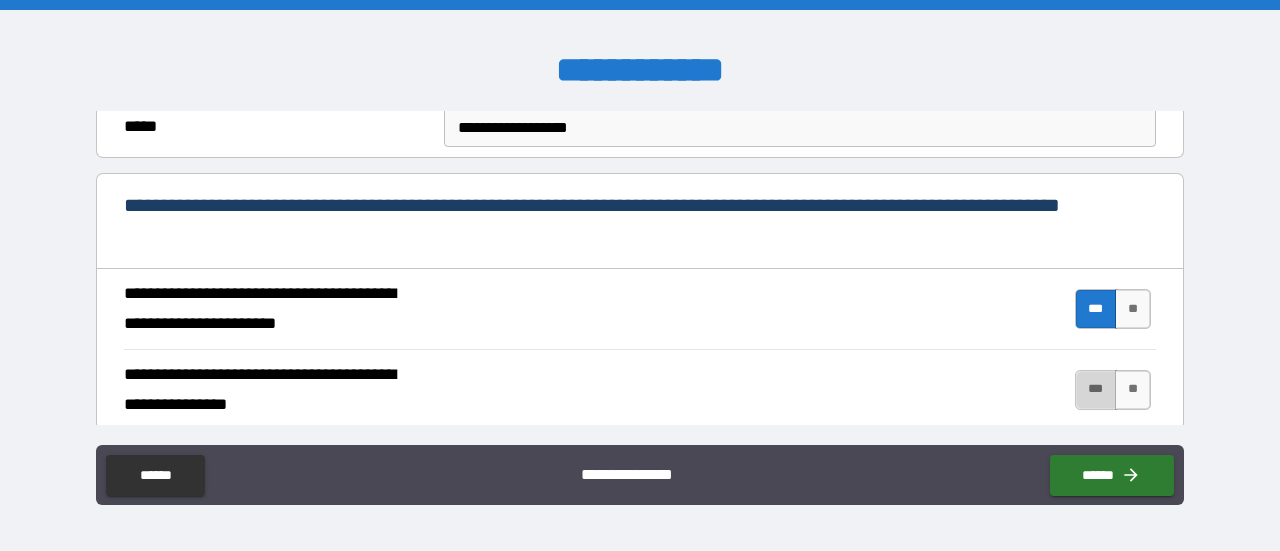 click on "***" at bounding box center (1096, 390) 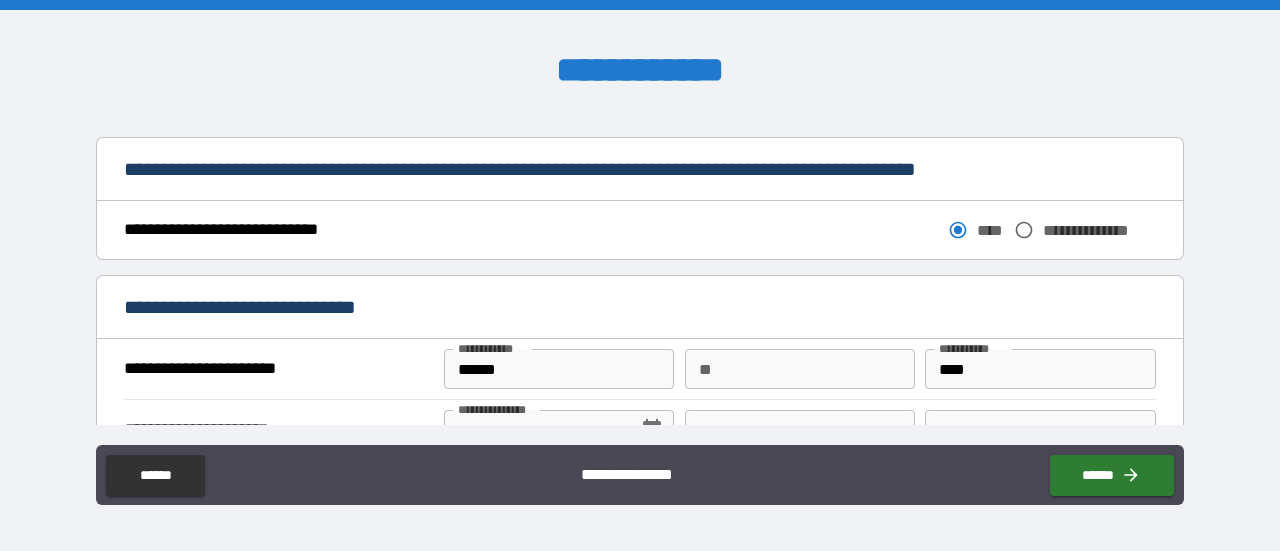 scroll, scrollTop: 1200, scrollLeft: 0, axis: vertical 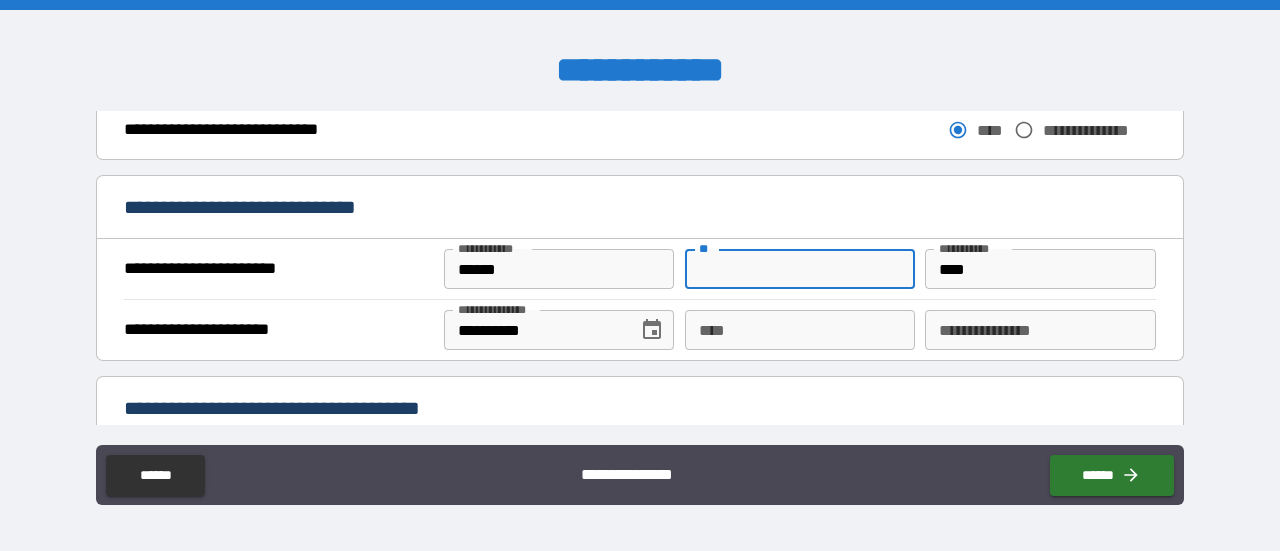 click on "**" at bounding box center (800, 269) 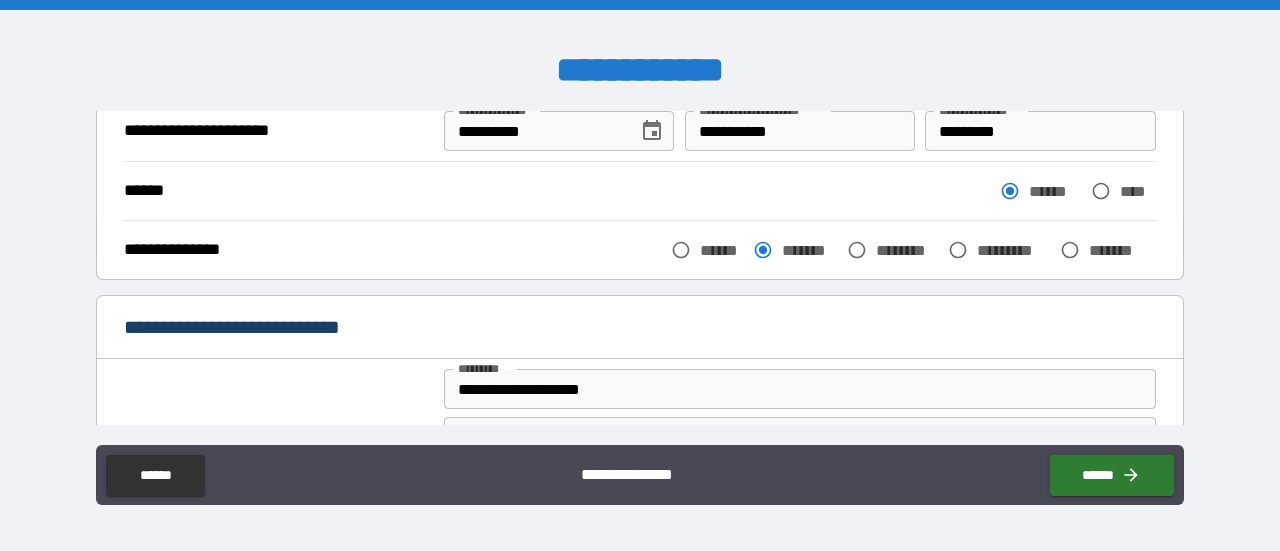scroll, scrollTop: 0, scrollLeft: 0, axis: both 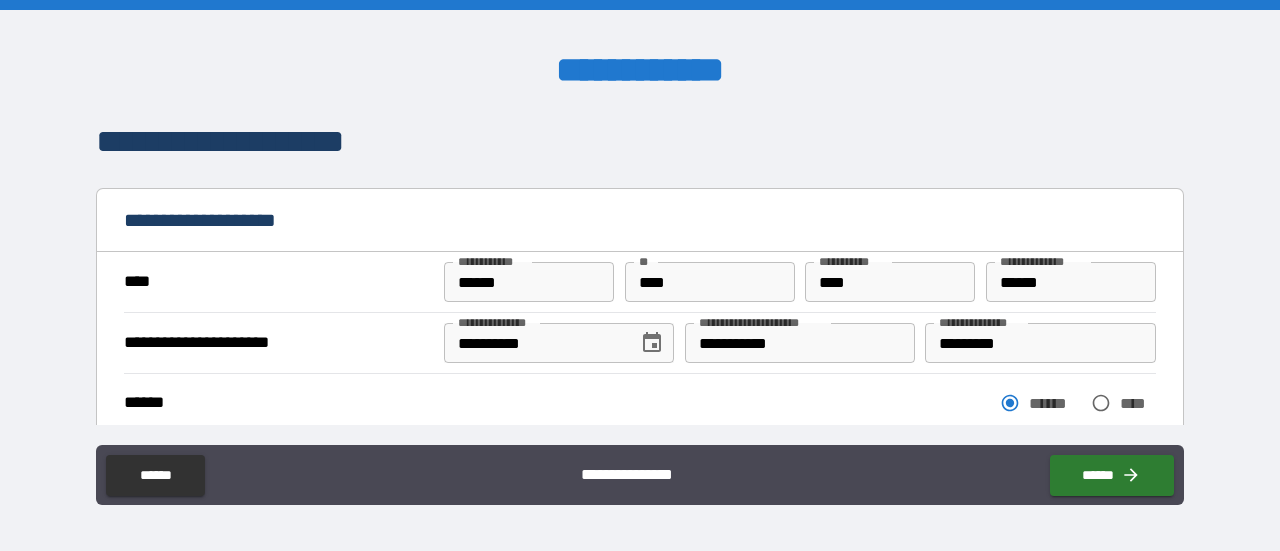 type on "*" 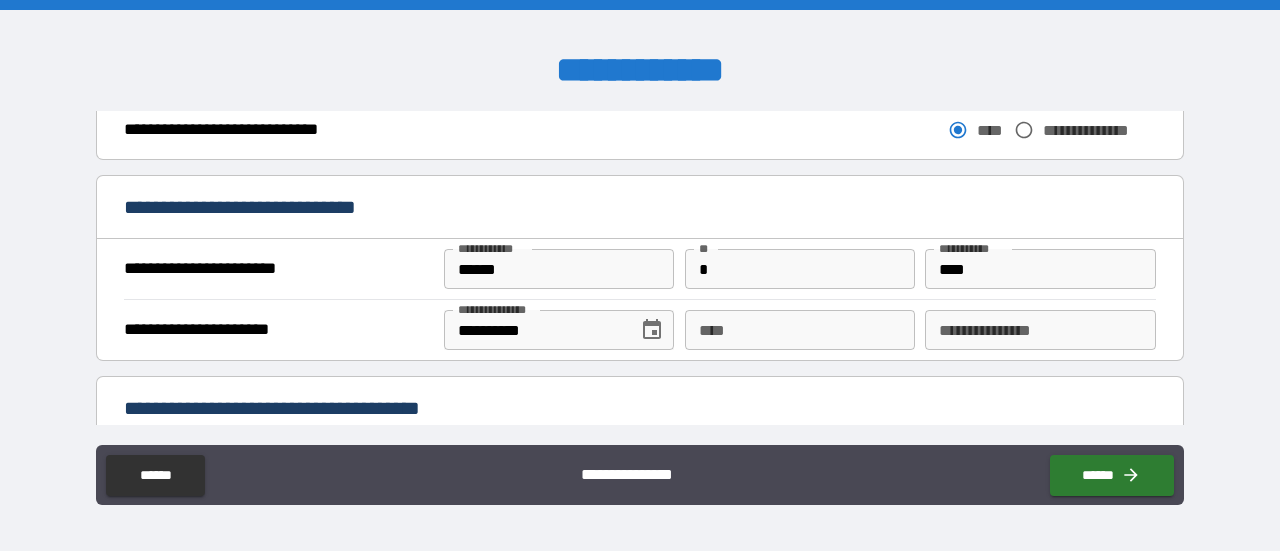 scroll, scrollTop: 1300, scrollLeft: 0, axis: vertical 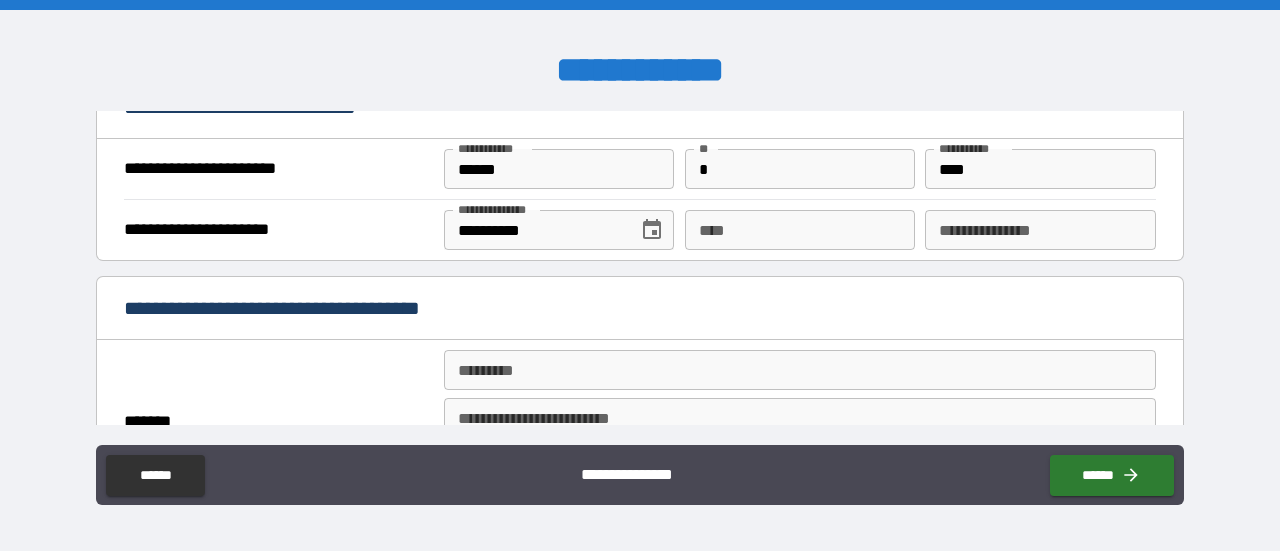 type on "*" 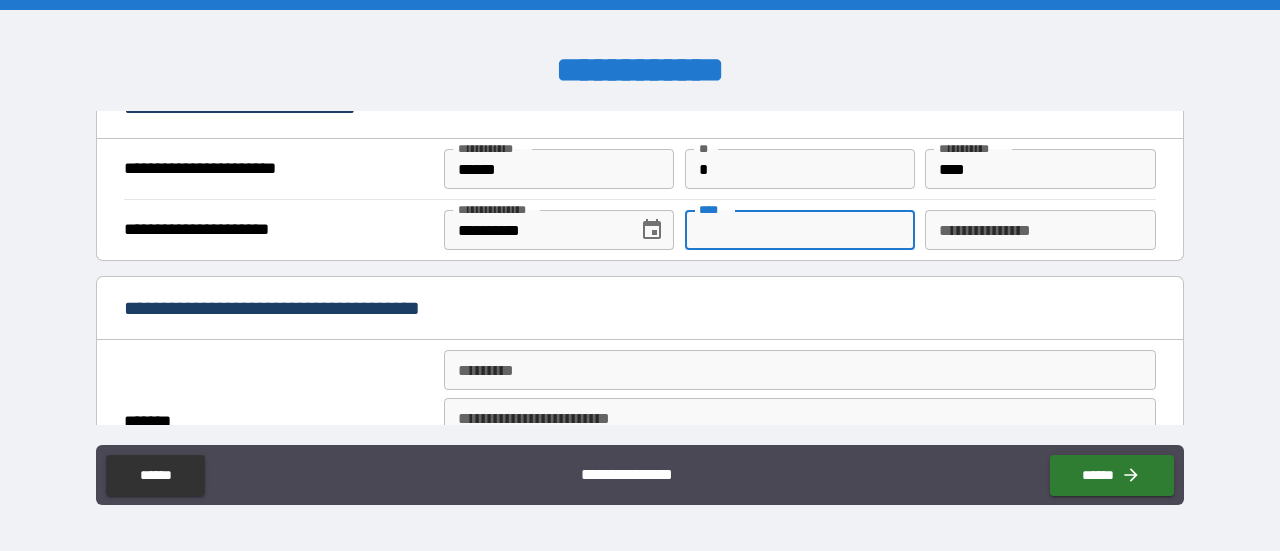 click on "****" at bounding box center [800, 230] 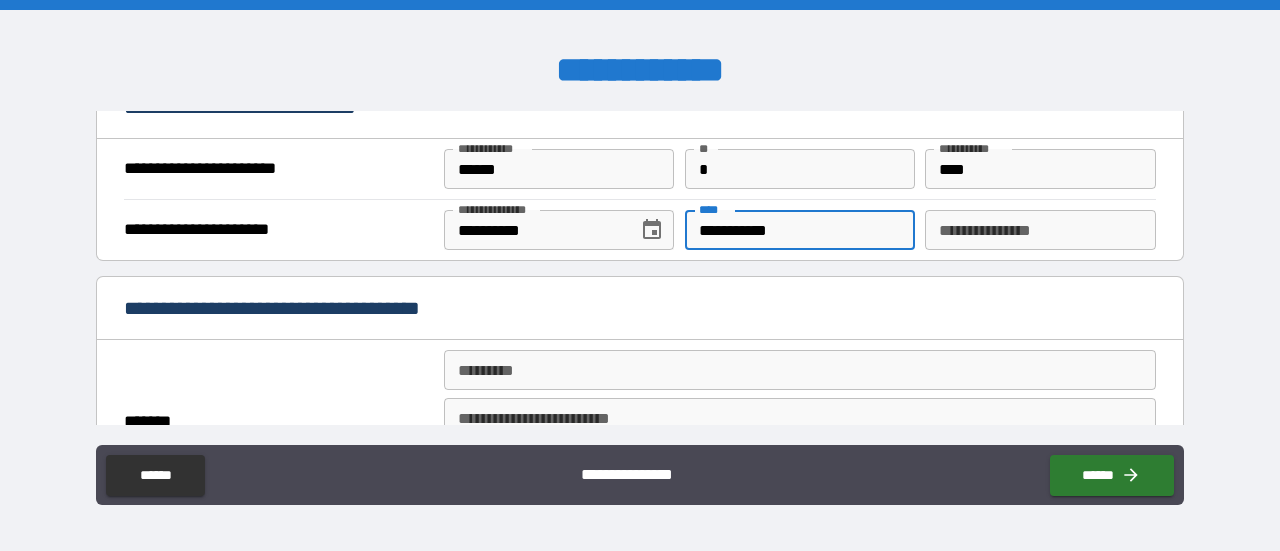 type on "**********" 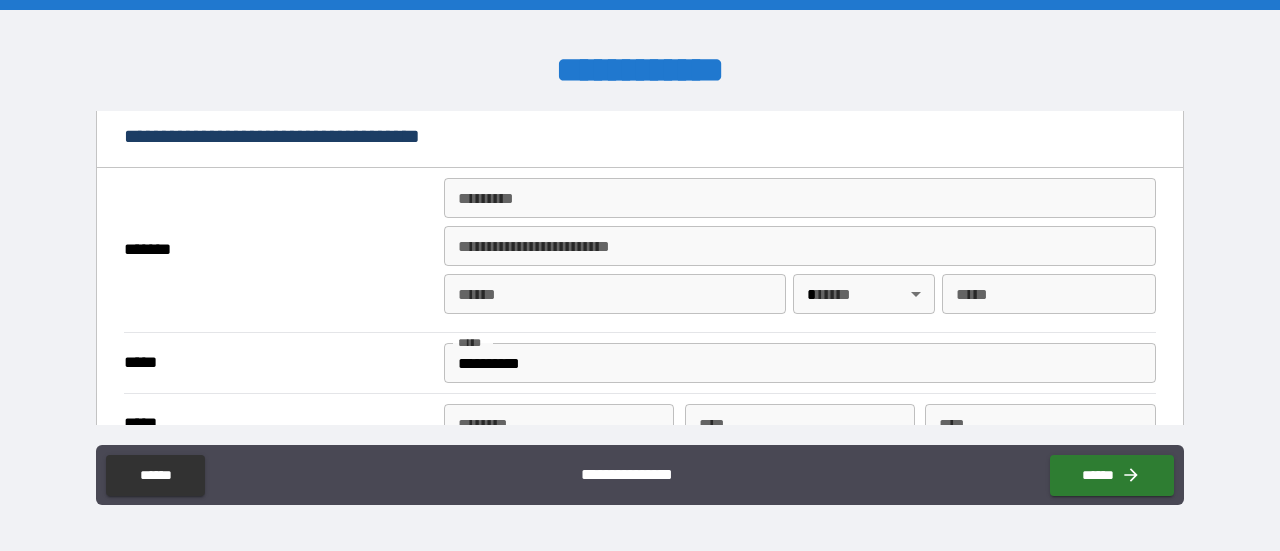 scroll, scrollTop: 1500, scrollLeft: 0, axis: vertical 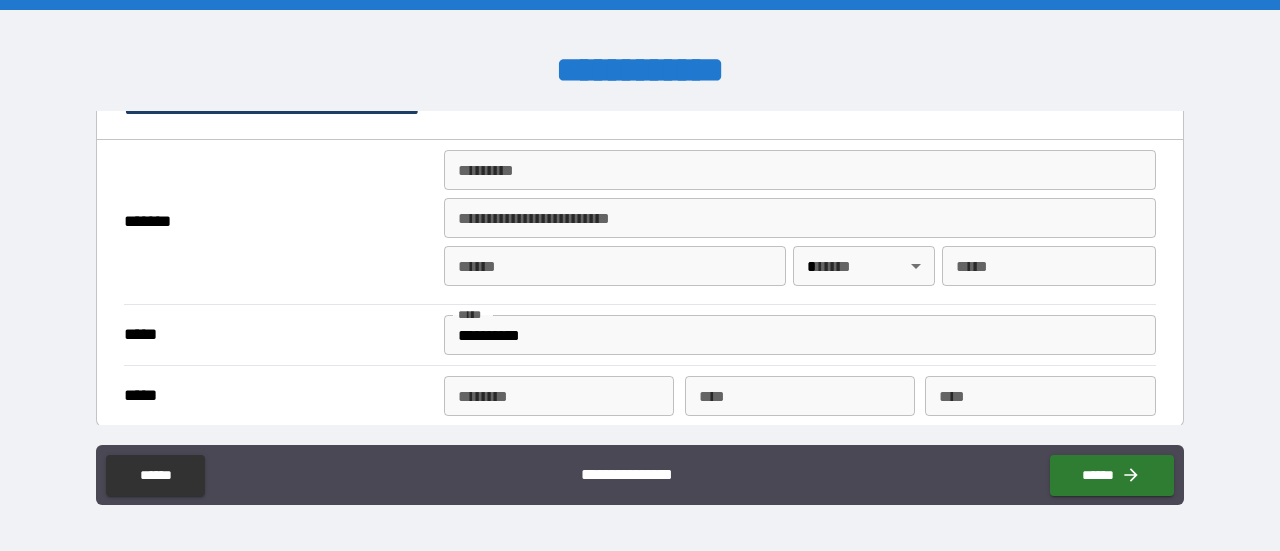 type on "*********" 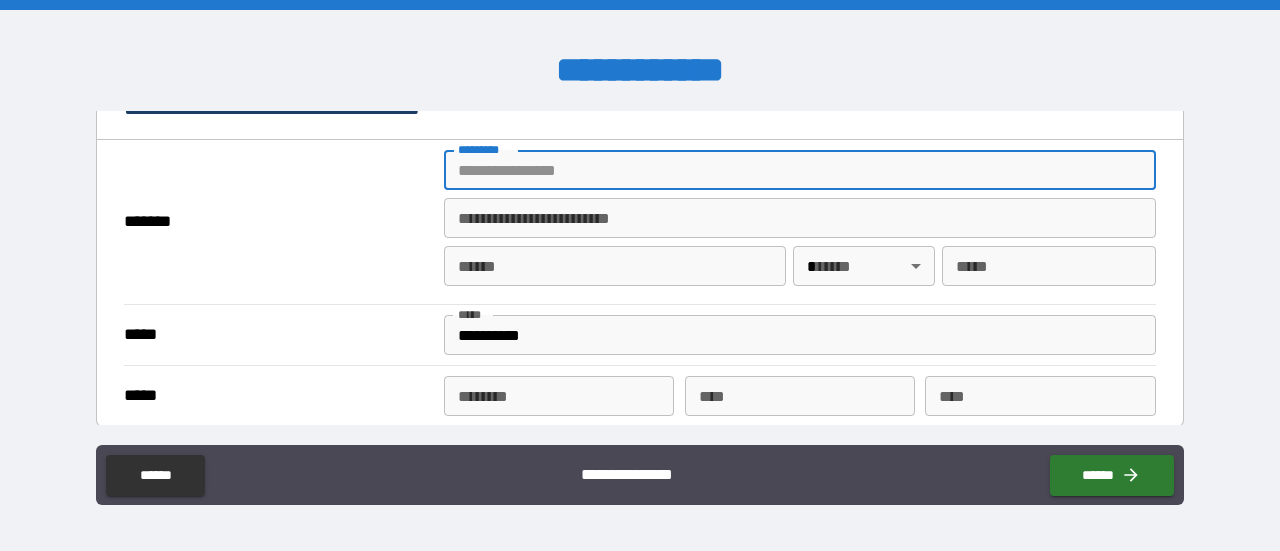 click on "*******   *" at bounding box center (800, 170) 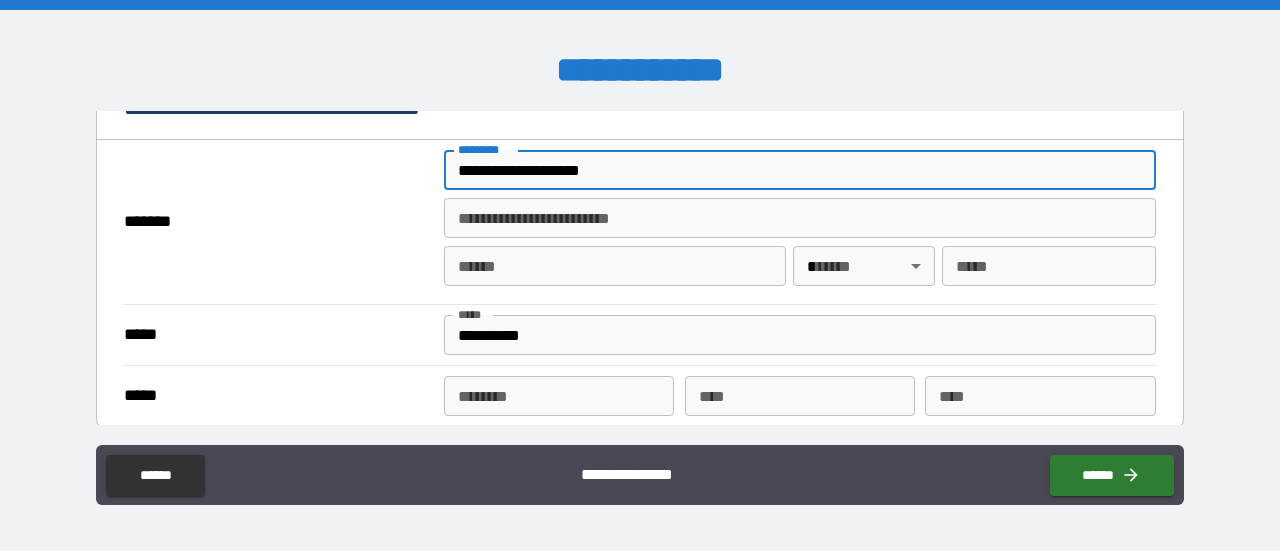type on "**********" 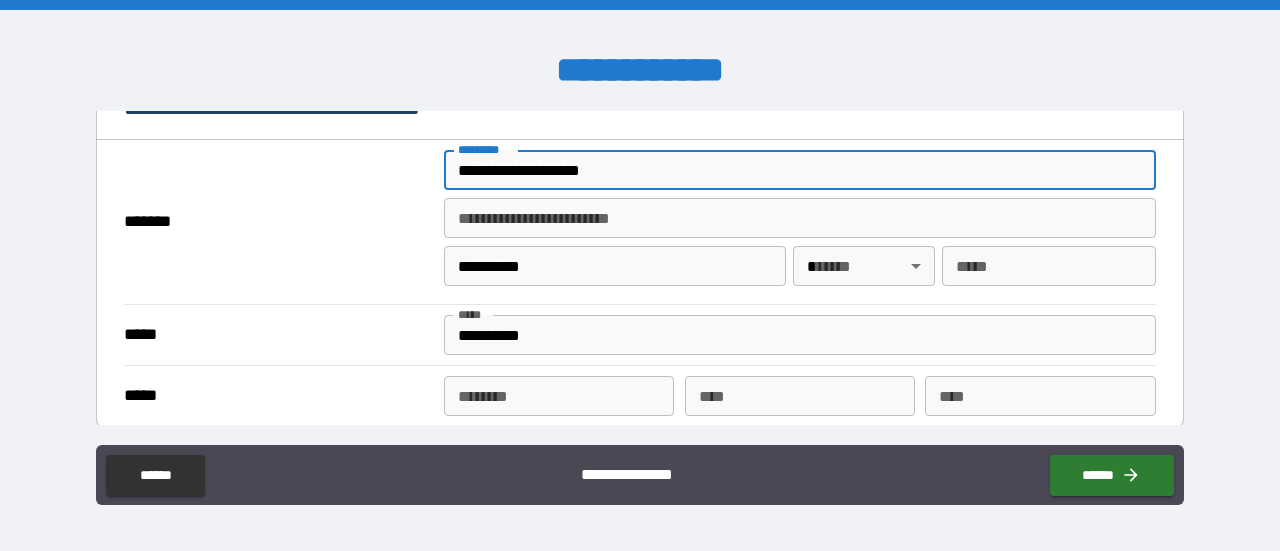 type on "**" 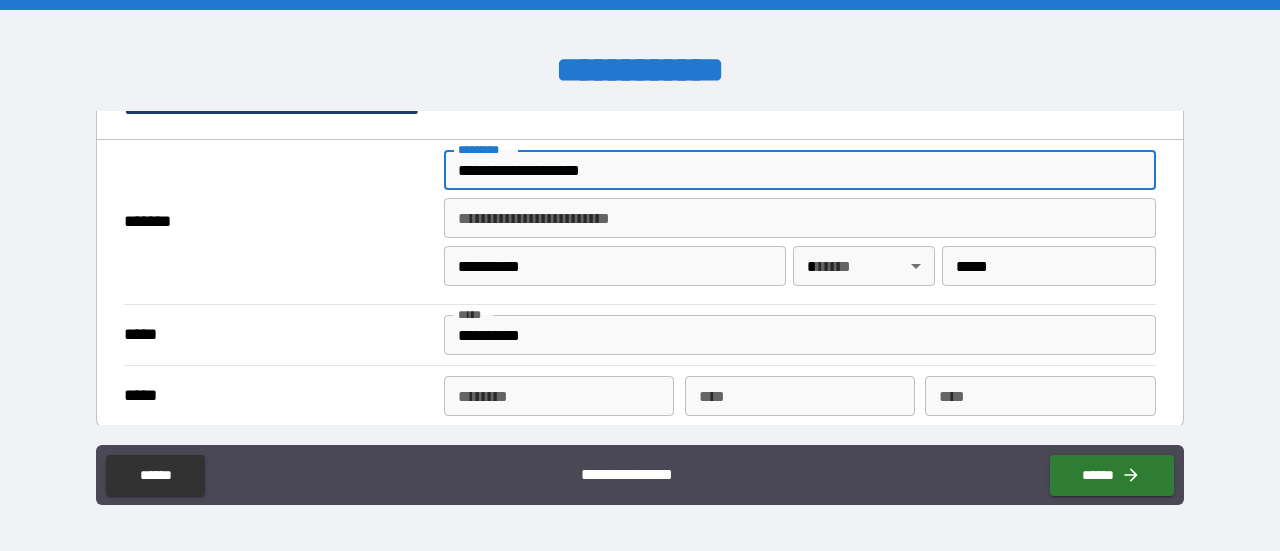 type on "**********" 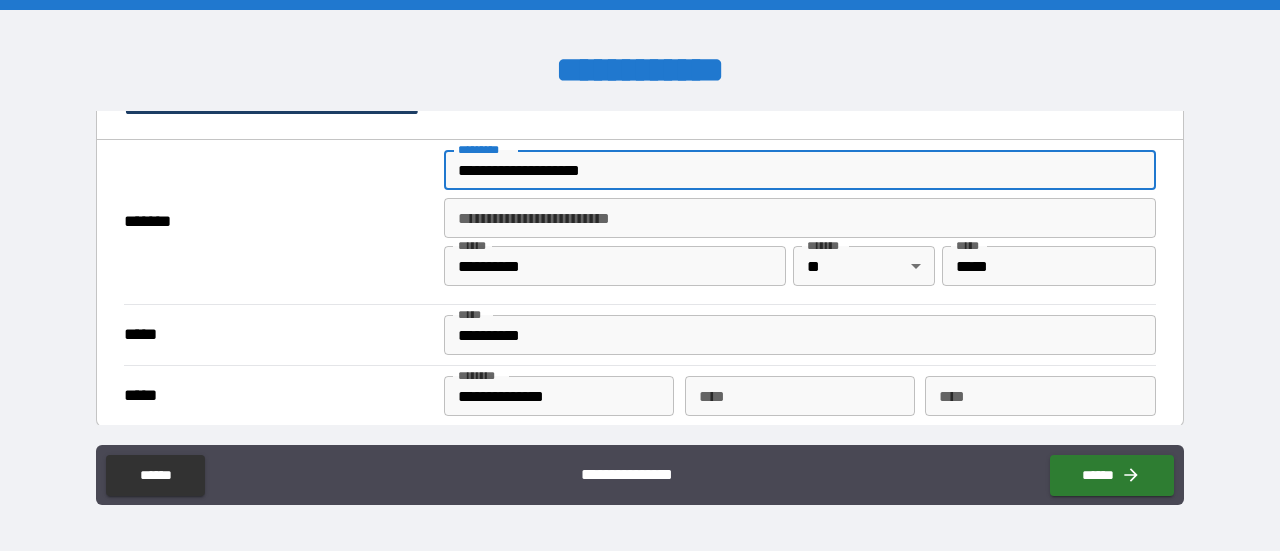 scroll, scrollTop: 1600, scrollLeft: 0, axis: vertical 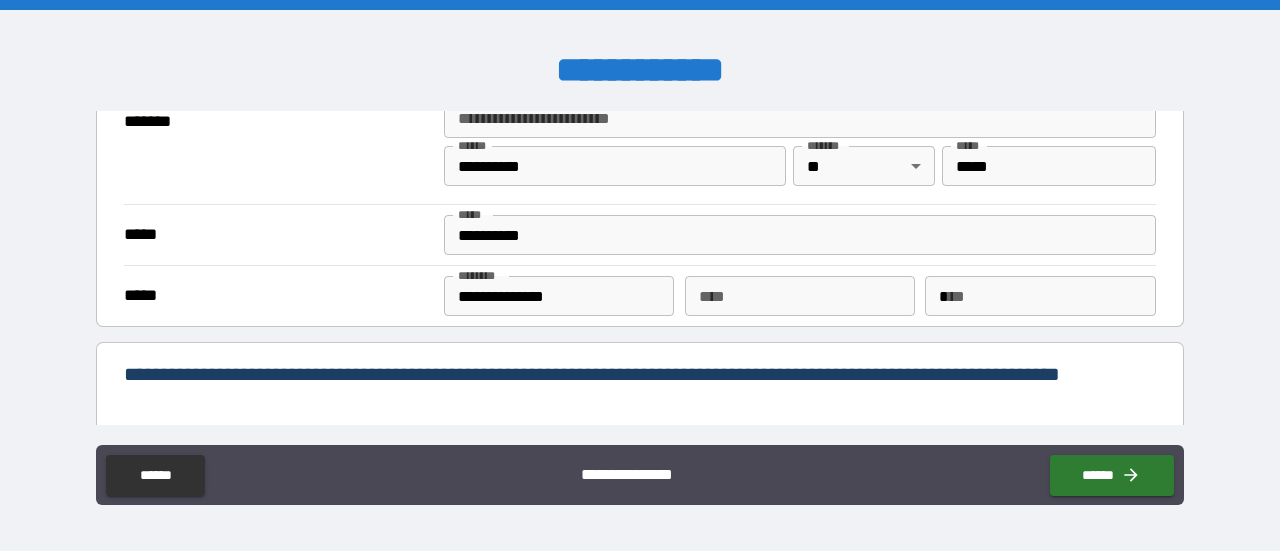 click on "*" at bounding box center [1040, 296] 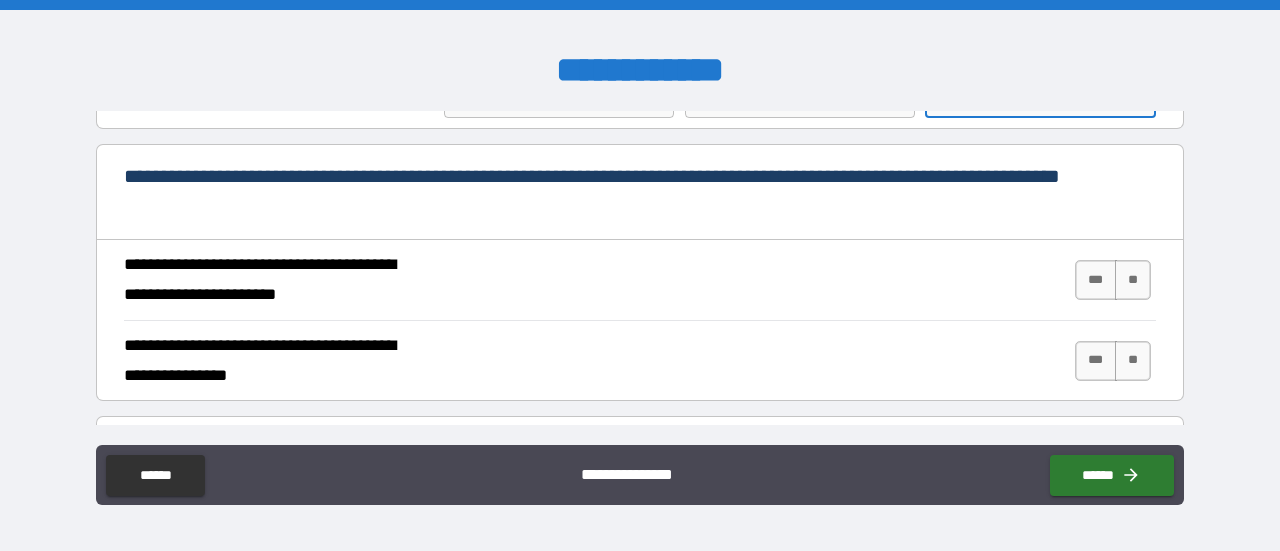 scroll, scrollTop: 1800, scrollLeft: 0, axis: vertical 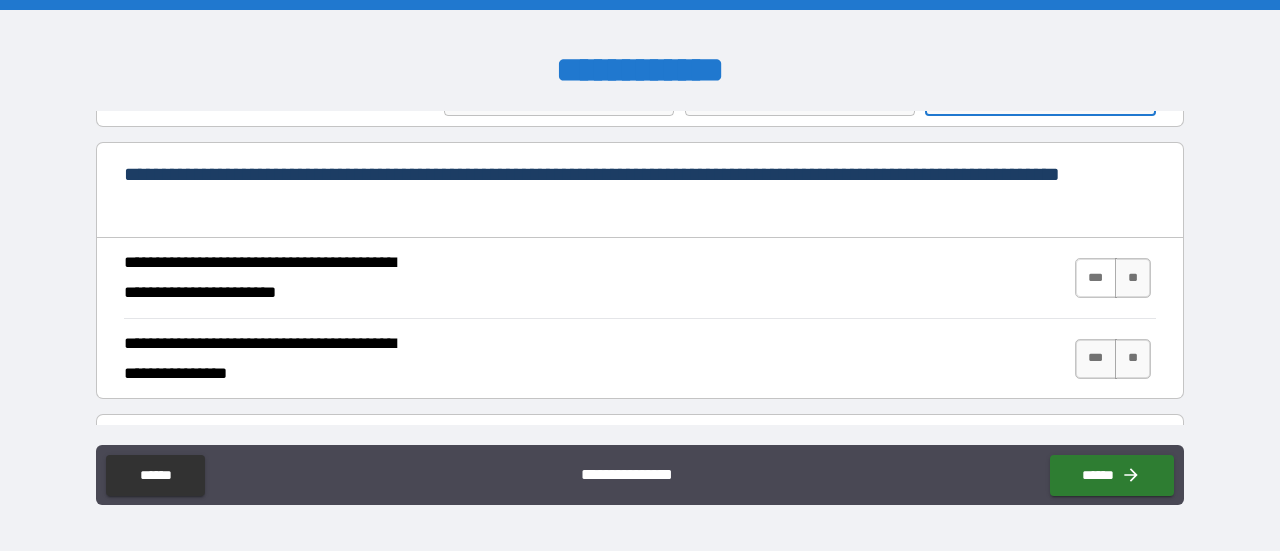 type on "**********" 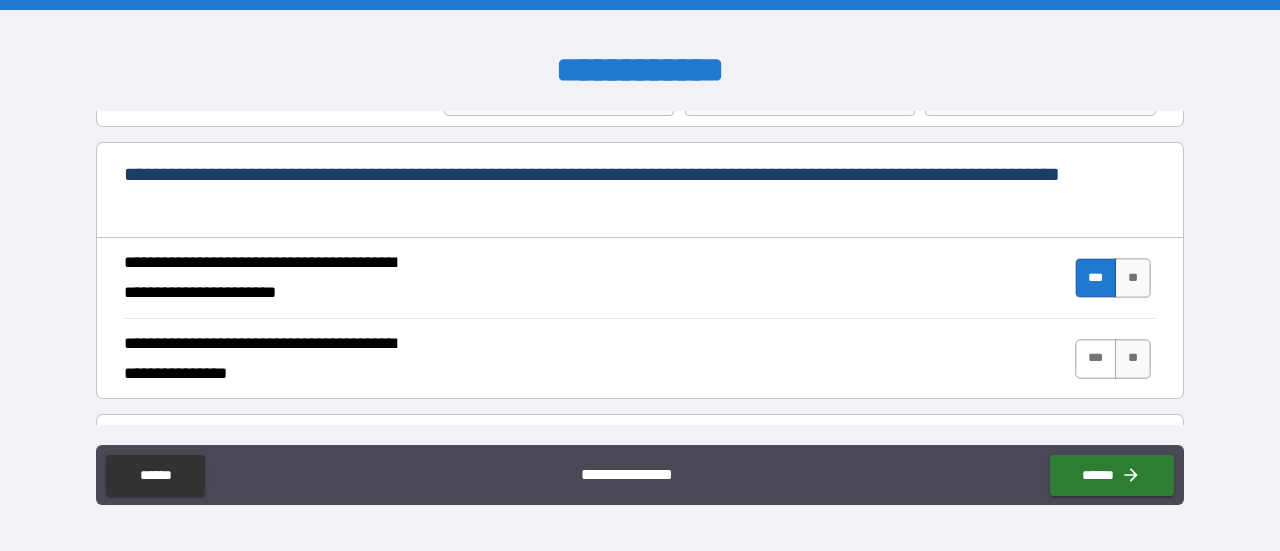 click on "***" at bounding box center (1096, 359) 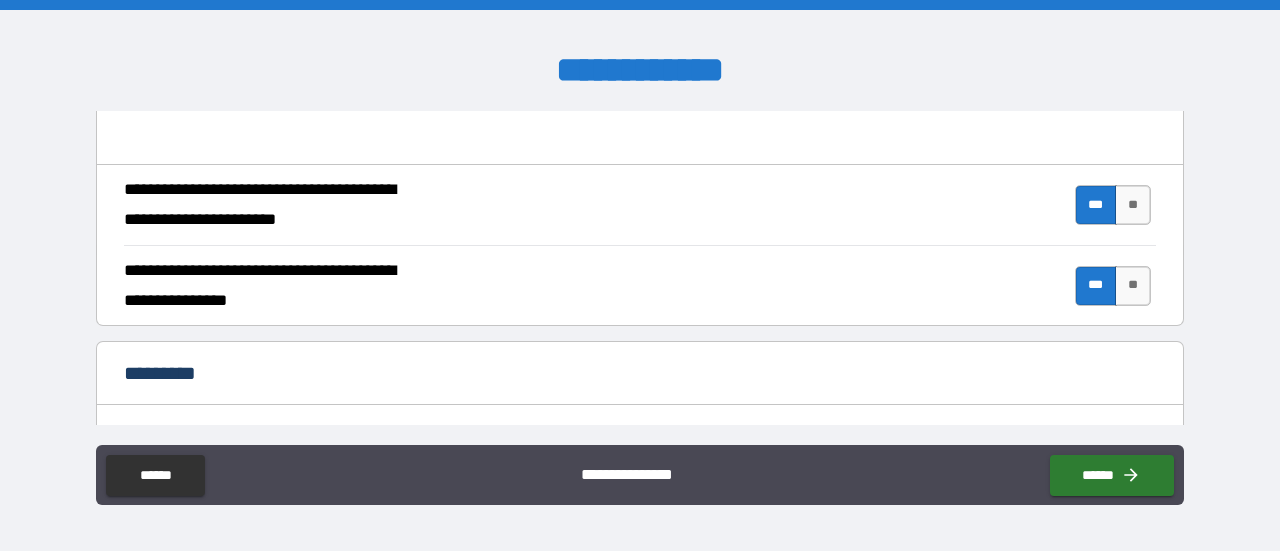 scroll, scrollTop: 2000, scrollLeft: 0, axis: vertical 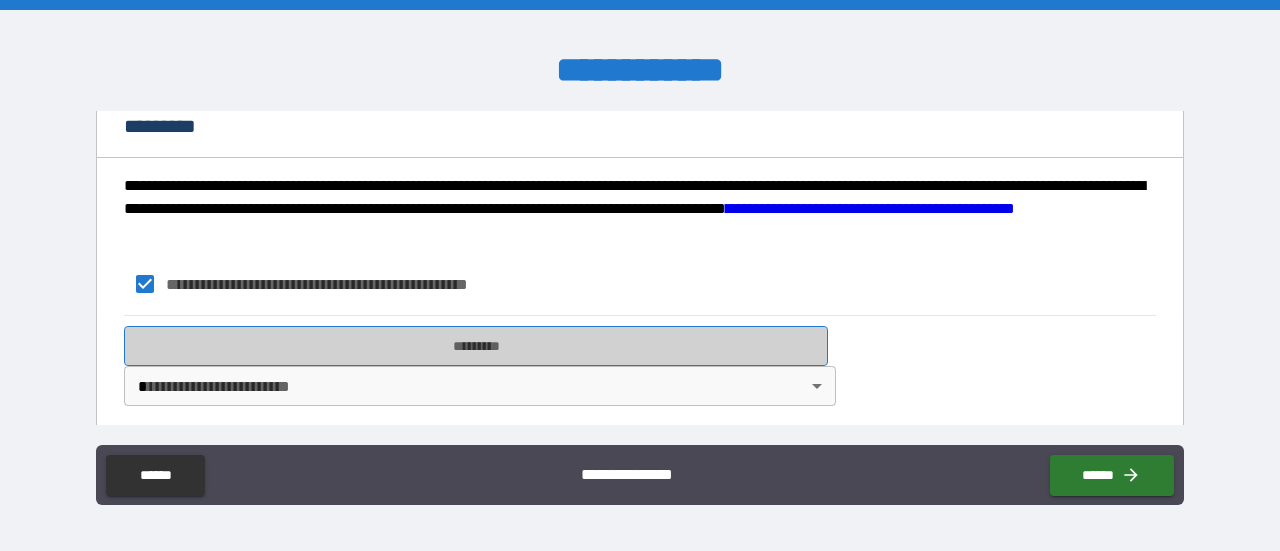 click on "*********" at bounding box center (476, 346) 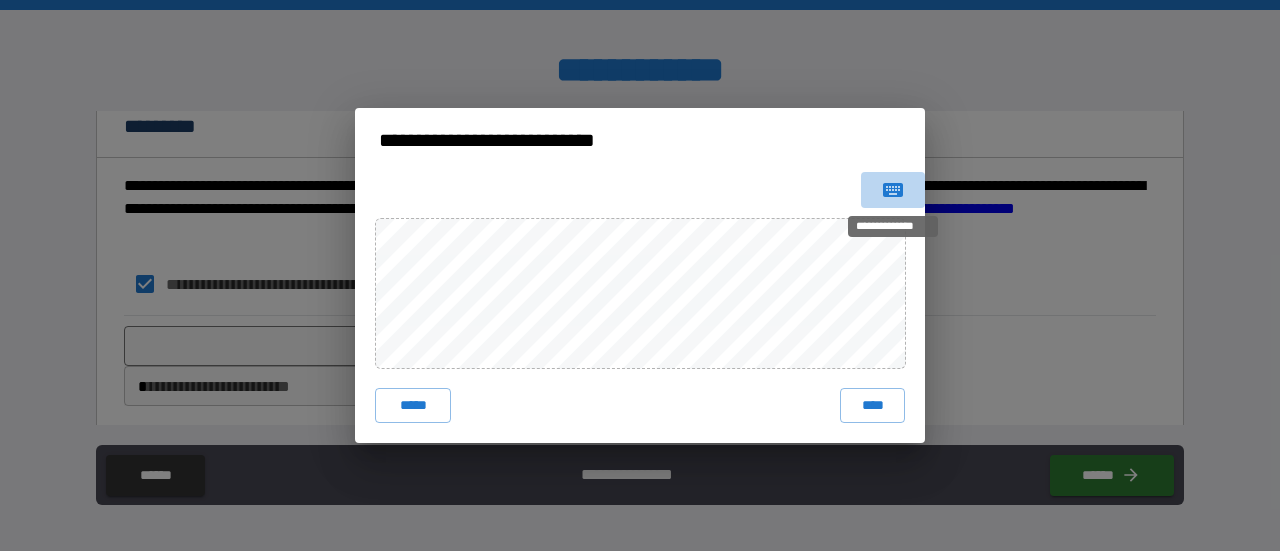 click 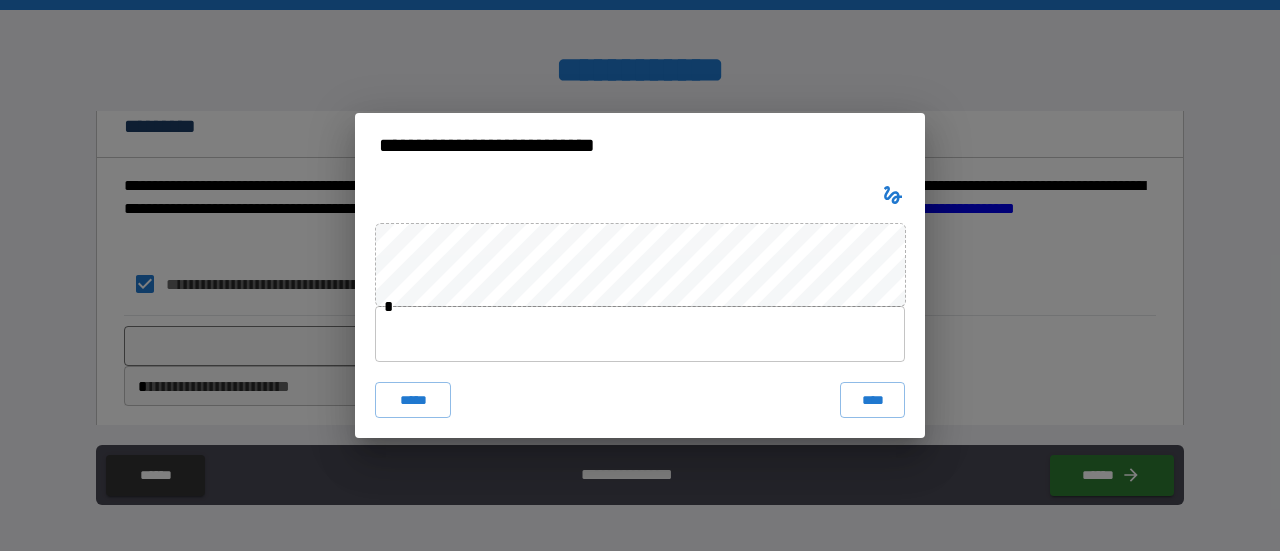 type 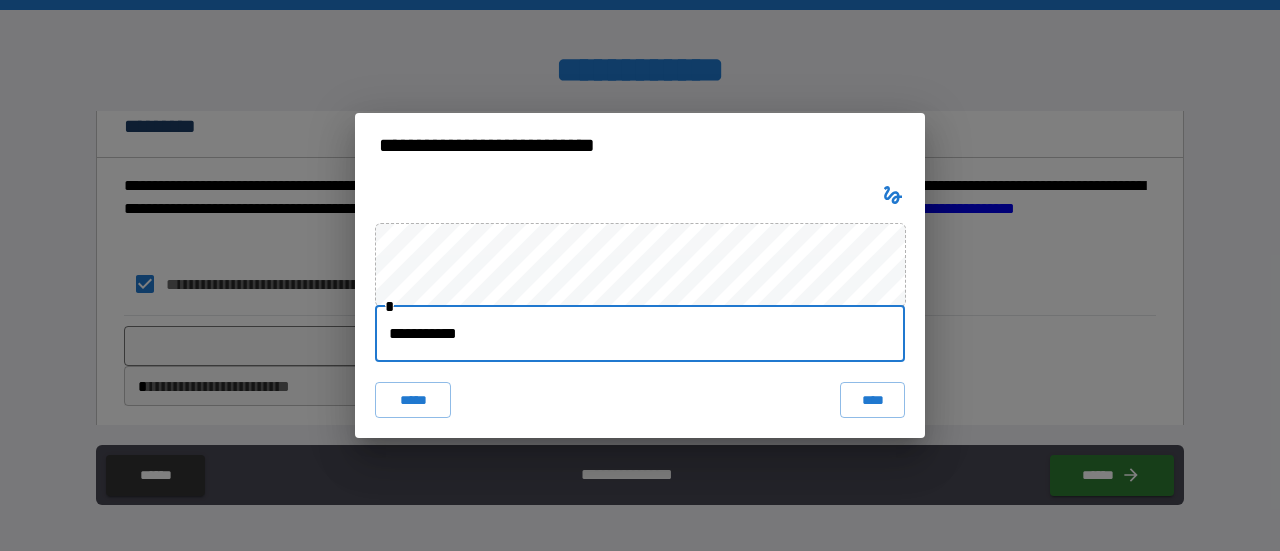 type on "**********" 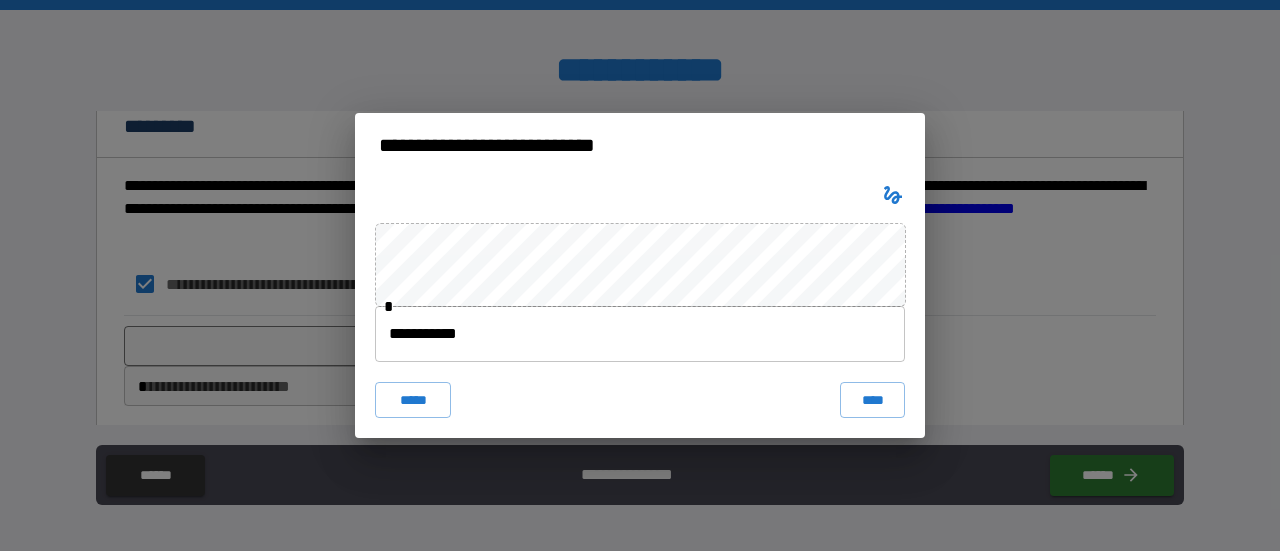 click at bounding box center [640, 195] 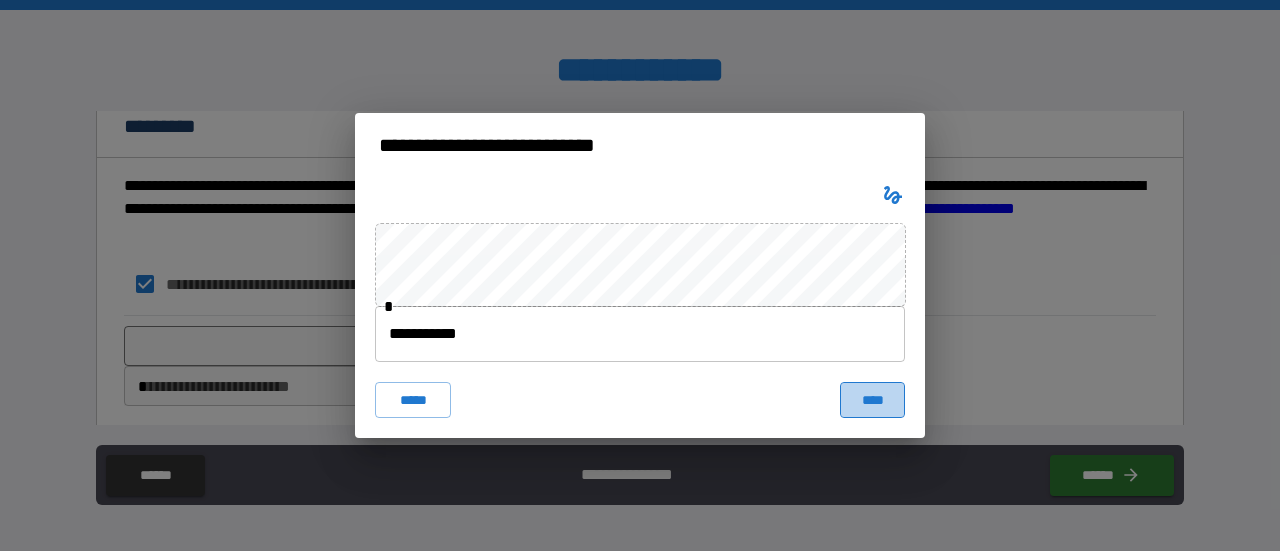 click on "****" at bounding box center (872, 400) 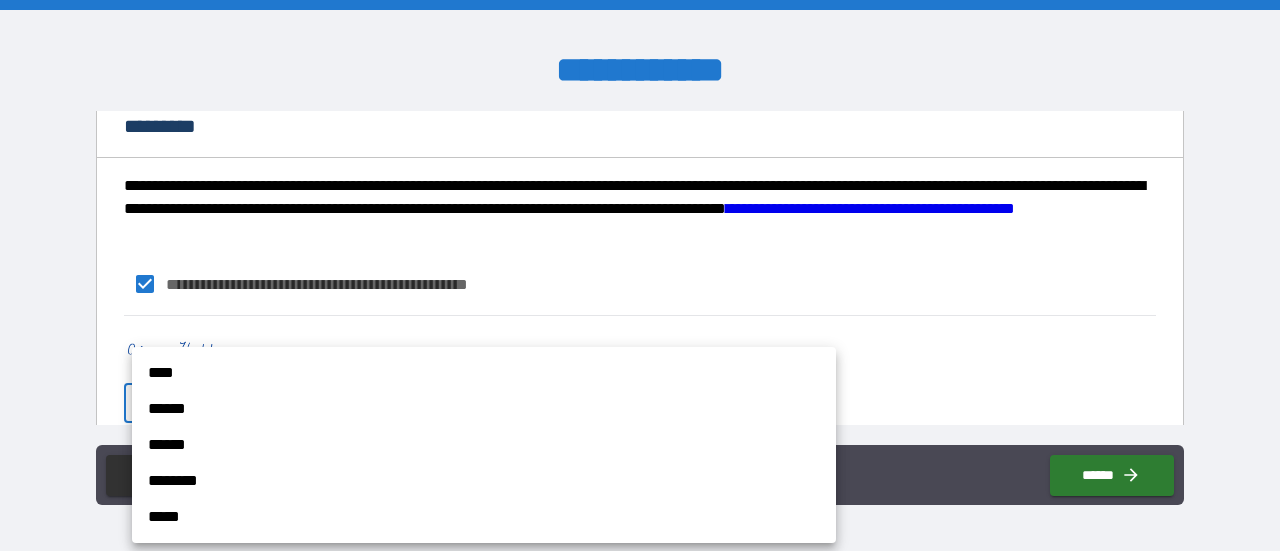click on "**********" at bounding box center (640, 275) 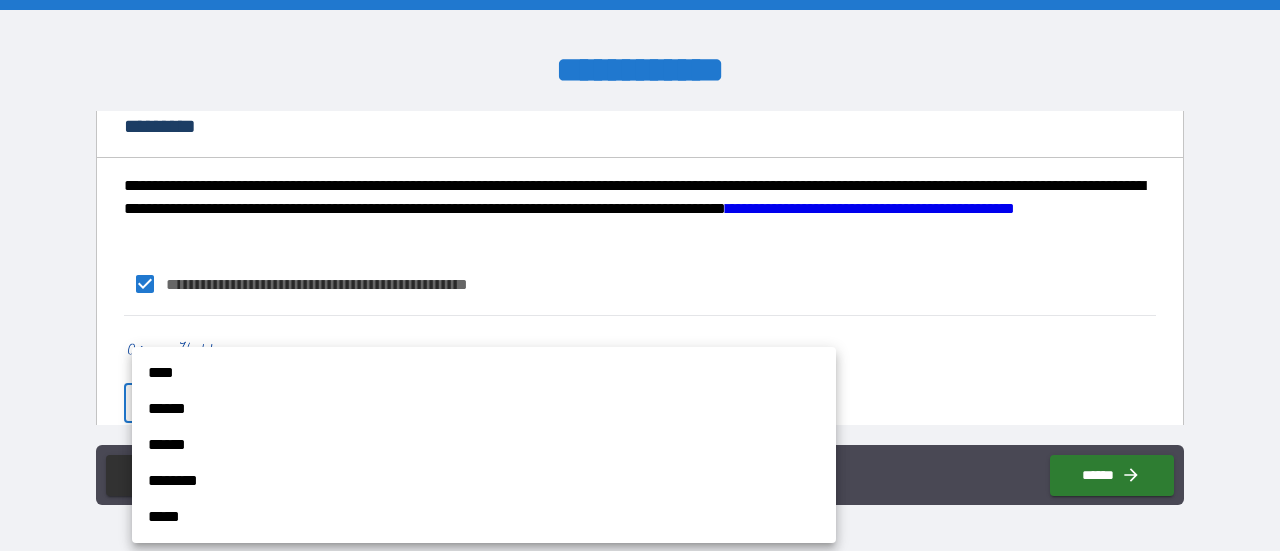 click on "****" at bounding box center [484, 373] 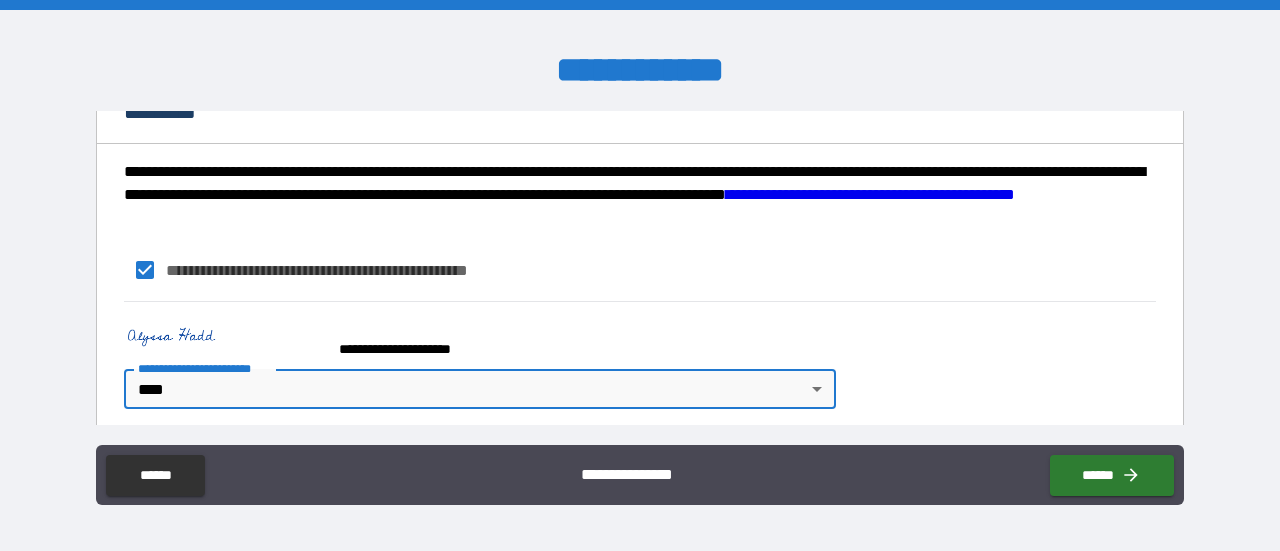 scroll, scrollTop: 2137, scrollLeft: 0, axis: vertical 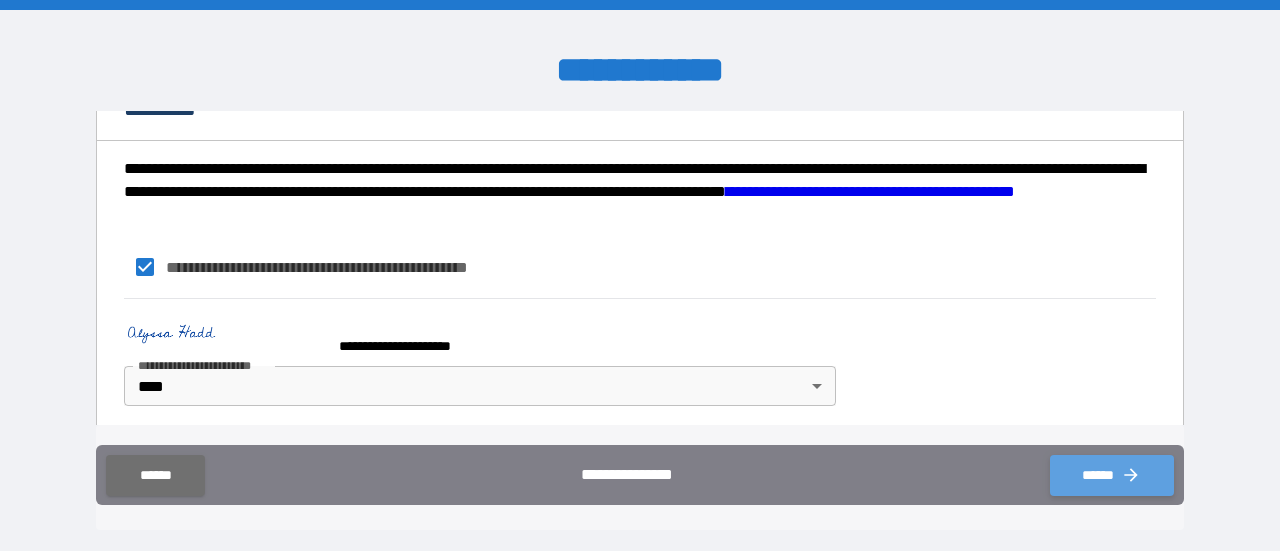 click on "******" at bounding box center [1112, 475] 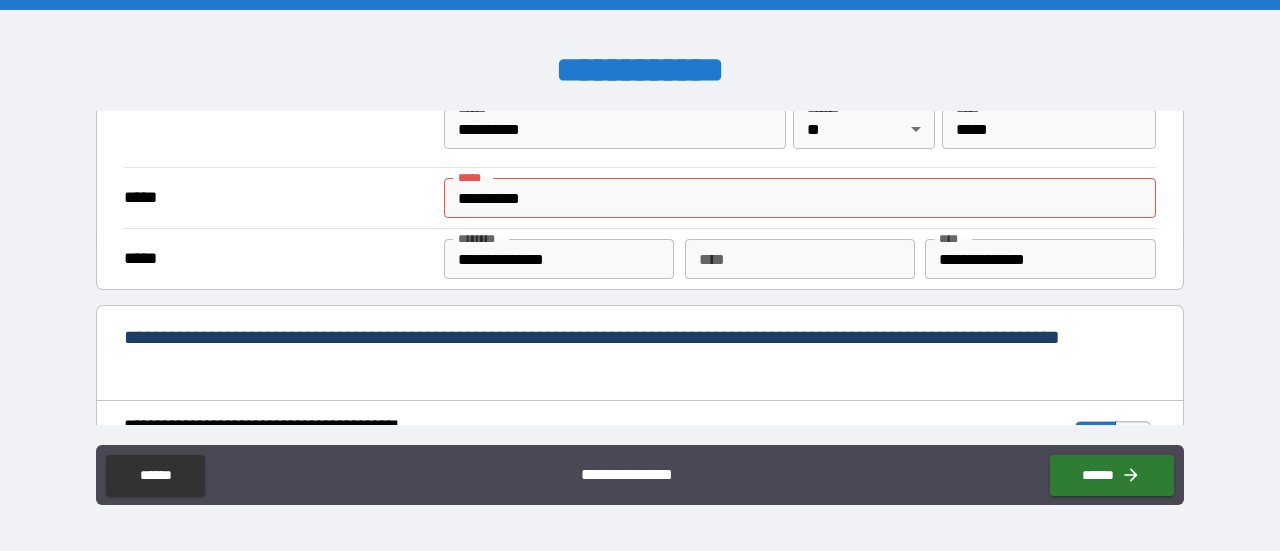 scroll, scrollTop: 1537, scrollLeft: 0, axis: vertical 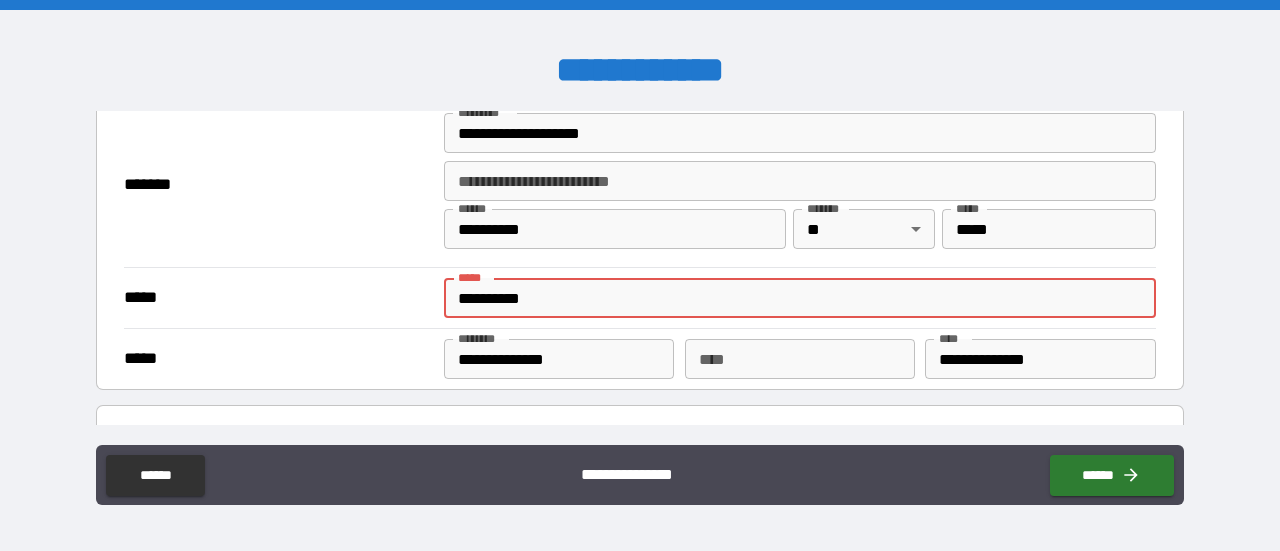 drag, startPoint x: 652, startPoint y: 296, endPoint x: 428, endPoint y: 294, distance: 224.00893 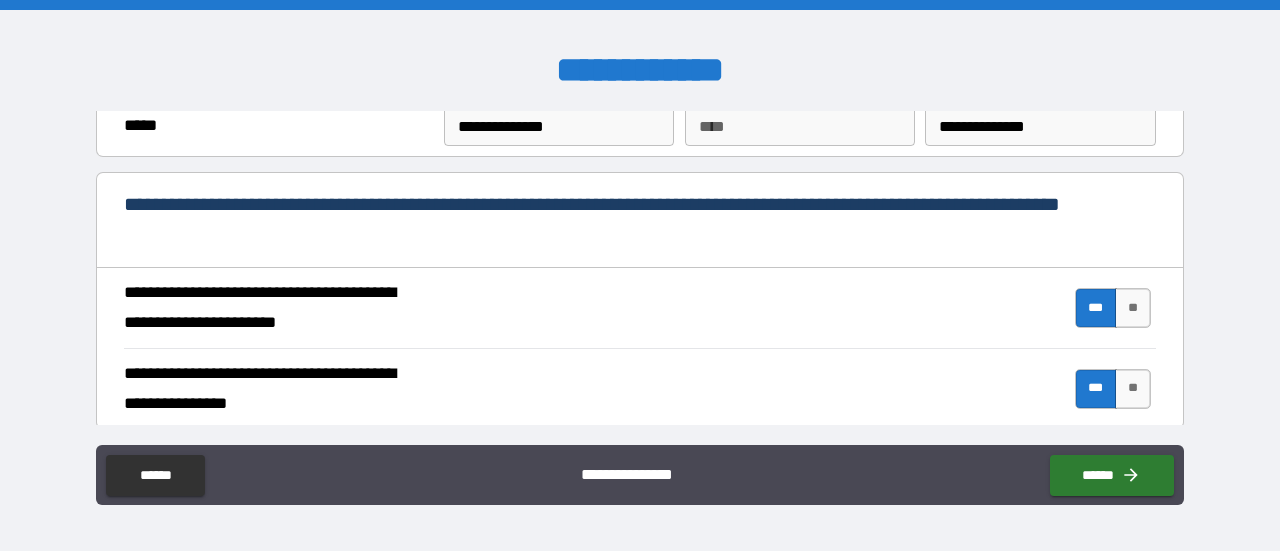 scroll, scrollTop: 1837, scrollLeft: 0, axis: vertical 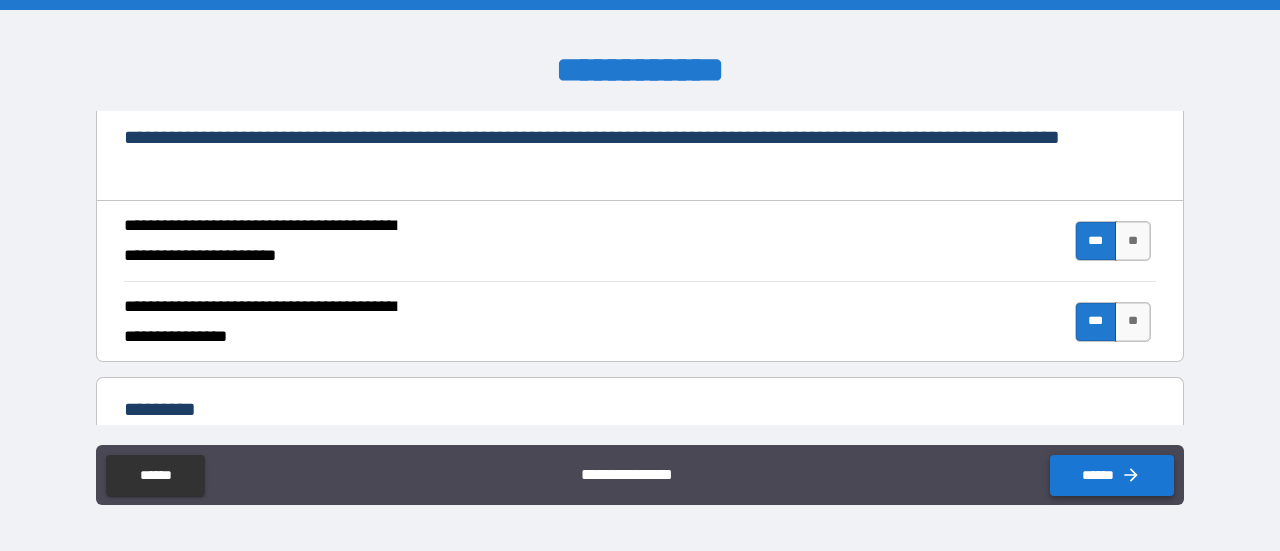 type on "**********" 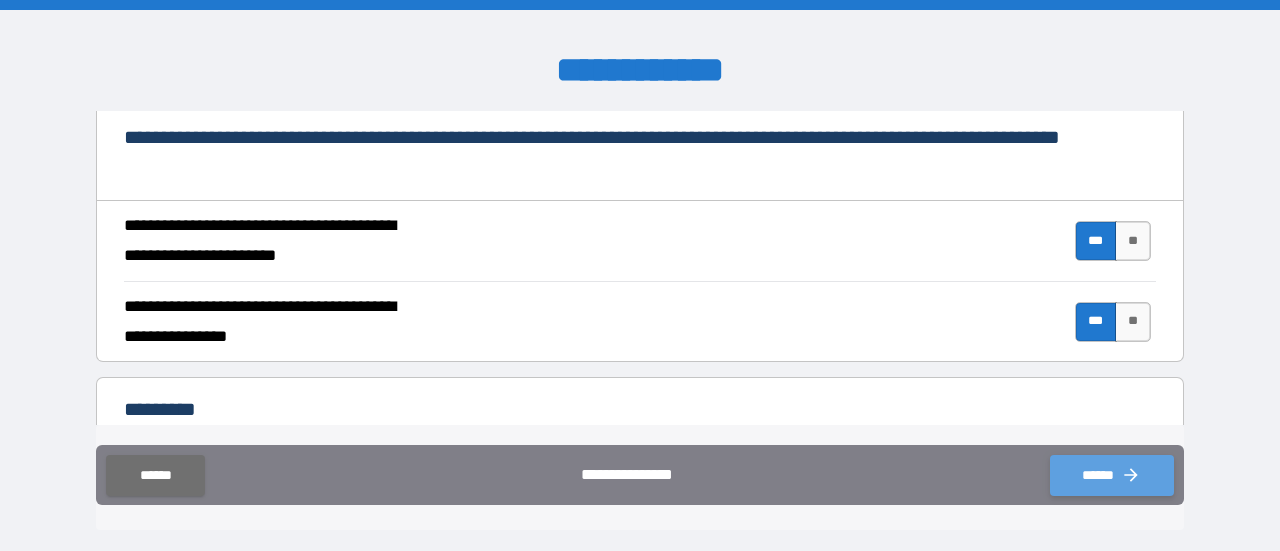 click on "******" at bounding box center [1112, 475] 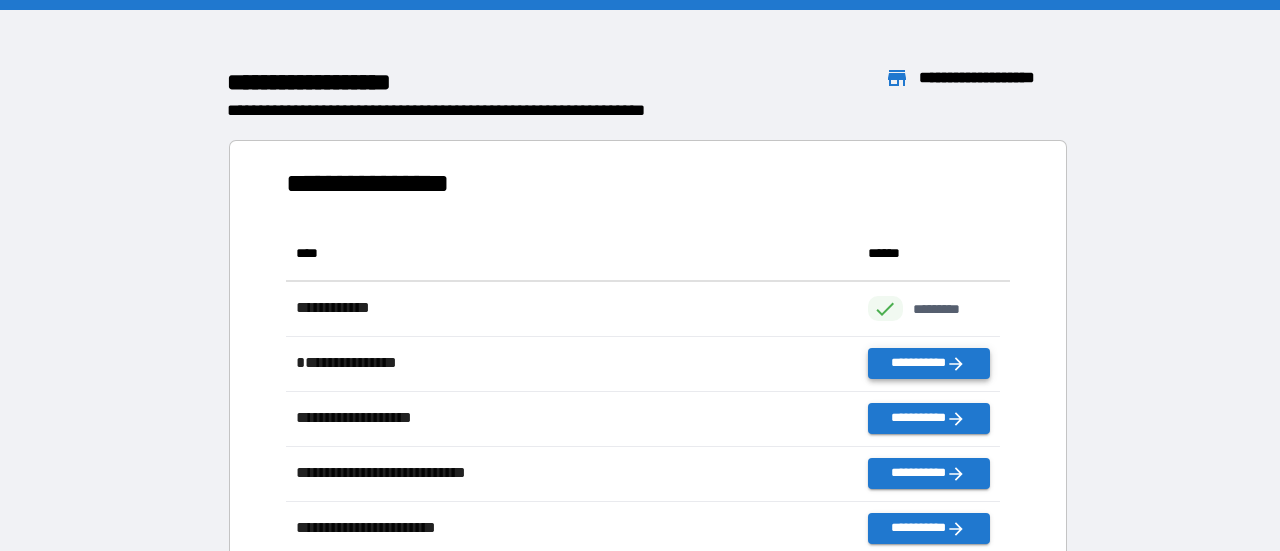 scroll, scrollTop: 16, scrollLeft: 16, axis: both 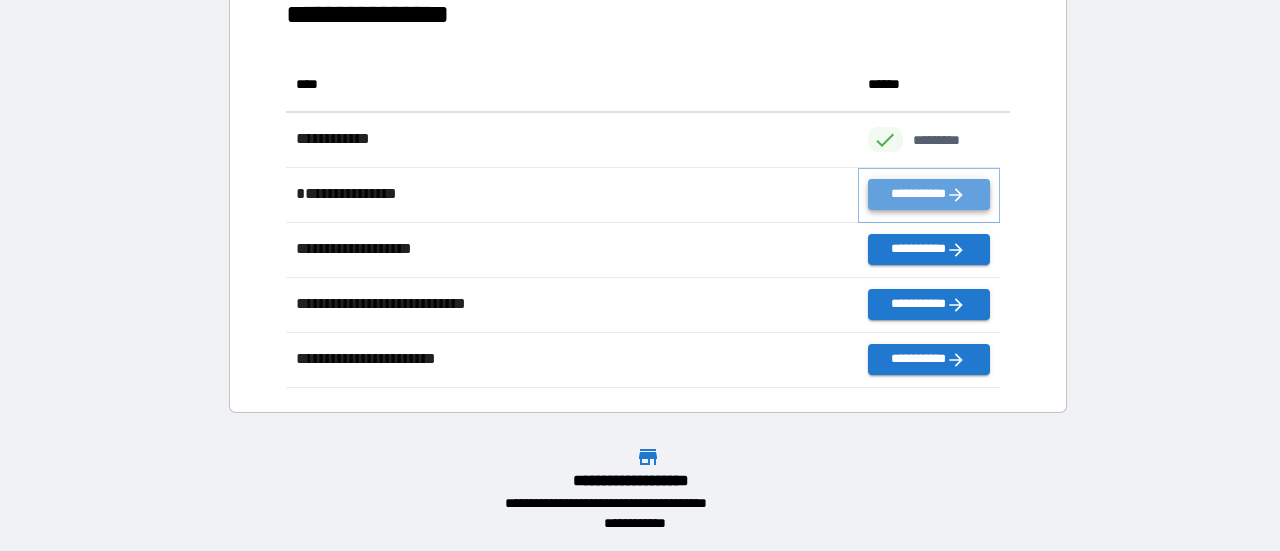 click on "**********" at bounding box center (929, 194) 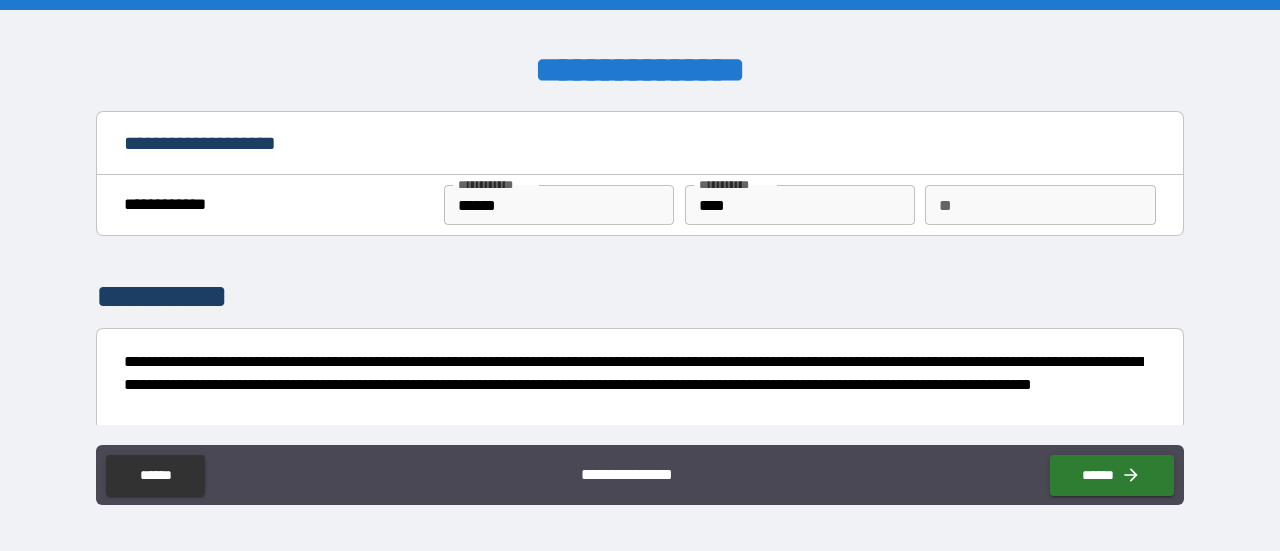 click on "**" at bounding box center (1040, 205) 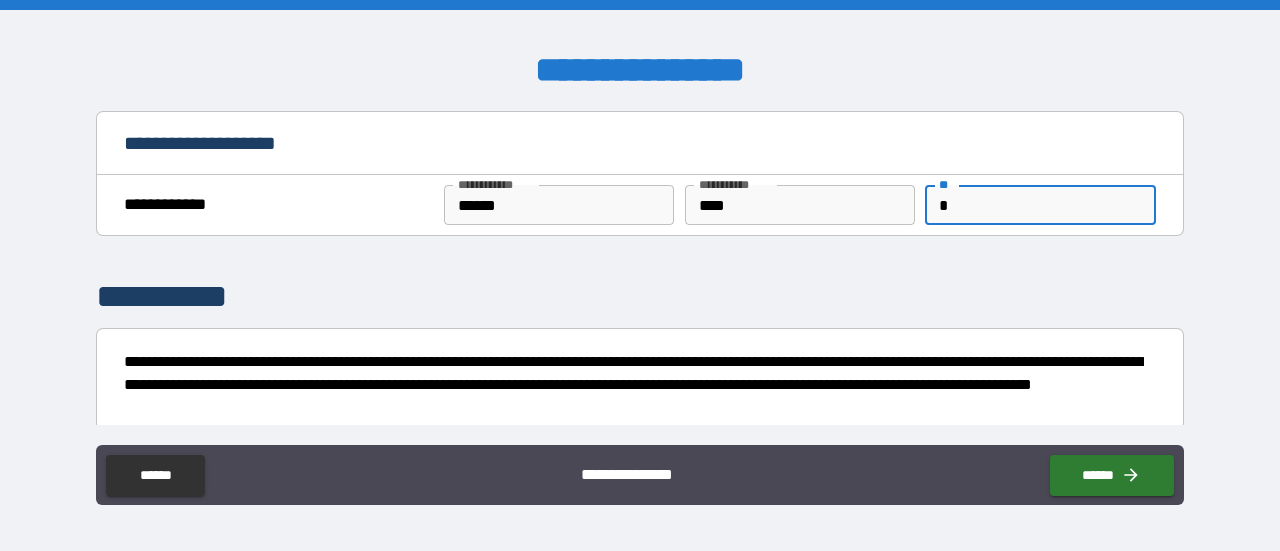 type on "*" 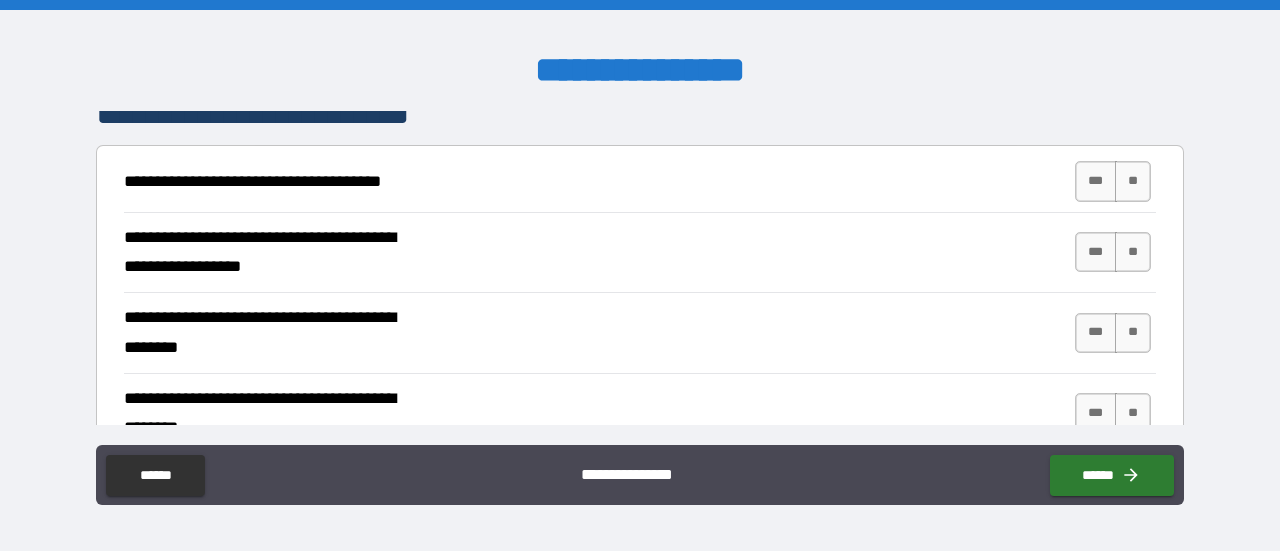 scroll, scrollTop: 400, scrollLeft: 0, axis: vertical 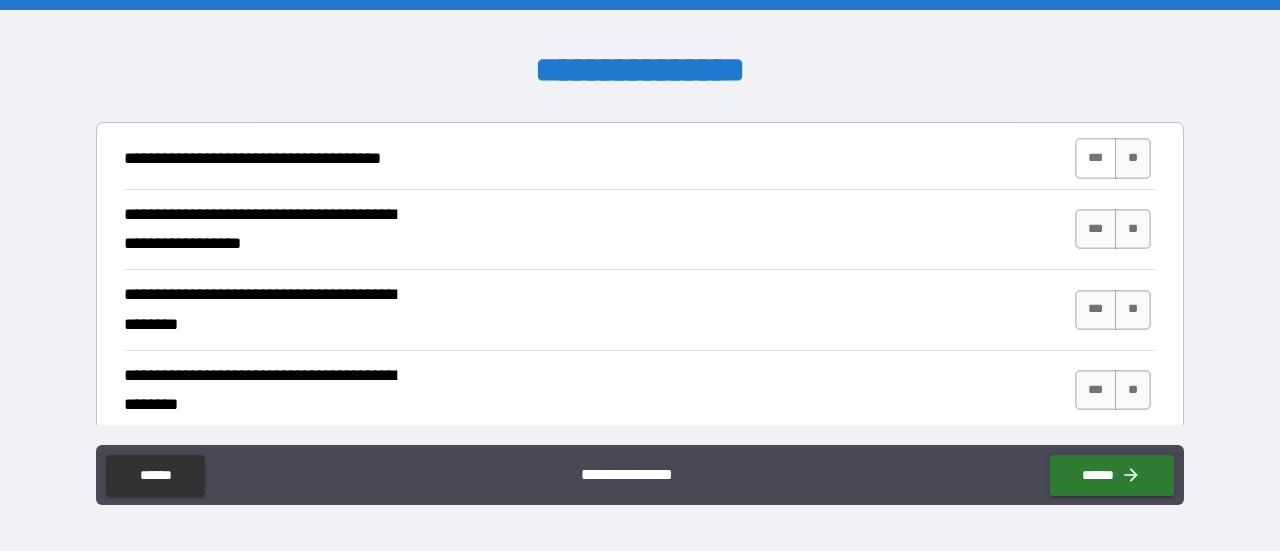 click on "***" at bounding box center (1096, 158) 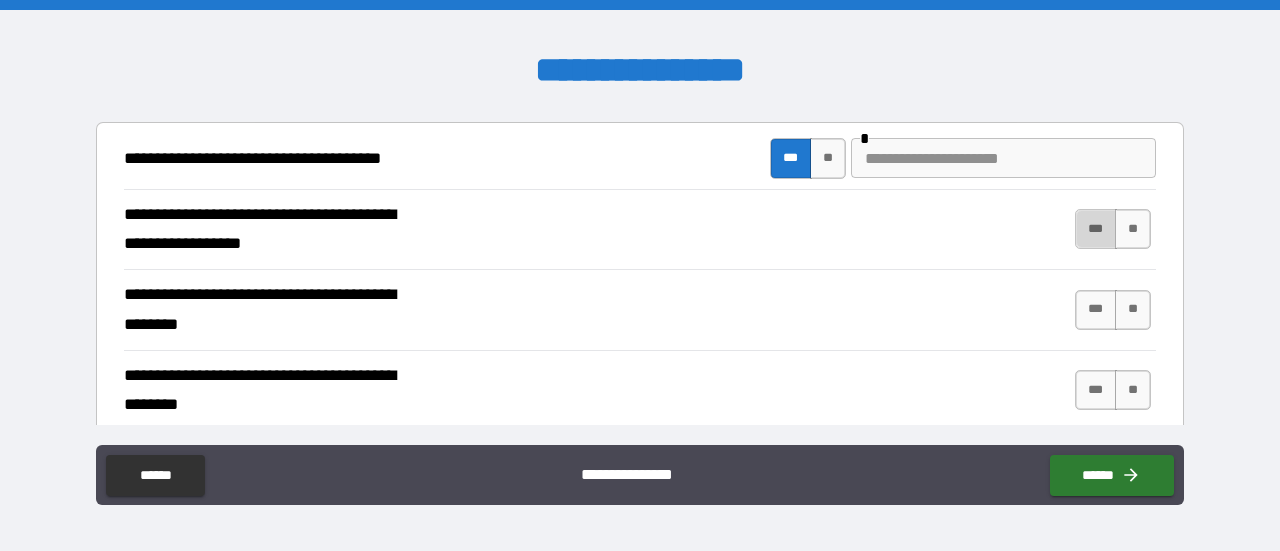 click on "***" at bounding box center [1096, 229] 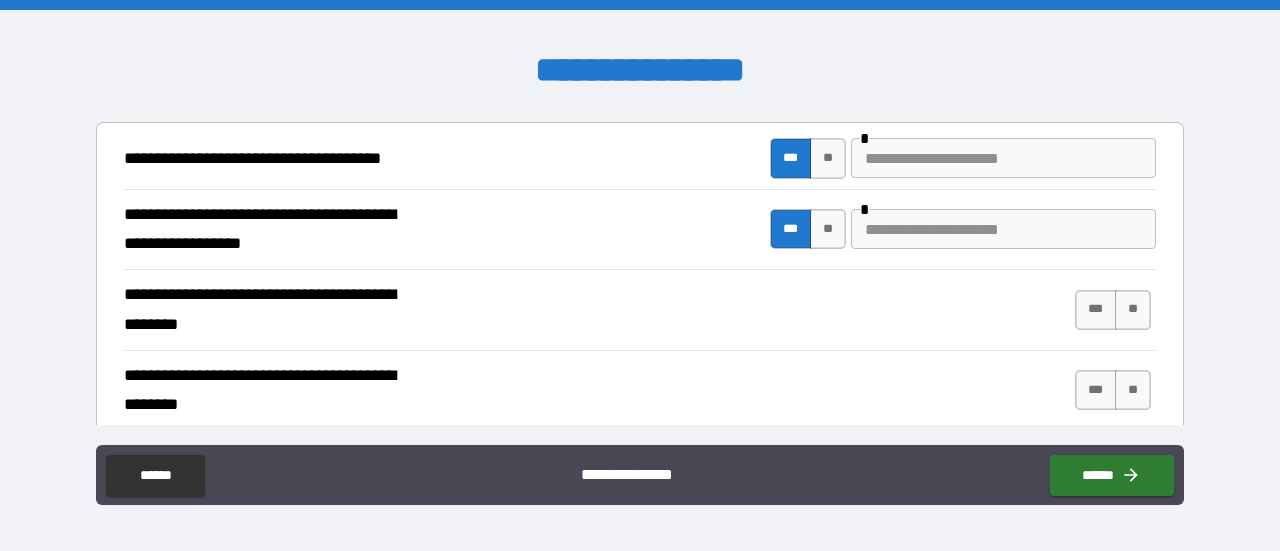 click at bounding box center [1003, 229] 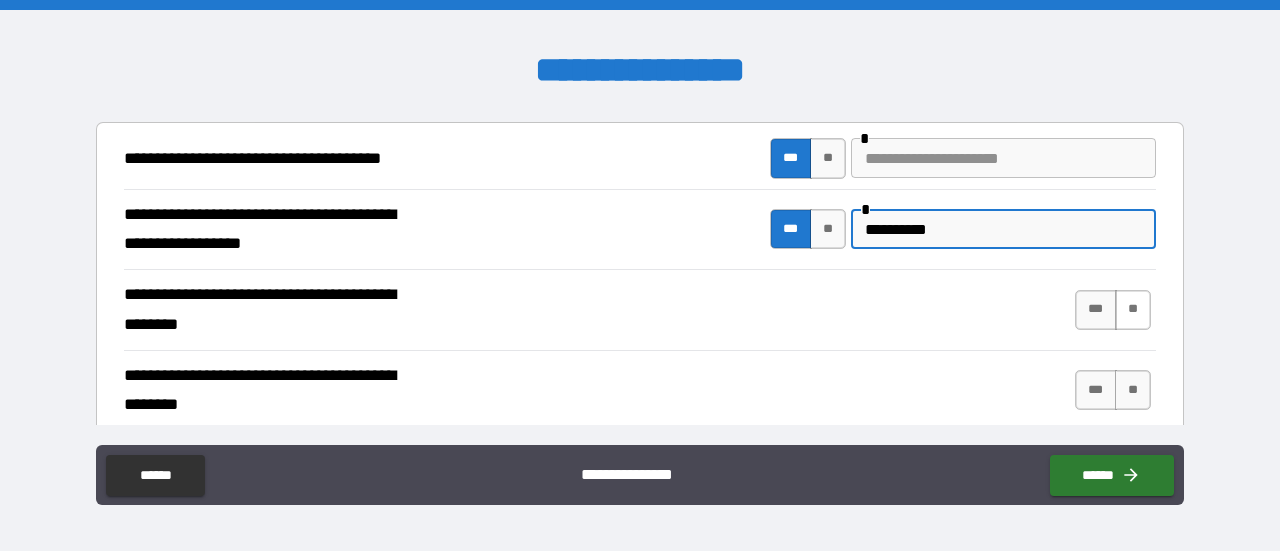 type on "**********" 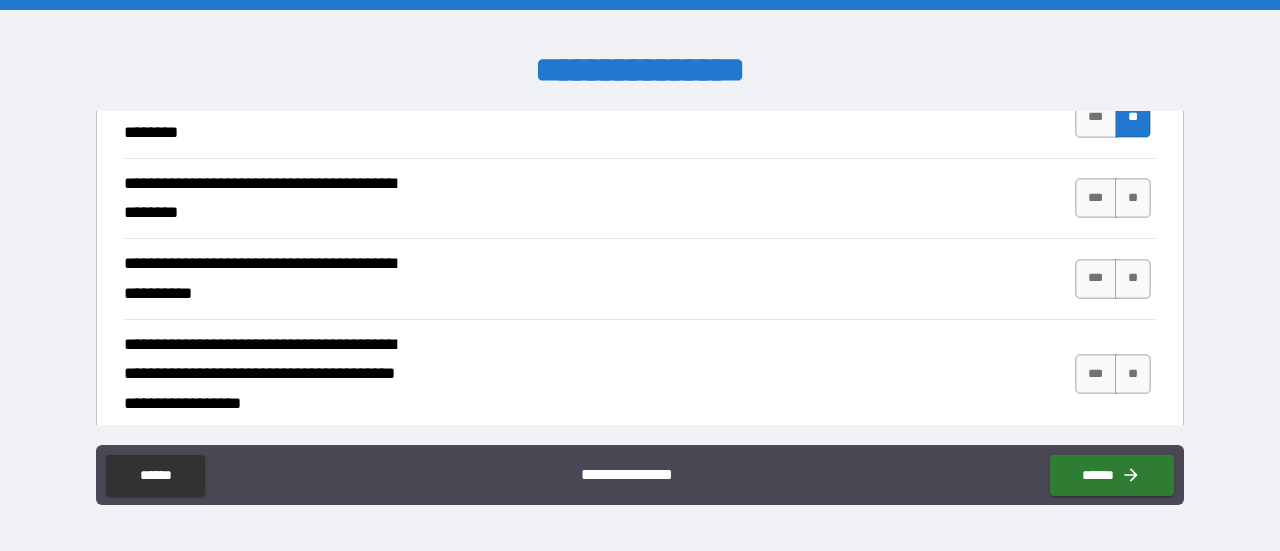 scroll, scrollTop: 600, scrollLeft: 0, axis: vertical 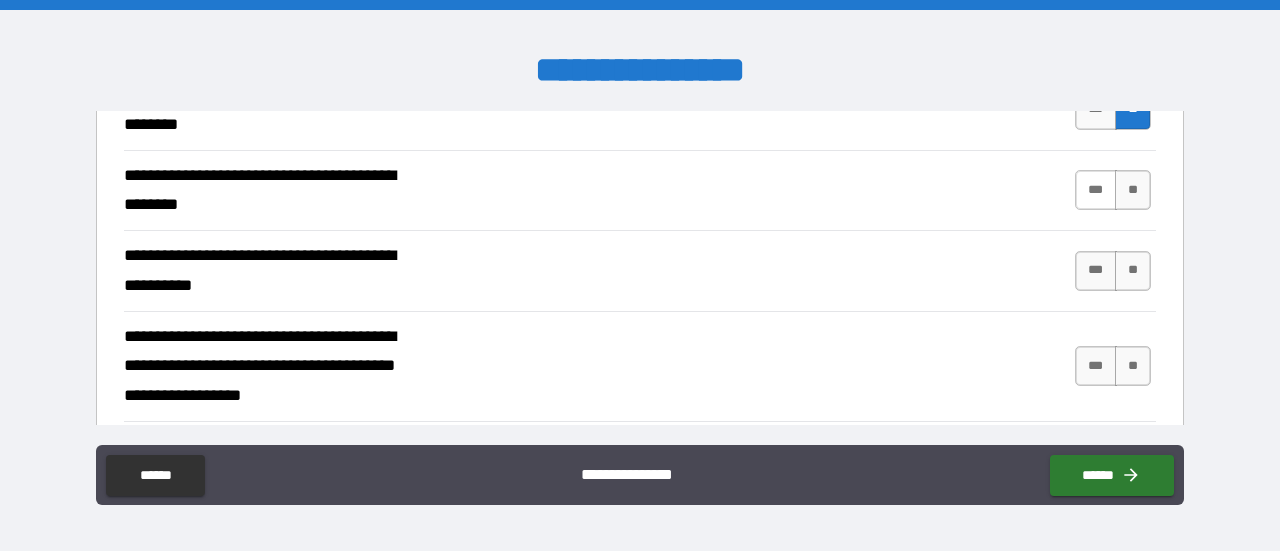 click on "***" at bounding box center [1096, 190] 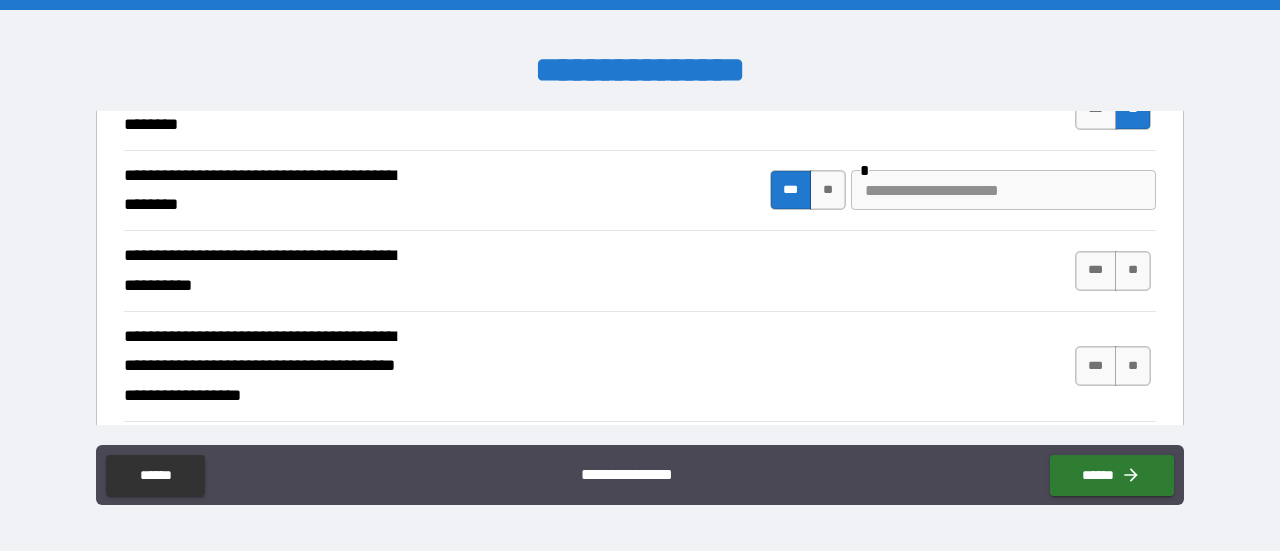 click at bounding box center [1003, 190] 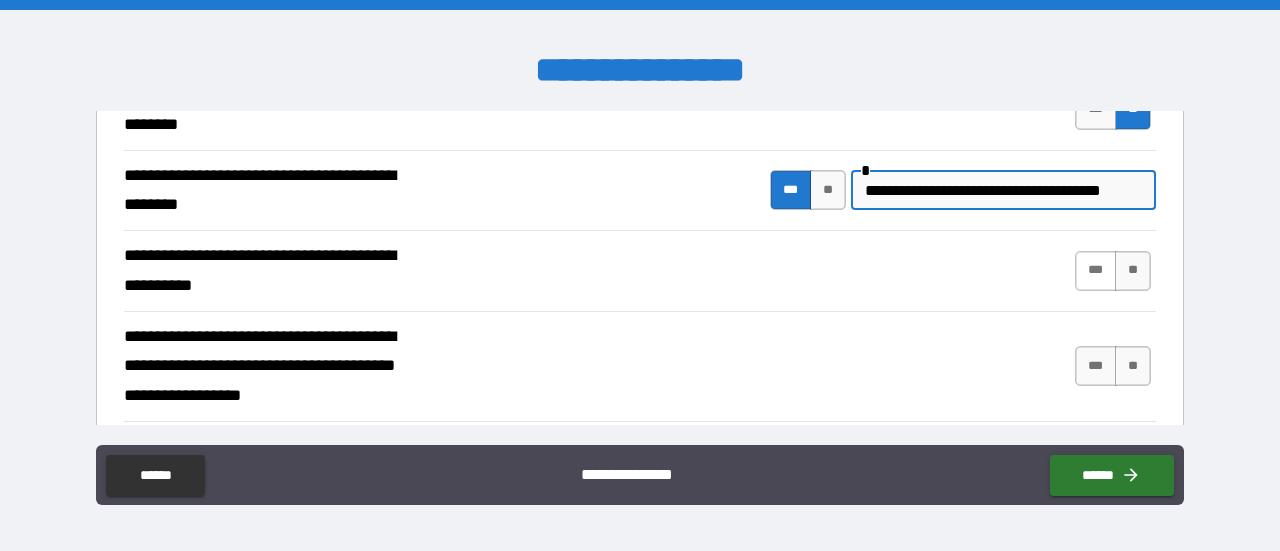 type on "**********" 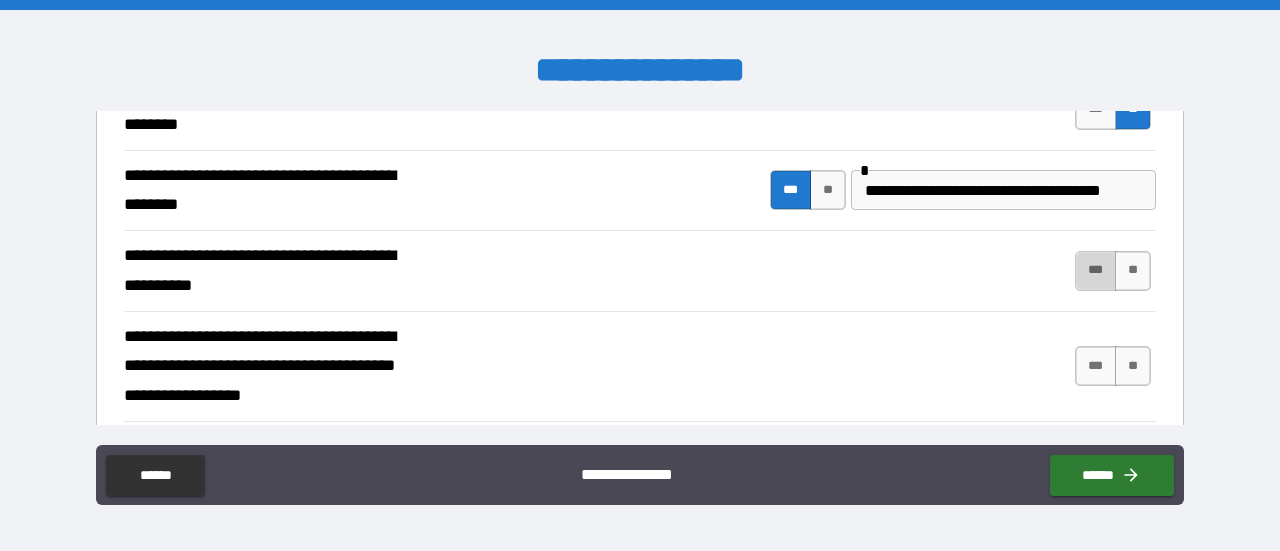 click on "***" at bounding box center [1096, 271] 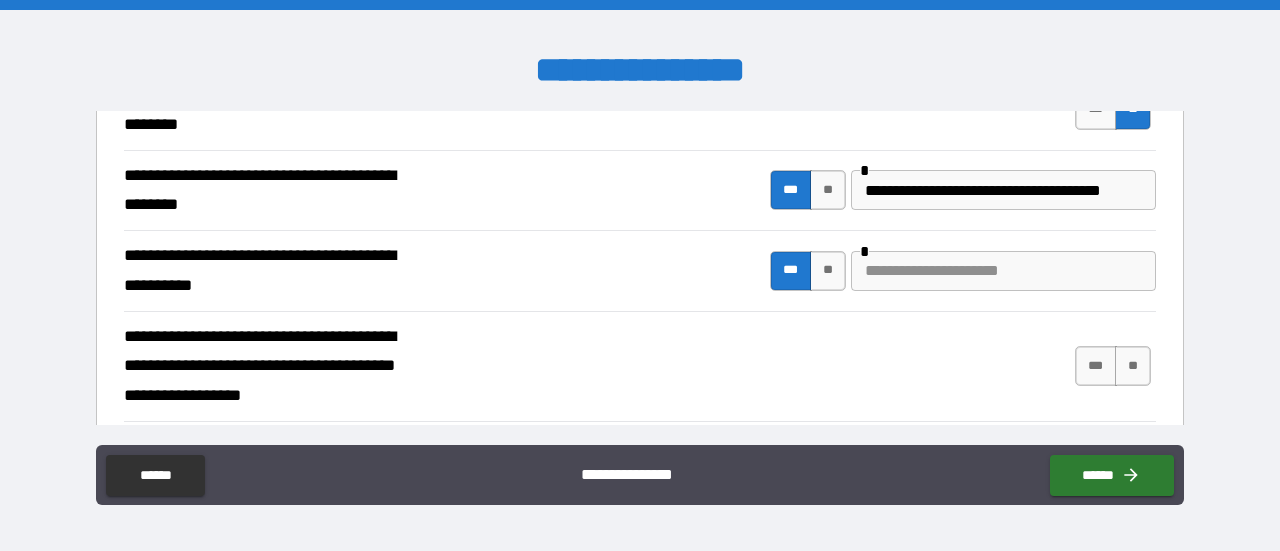 click at bounding box center (1003, 271) 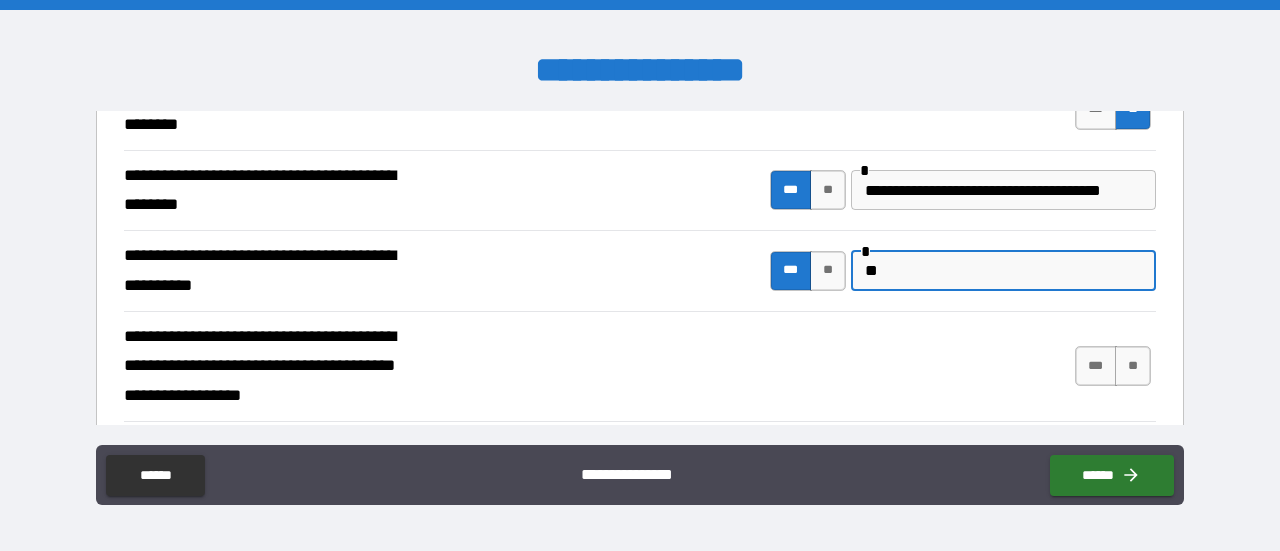 type on "*" 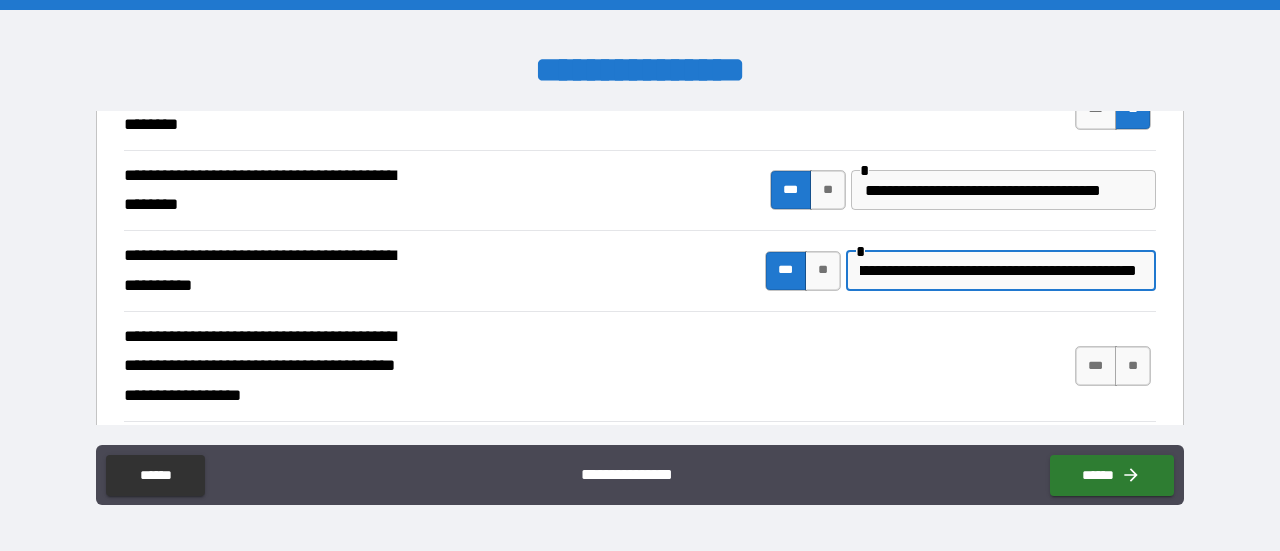 scroll, scrollTop: 0, scrollLeft: 143, axis: horizontal 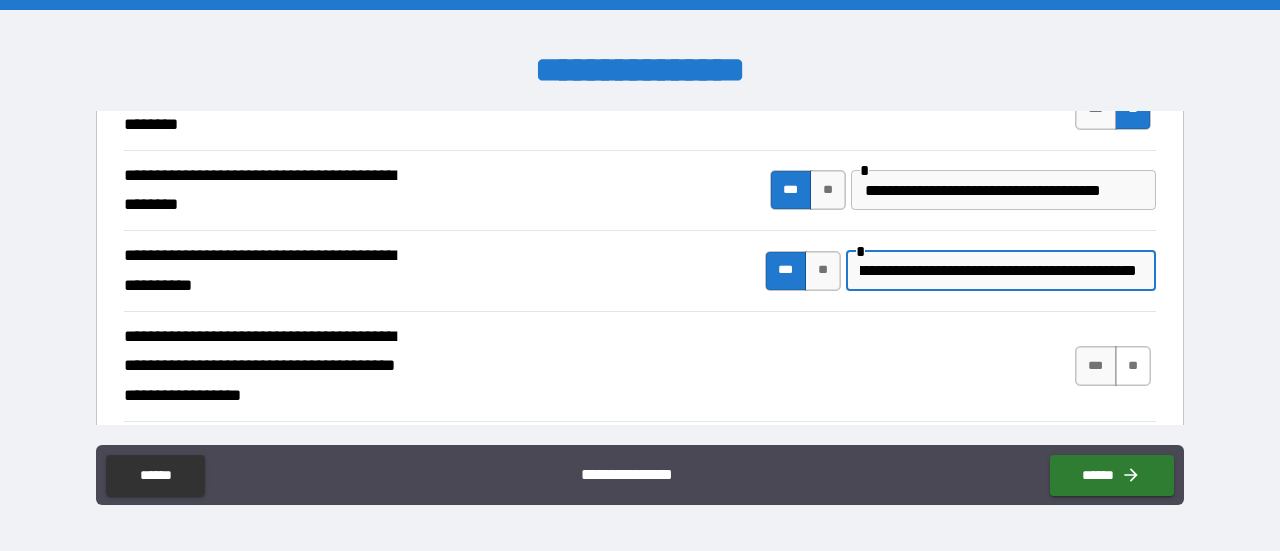 type on "**********" 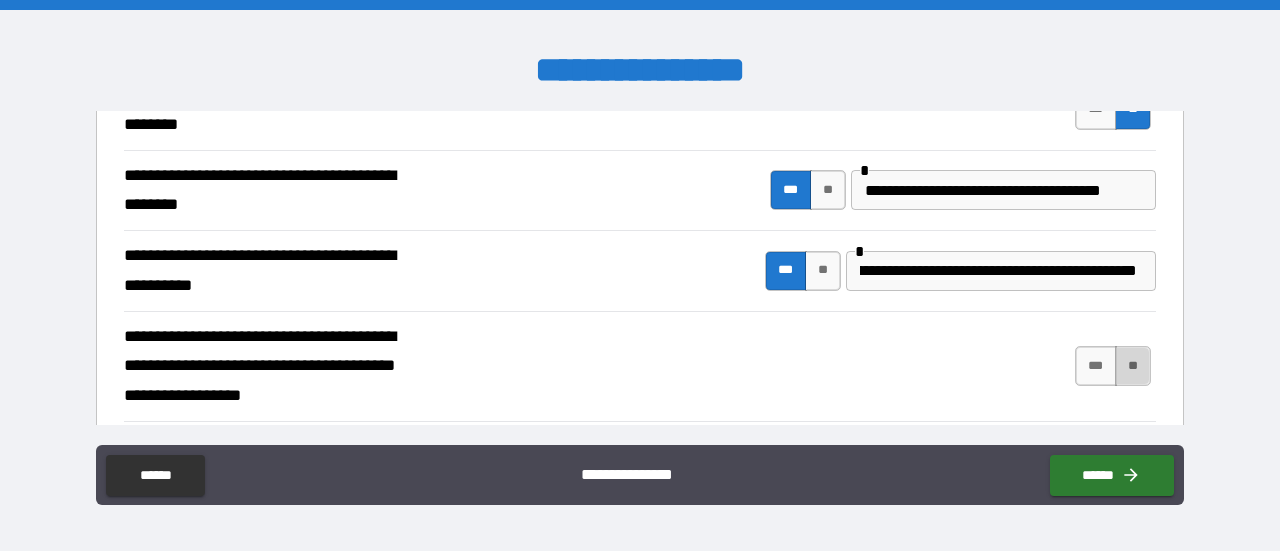 click on "**" at bounding box center (1133, 366) 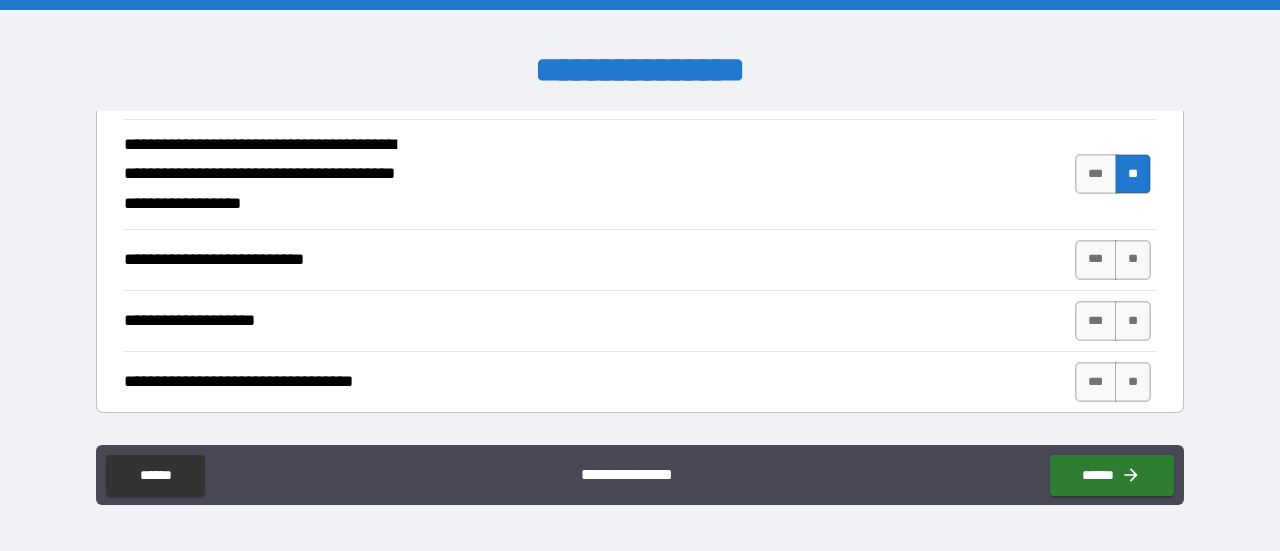 scroll, scrollTop: 800, scrollLeft: 0, axis: vertical 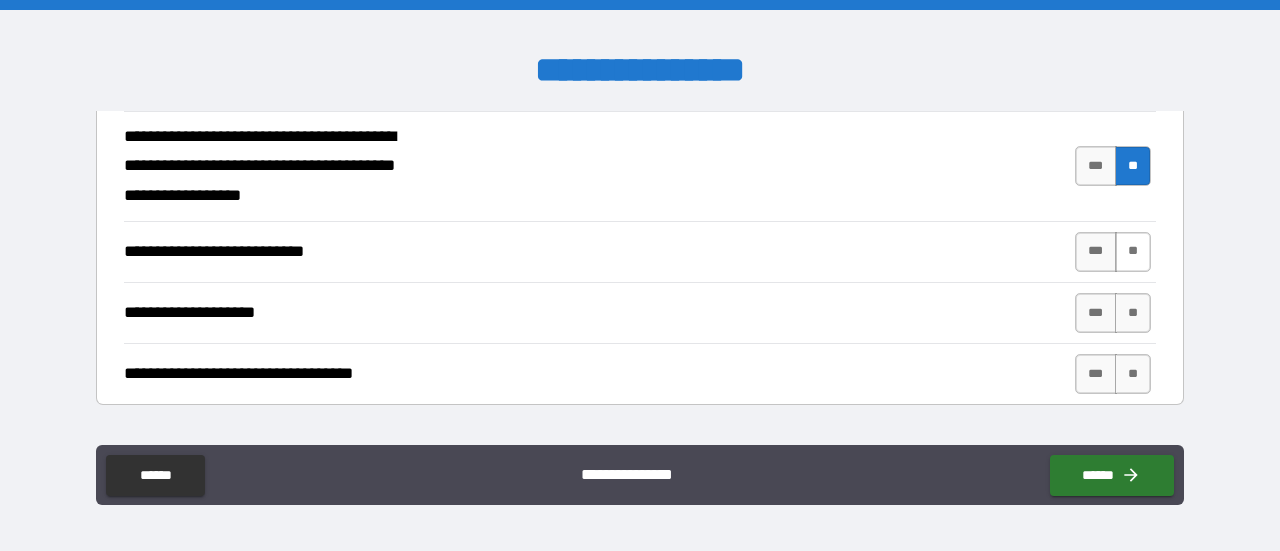 click on "**" at bounding box center [1133, 252] 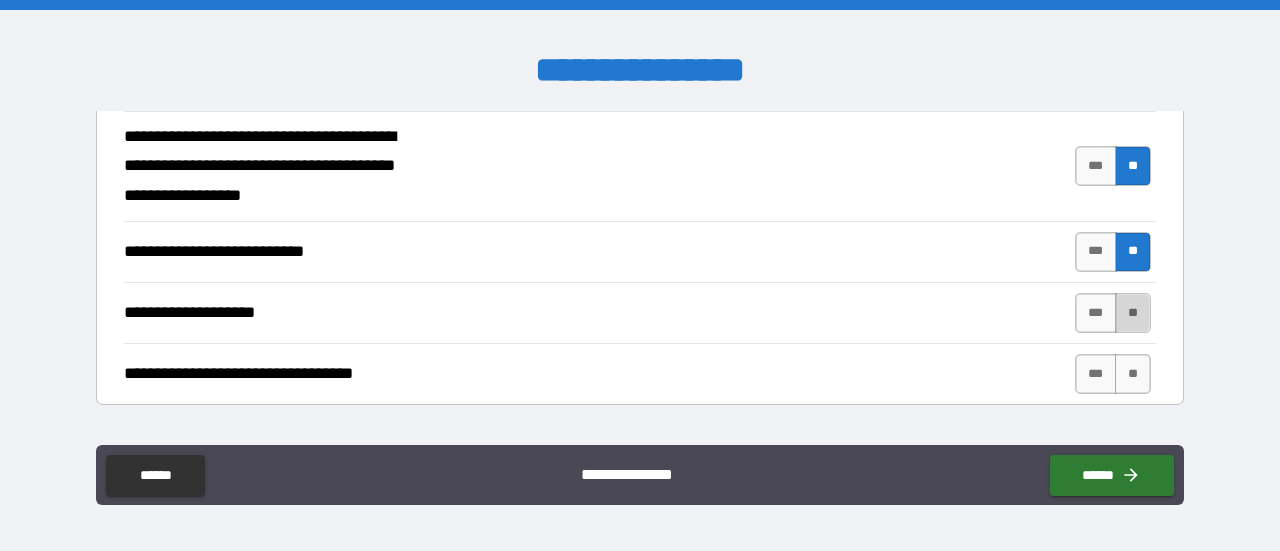 click on "**" at bounding box center [1133, 313] 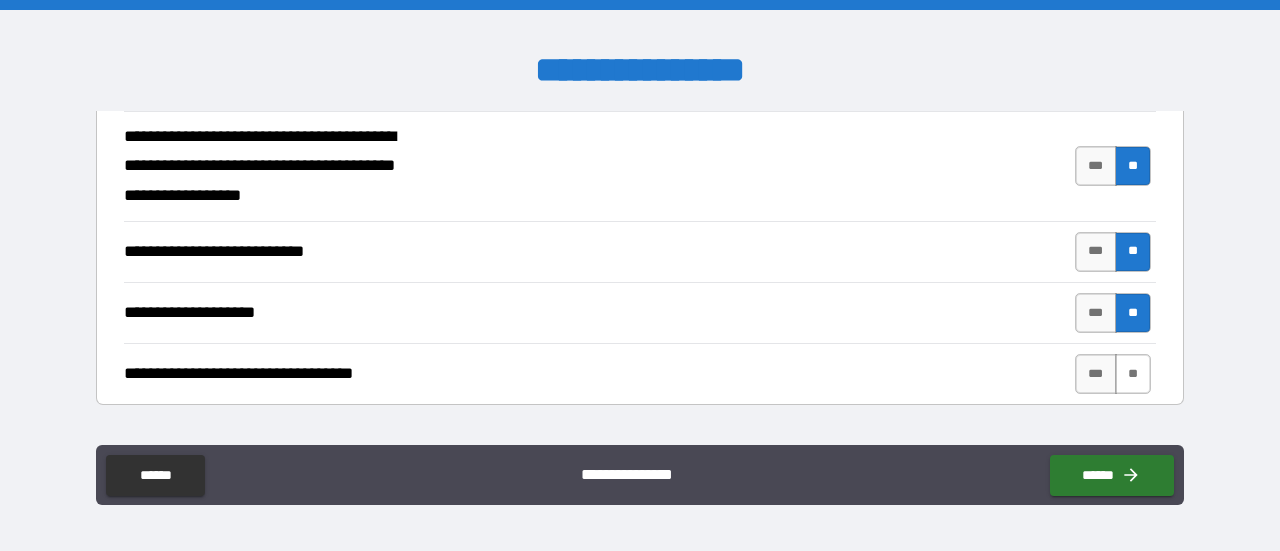 click on "**" at bounding box center (1133, 374) 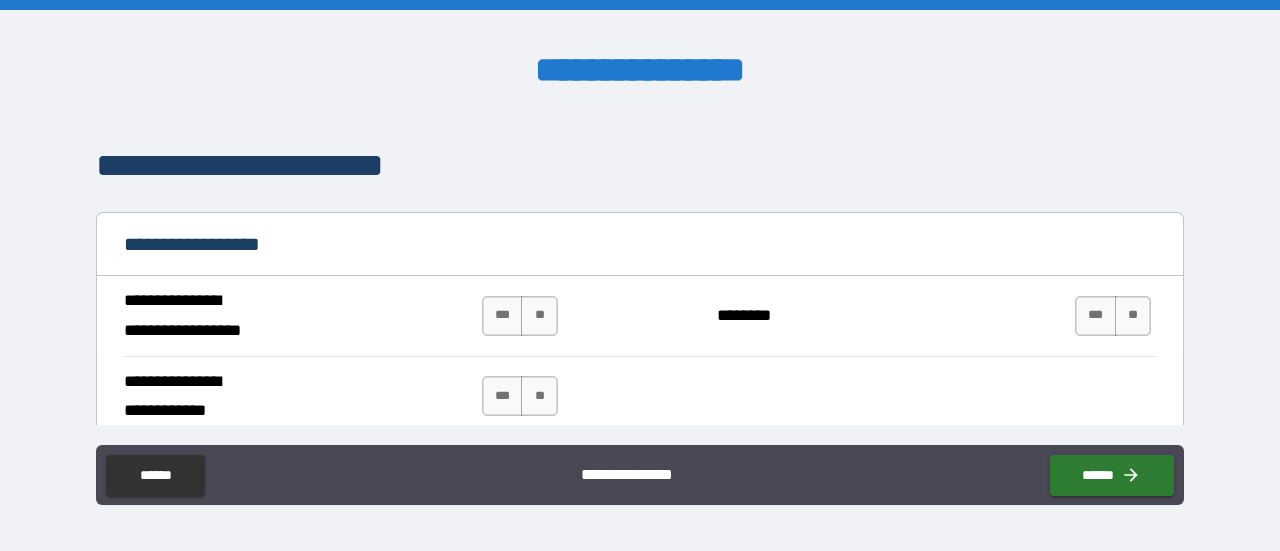 scroll, scrollTop: 1200, scrollLeft: 0, axis: vertical 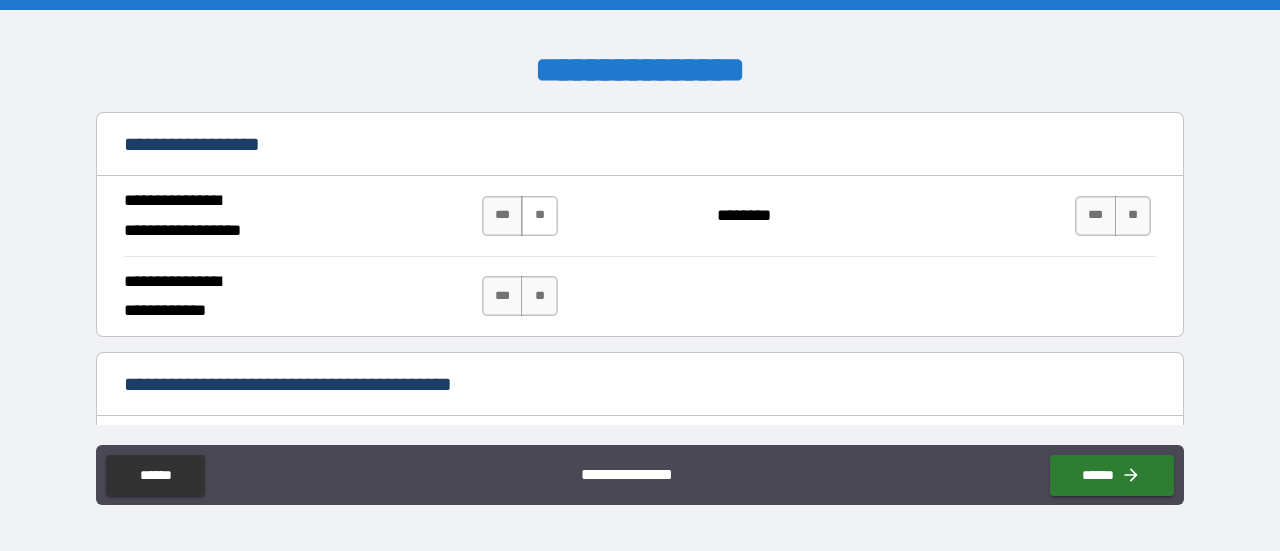 click on "**" at bounding box center (539, 216) 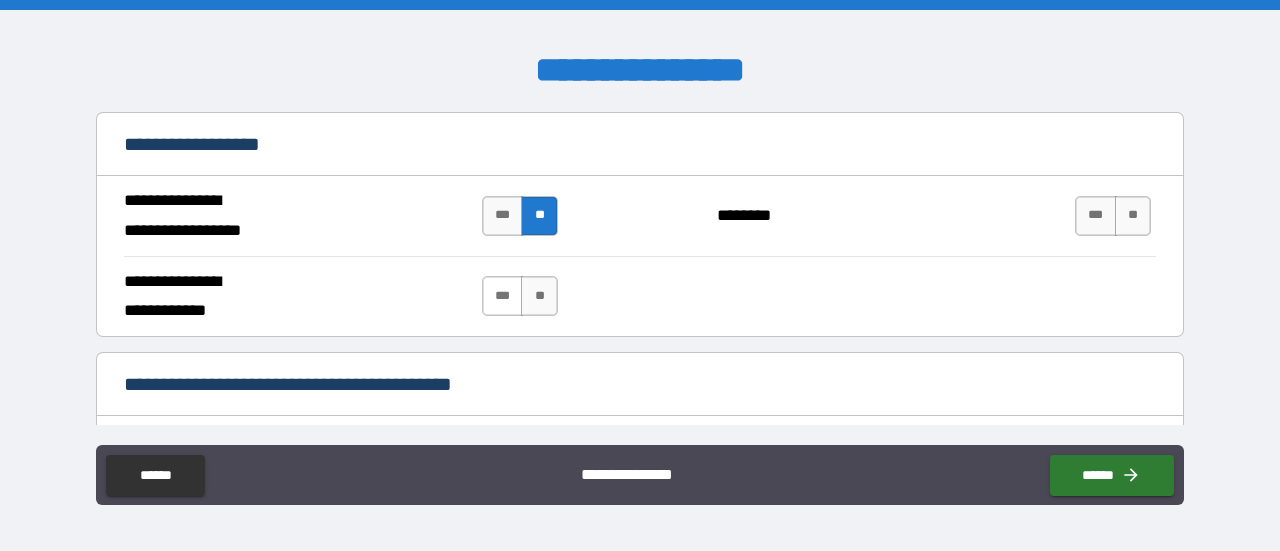 click on "***" at bounding box center [503, 296] 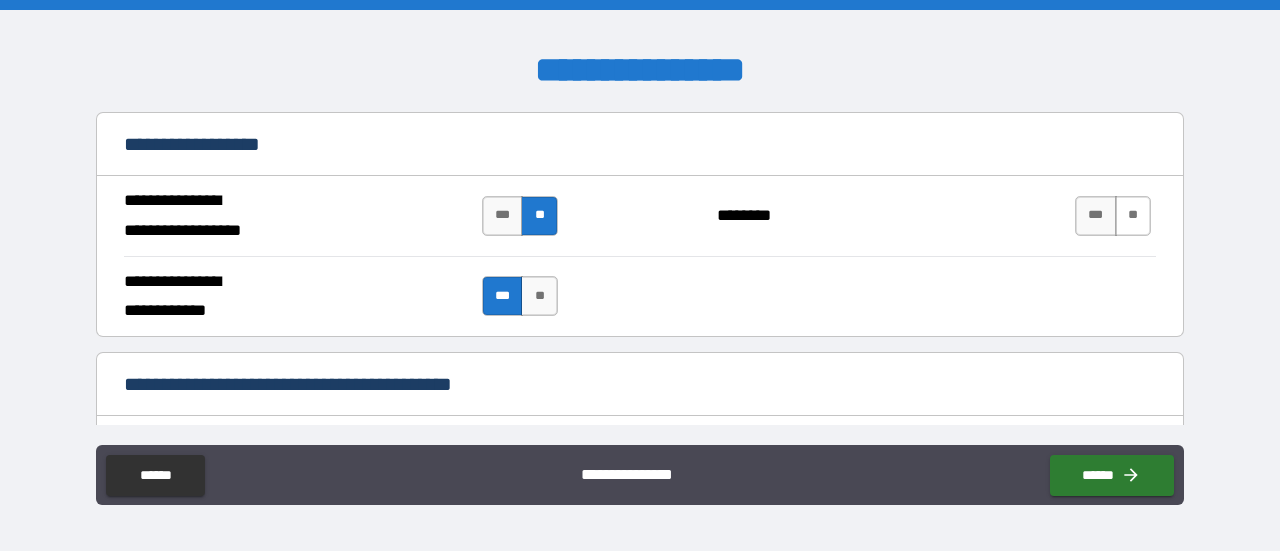 click on "**" at bounding box center (1133, 216) 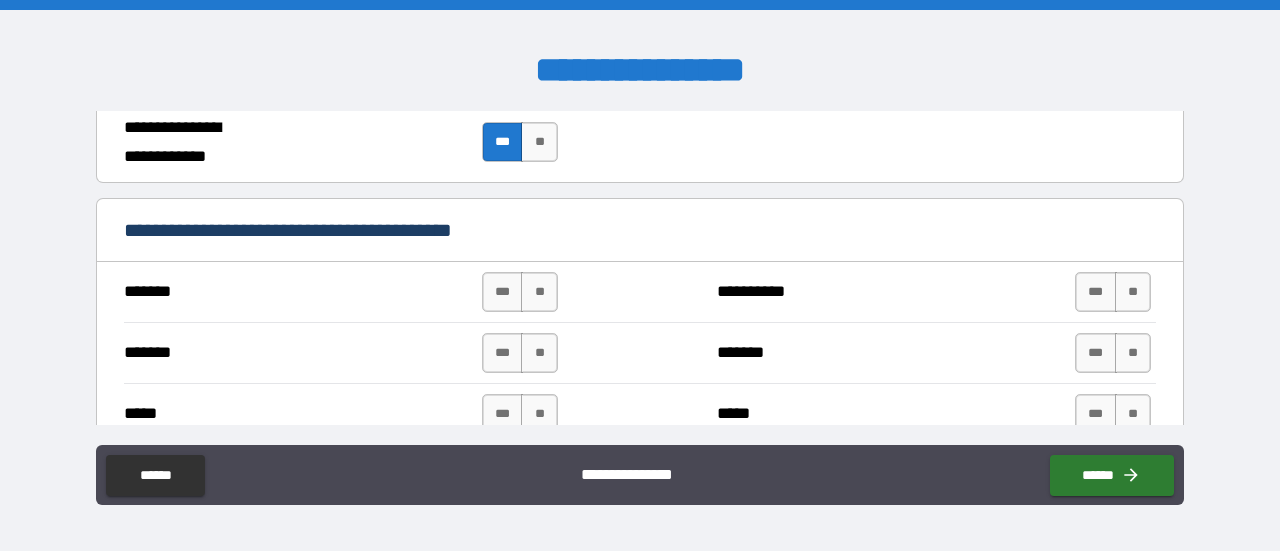 scroll, scrollTop: 1400, scrollLeft: 0, axis: vertical 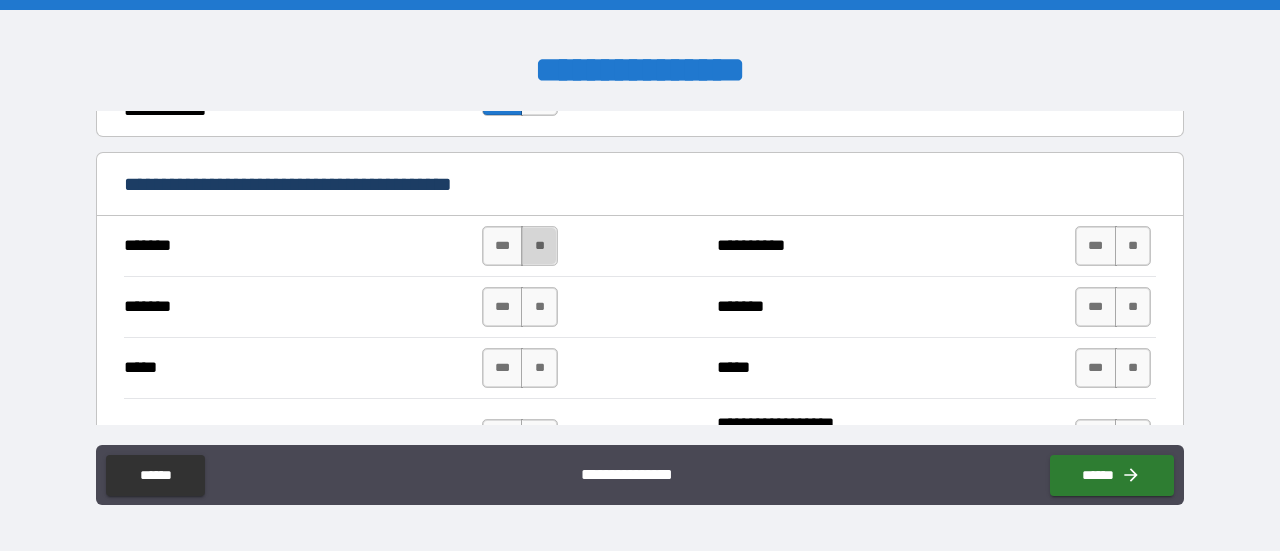 click on "**" at bounding box center (539, 246) 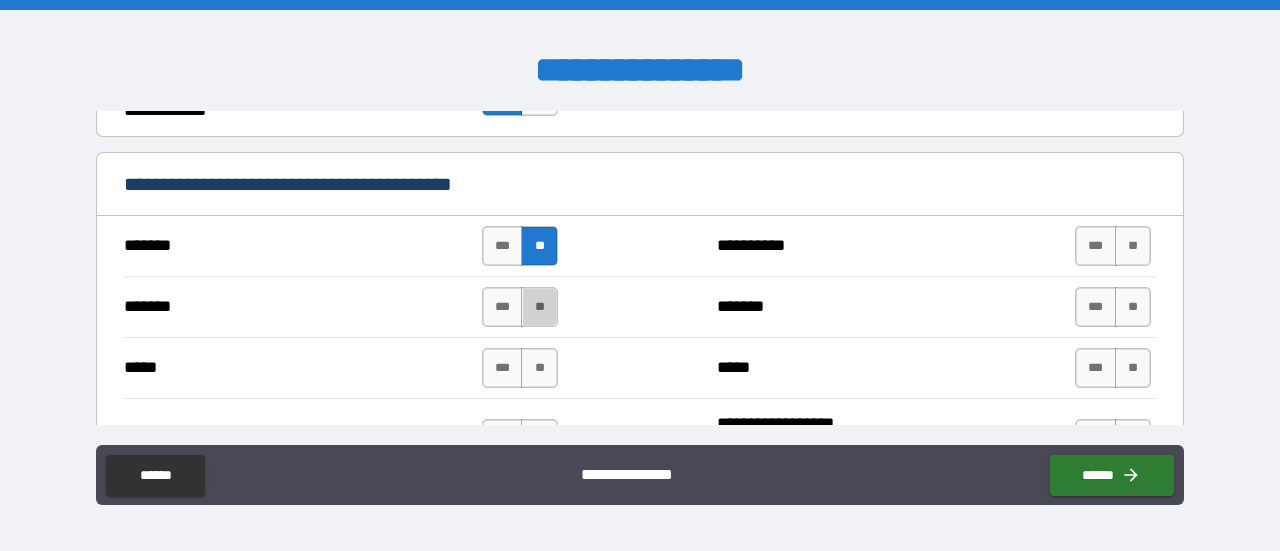 drag, startPoint x: 534, startPoint y: 307, endPoint x: 760, endPoint y: 247, distance: 233.829 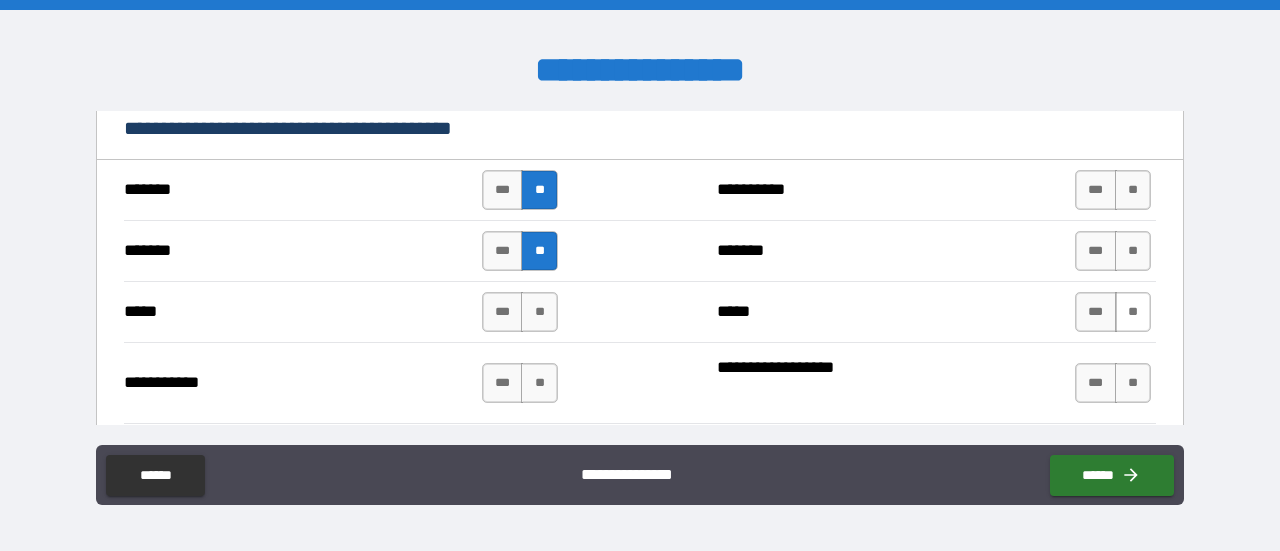 scroll, scrollTop: 1500, scrollLeft: 0, axis: vertical 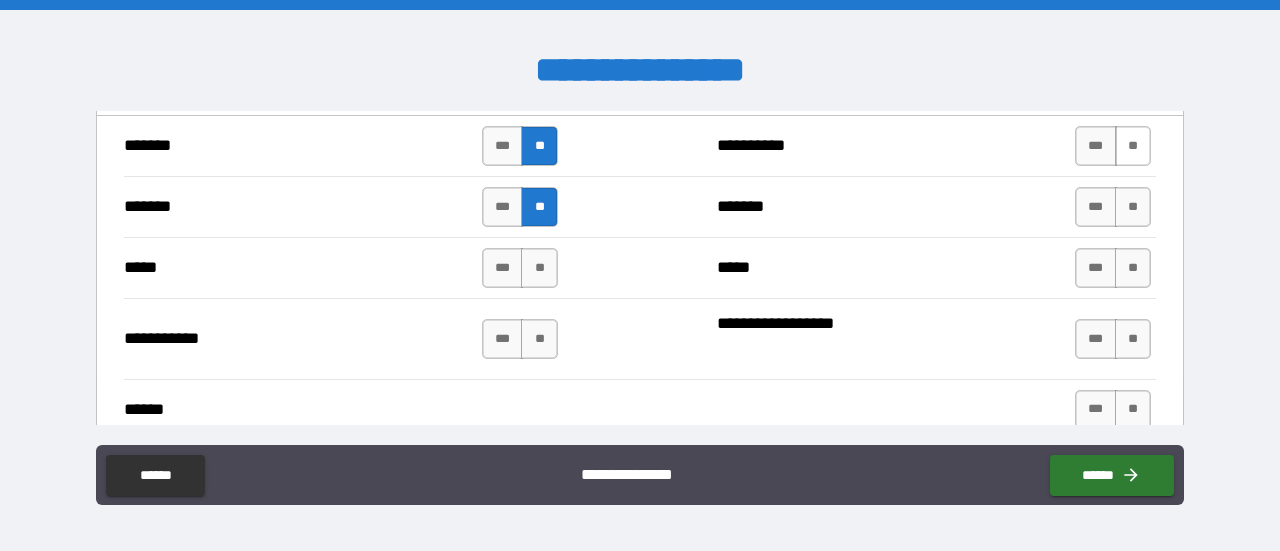 click on "**" at bounding box center (1133, 146) 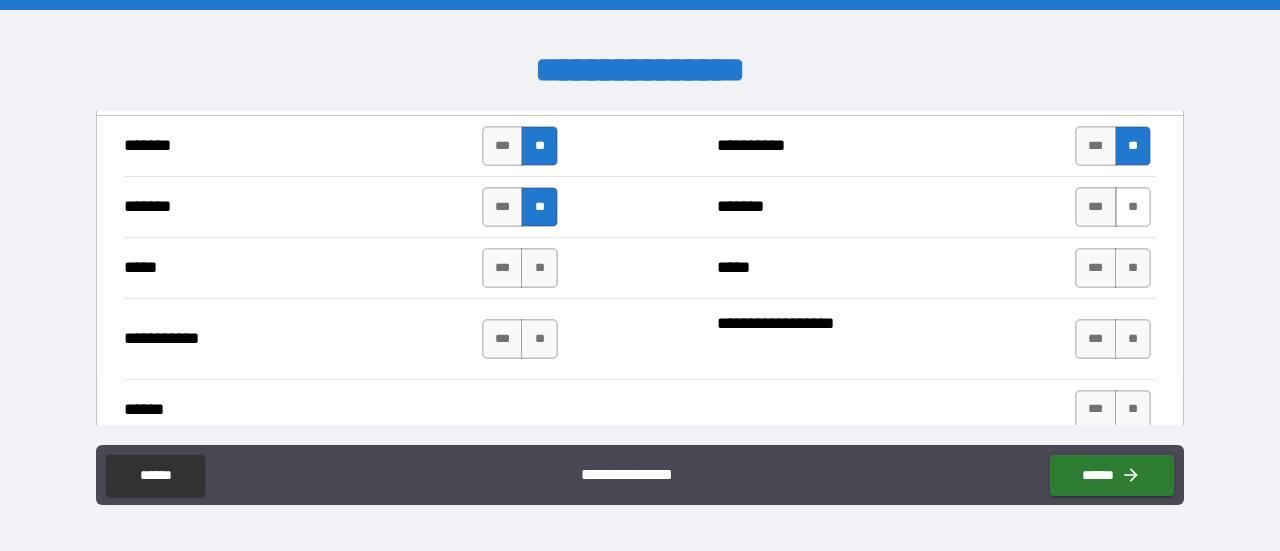 click on "**" at bounding box center (1133, 207) 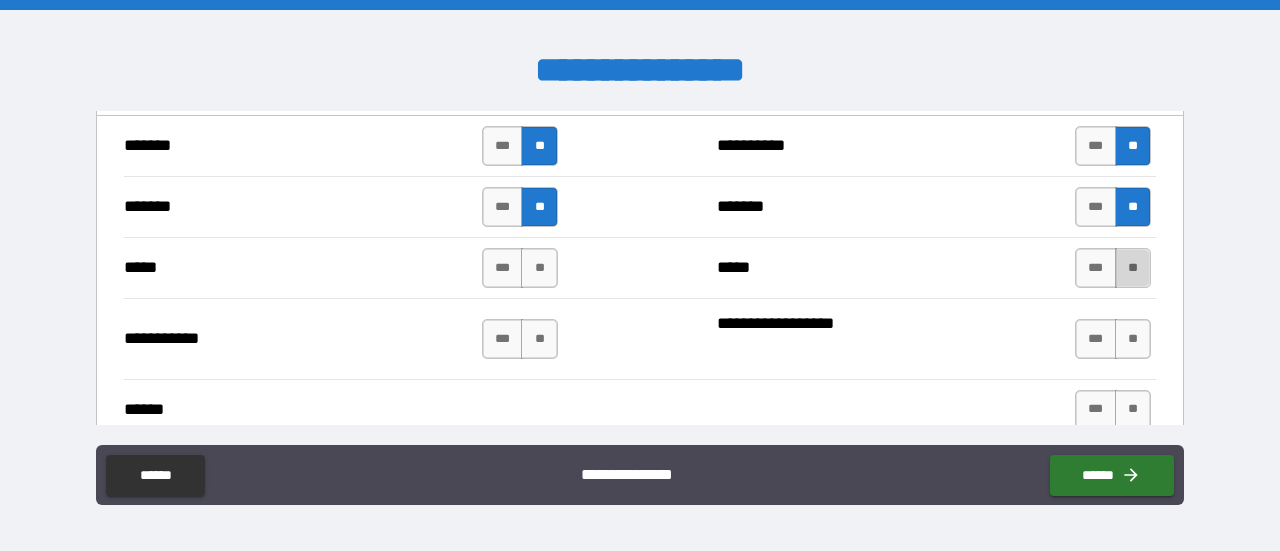 click on "**" at bounding box center (1133, 268) 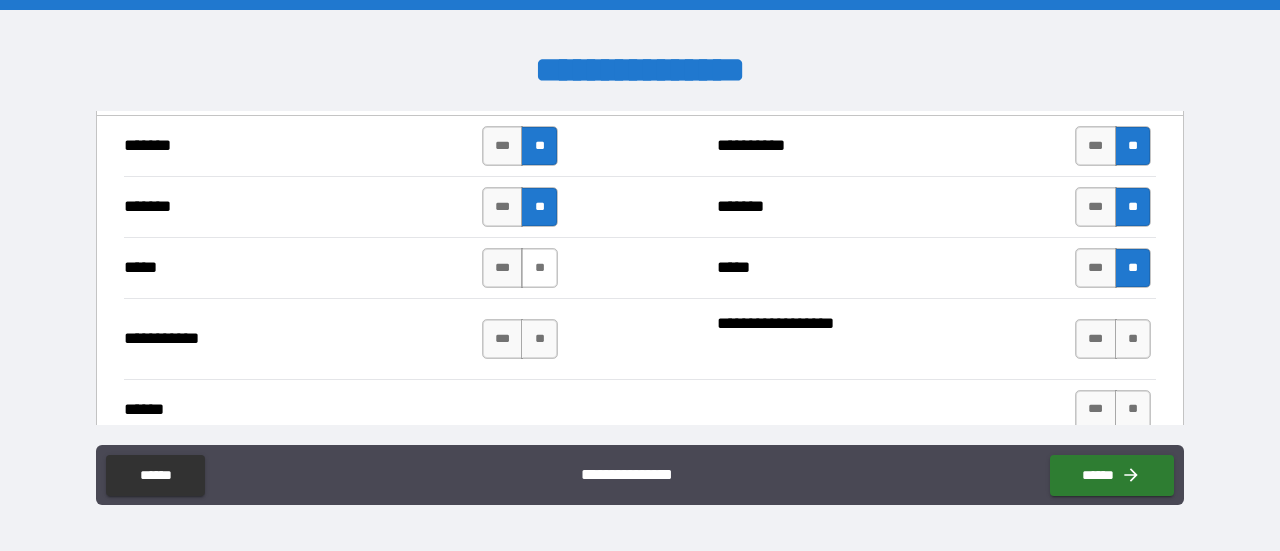 click on "**" at bounding box center (539, 268) 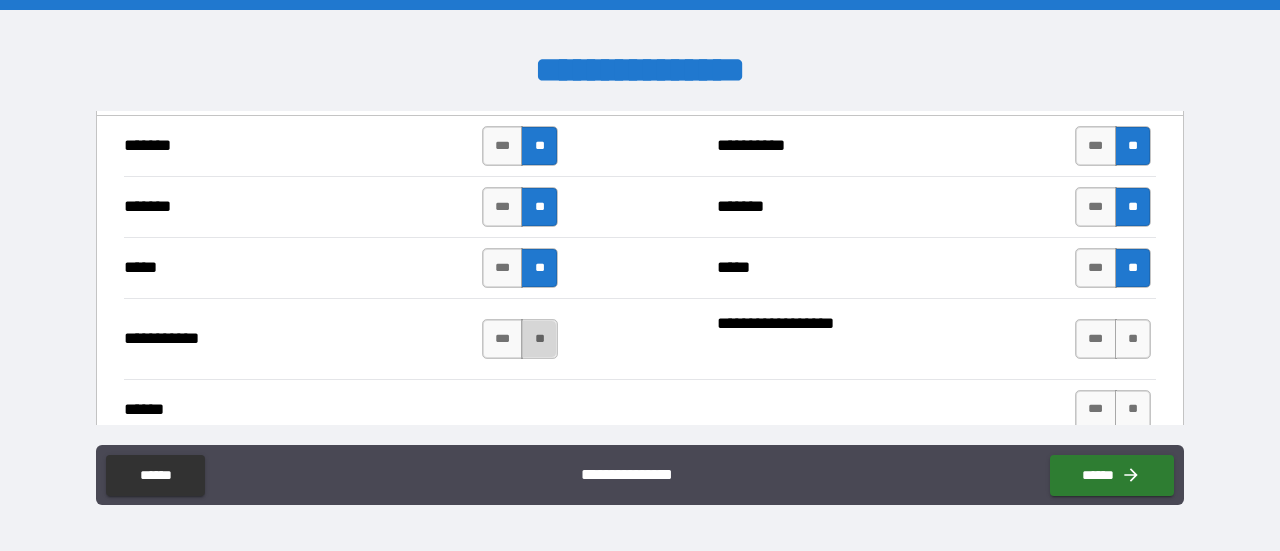 click on "**" at bounding box center (539, 339) 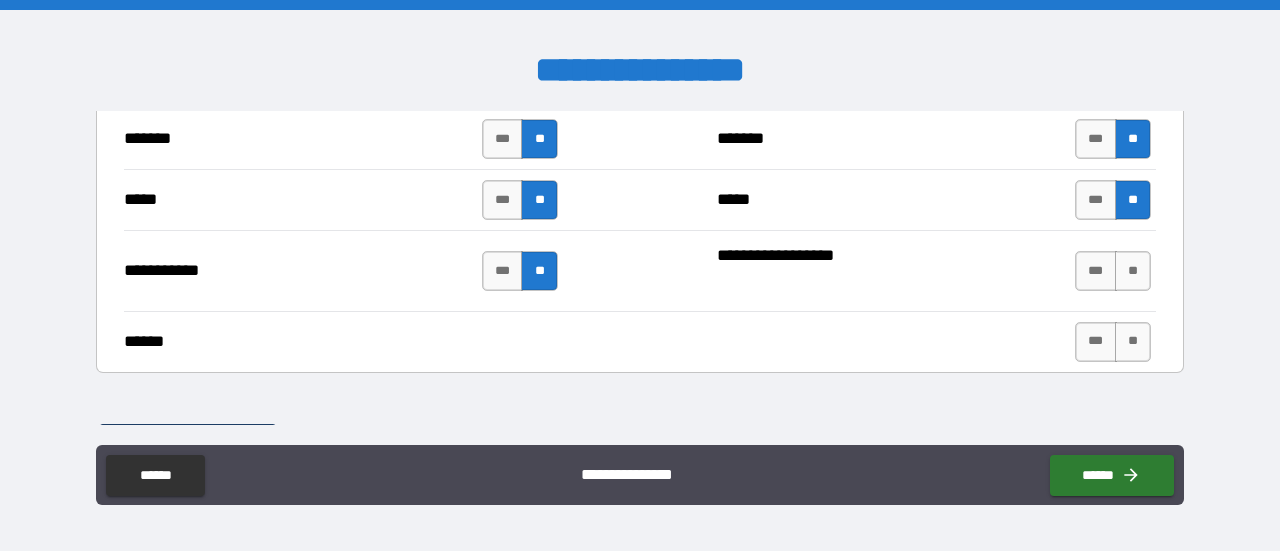scroll, scrollTop: 1600, scrollLeft: 0, axis: vertical 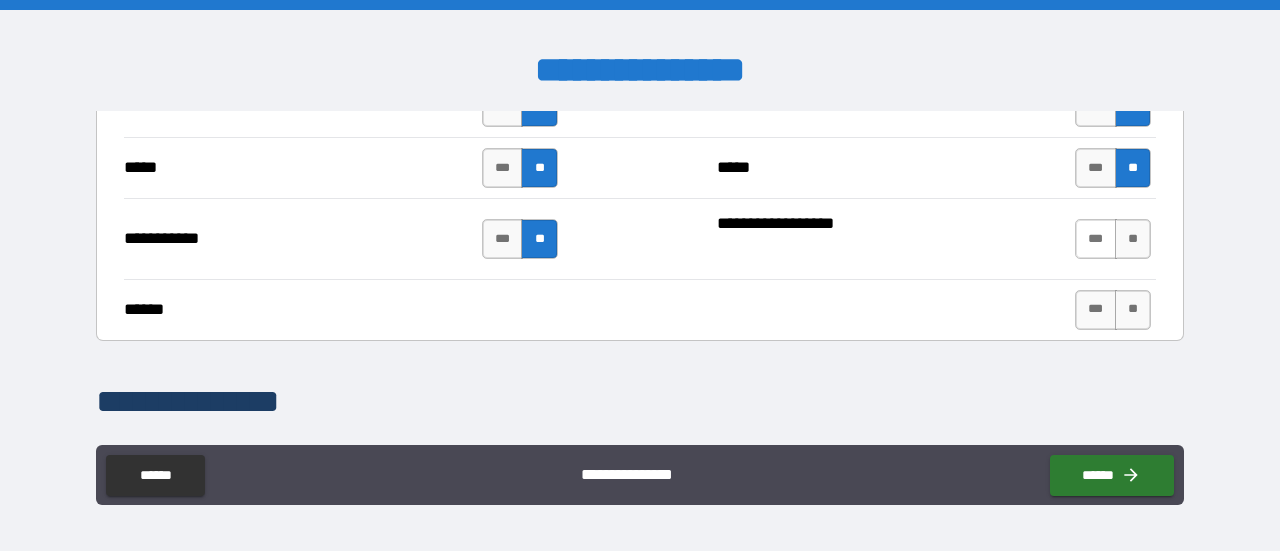 click on "***" at bounding box center (1096, 239) 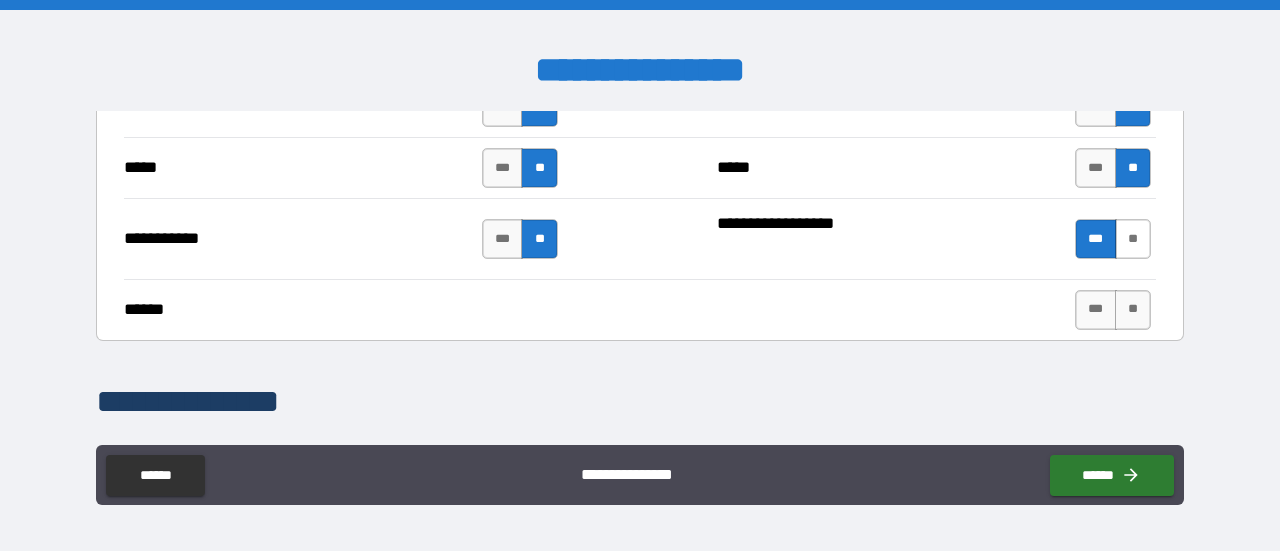 click on "**" at bounding box center [1133, 239] 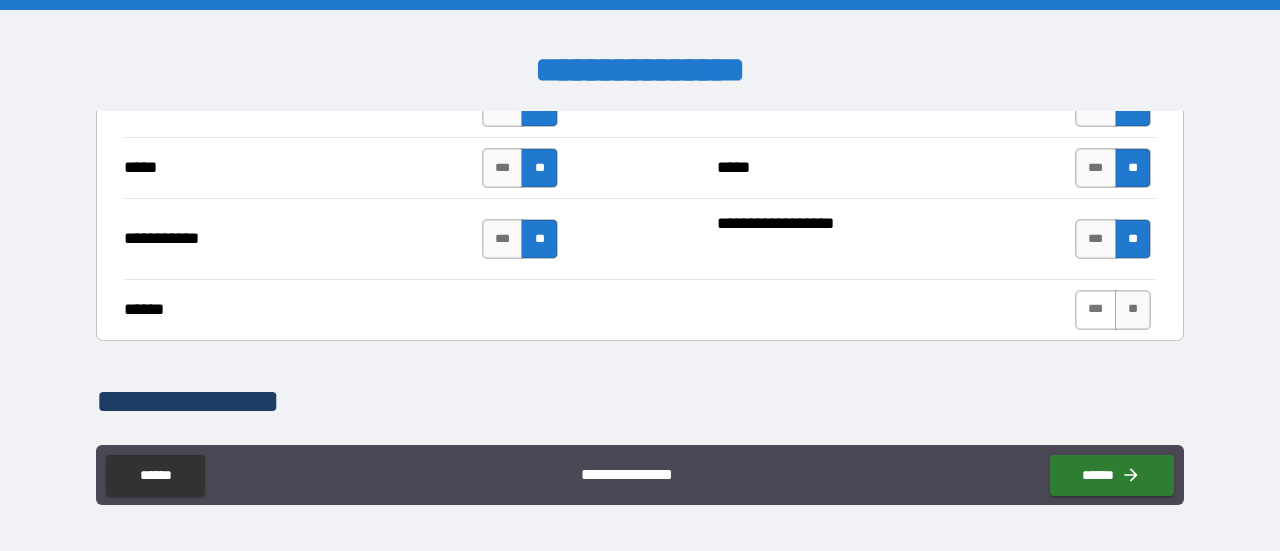 click on "***" at bounding box center (1096, 310) 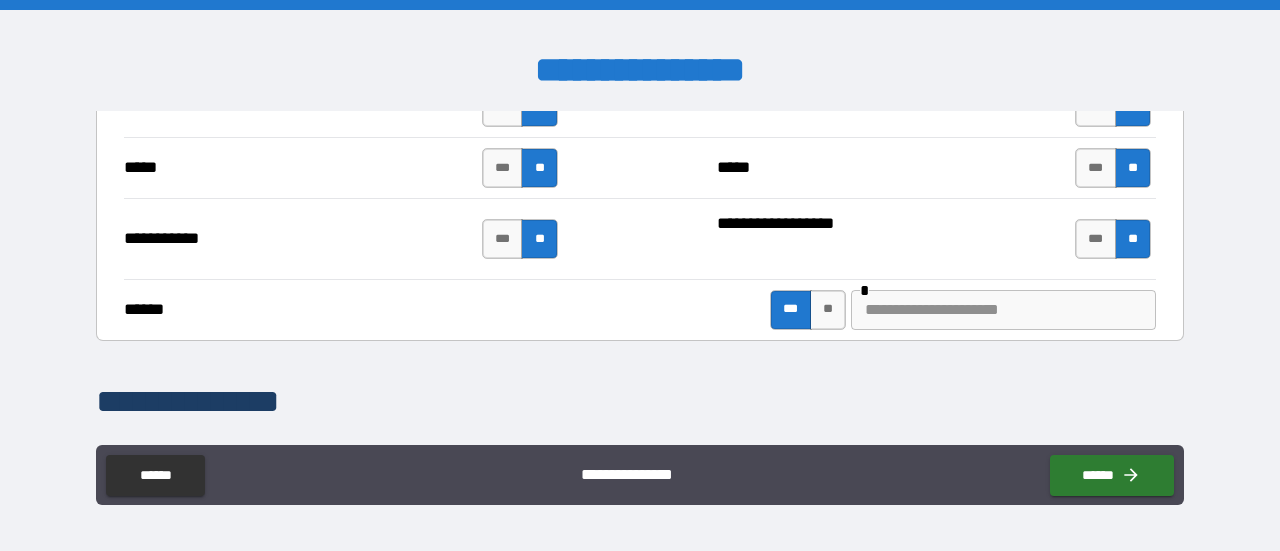 type on "****" 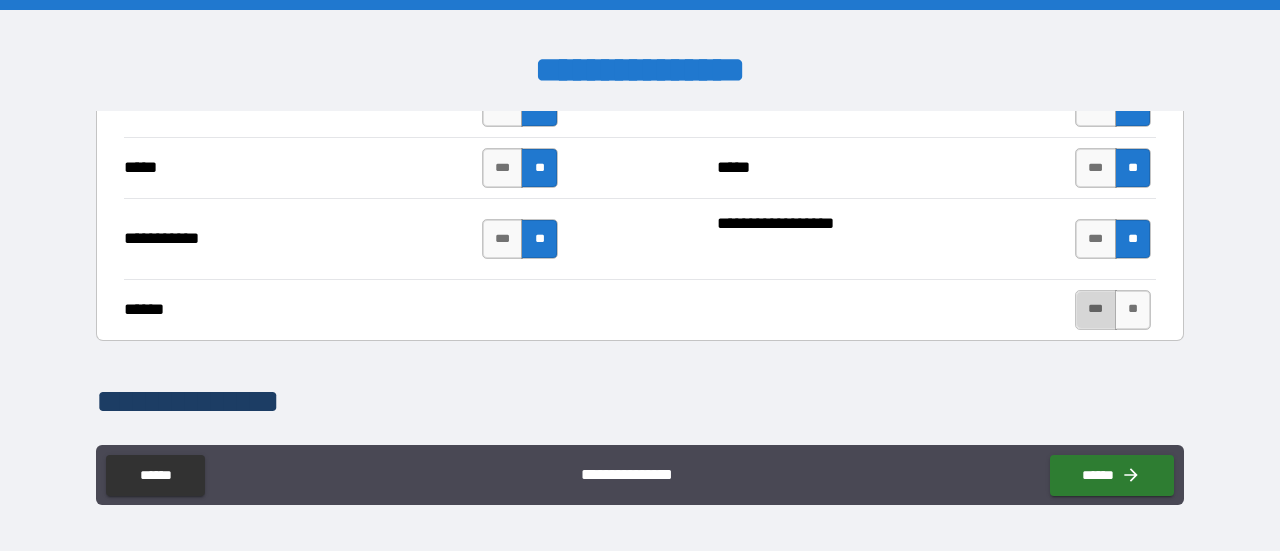 click on "***" at bounding box center [1096, 310] 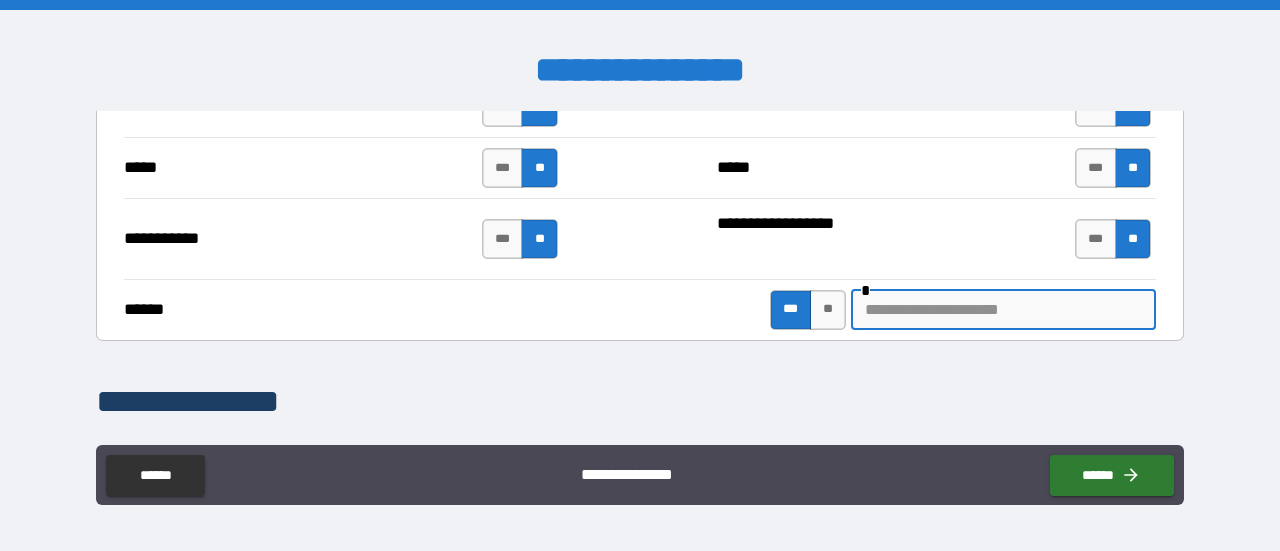 click at bounding box center (1003, 310) 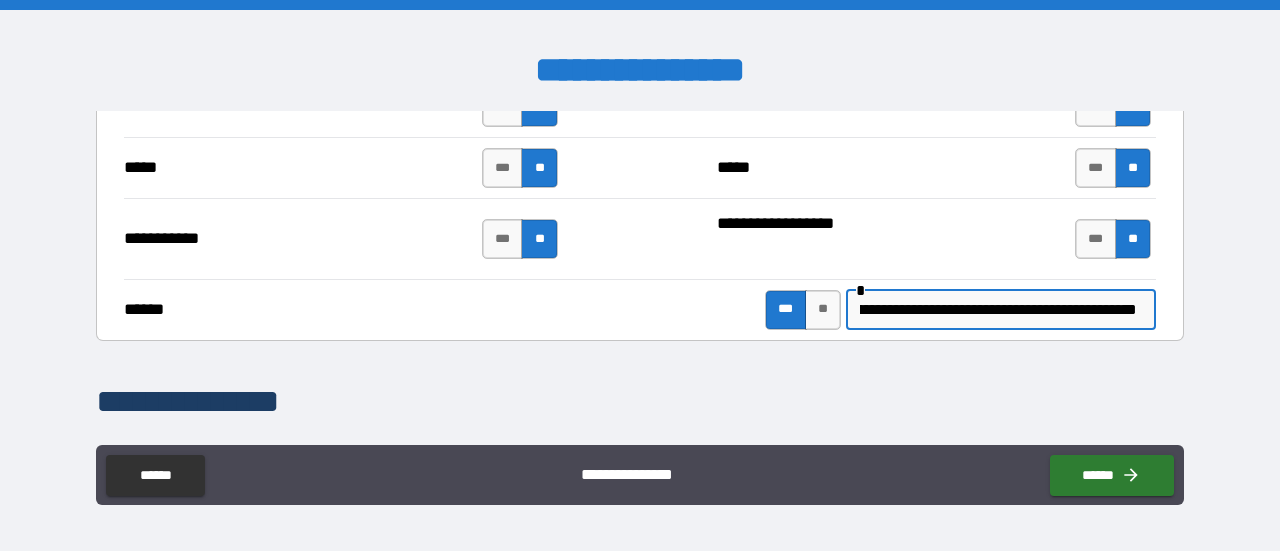 scroll, scrollTop: 0, scrollLeft: 82, axis: horizontal 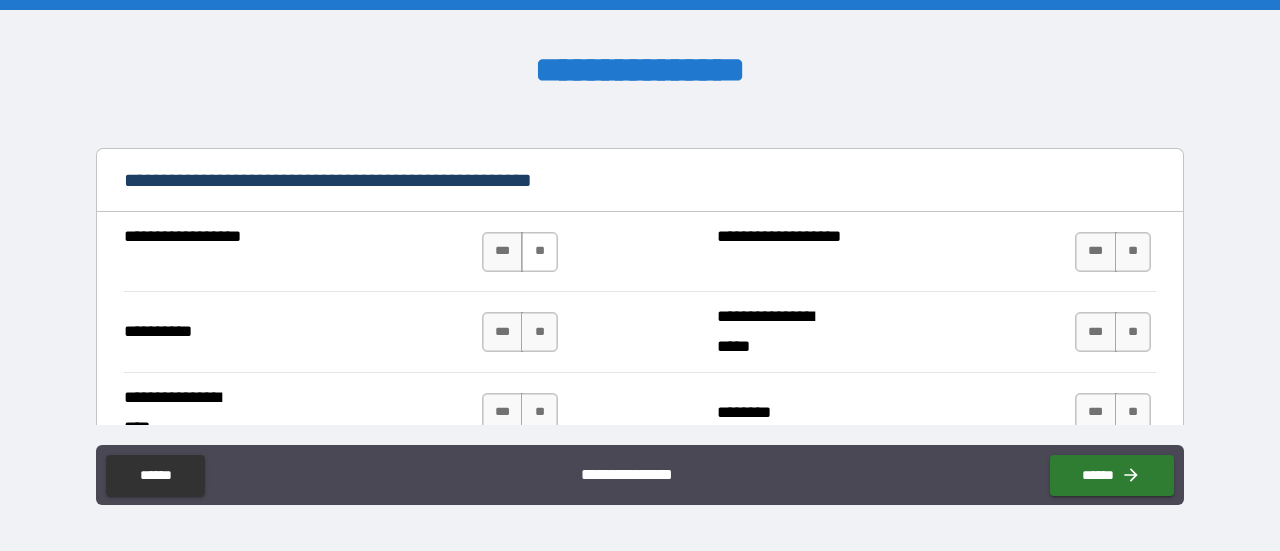 type on "**********" 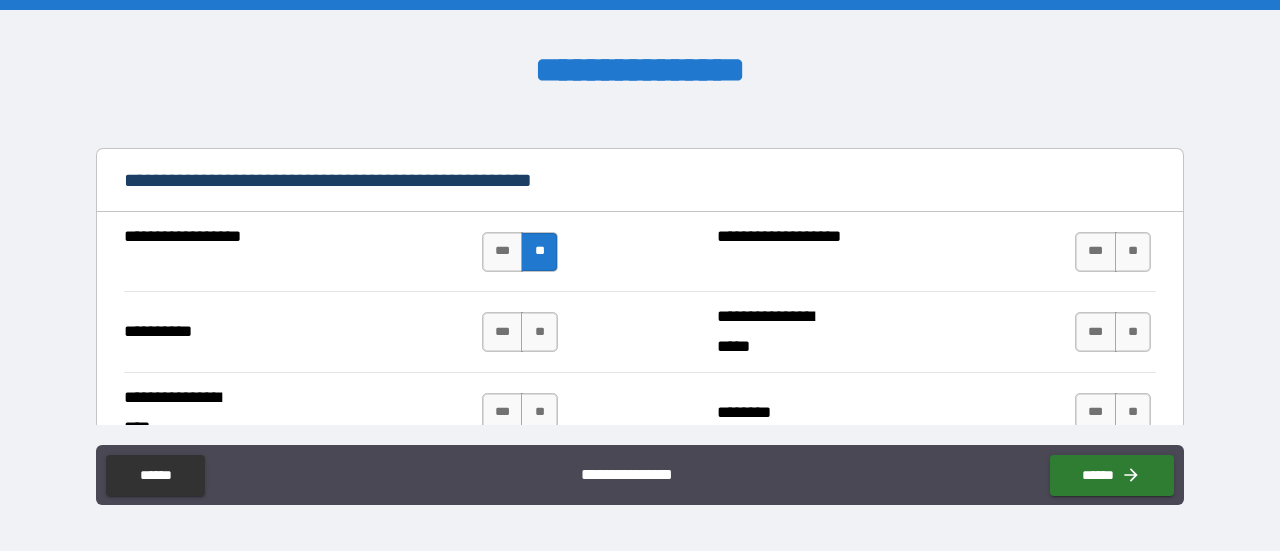 scroll, scrollTop: 0, scrollLeft: 0, axis: both 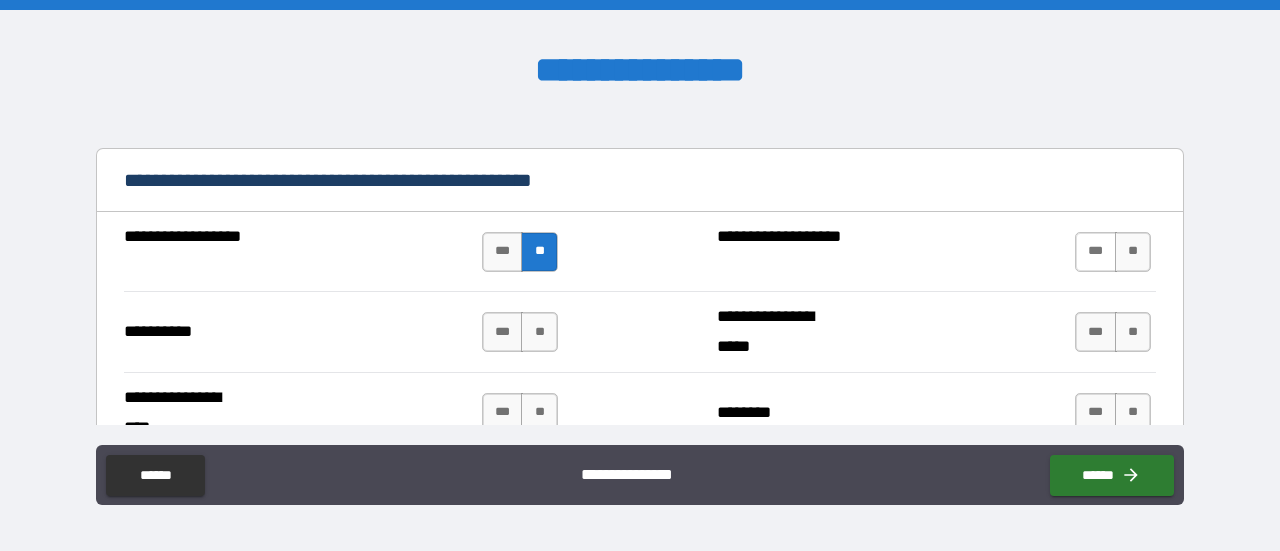 click on "***" at bounding box center [1096, 252] 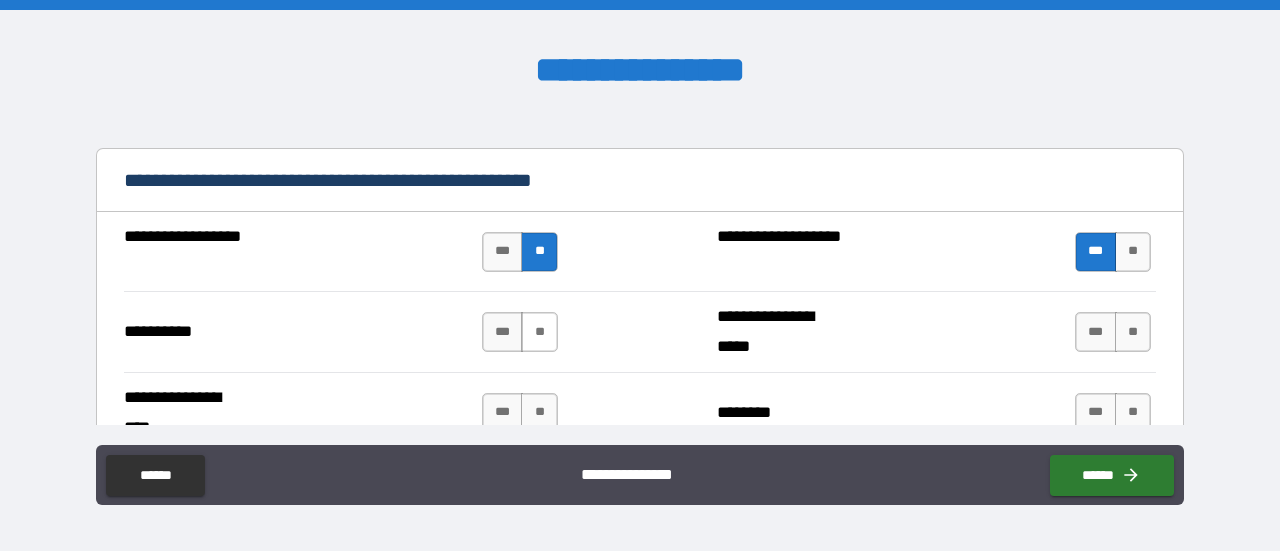 click on "**" at bounding box center (539, 332) 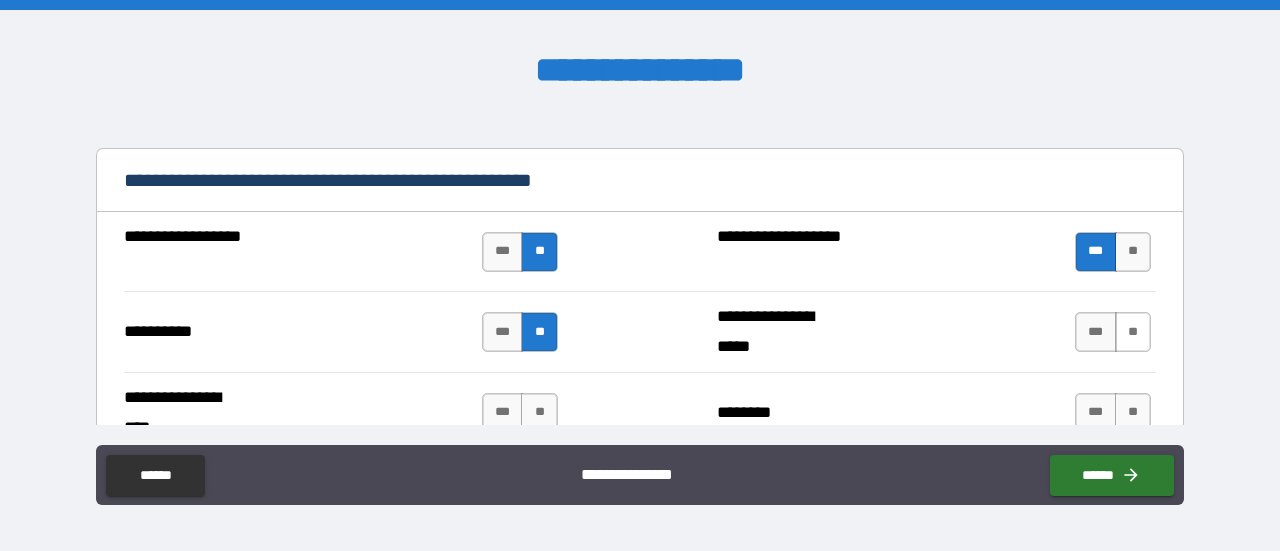 click on "**" at bounding box center [1133, 332] 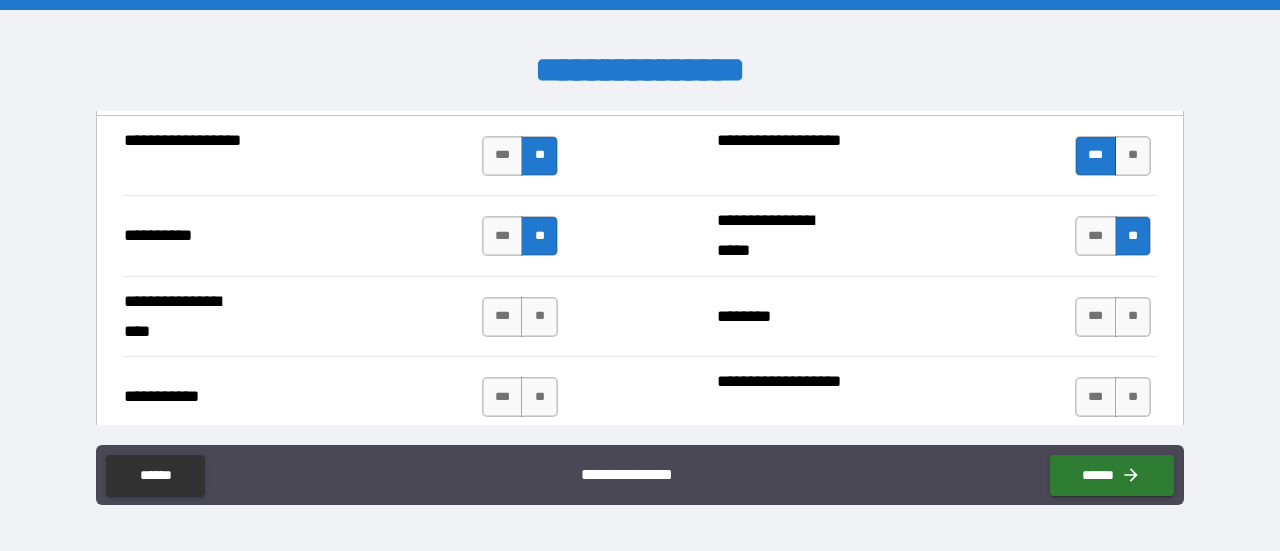 scroll, scrollTop: 2100, scrollLeft: 0, axis: vertical 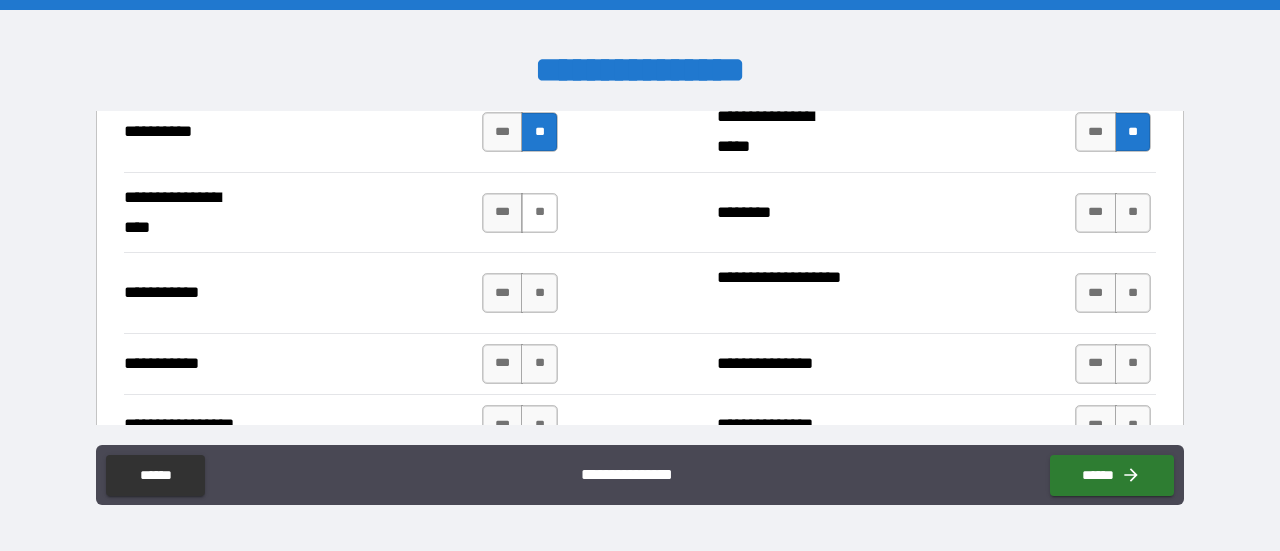 drag, startPoint x: 530, startPoint y: 208, endPoint x: 772, endPoint y: 206, distance: 242.00827 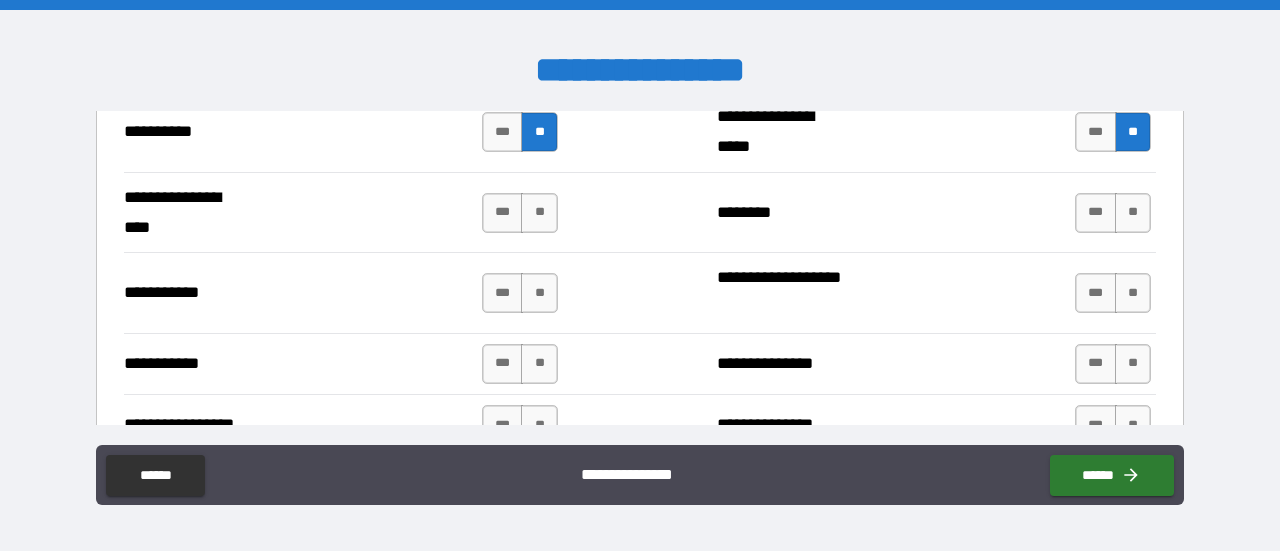 click on "**" at bounding box center [539, 213] 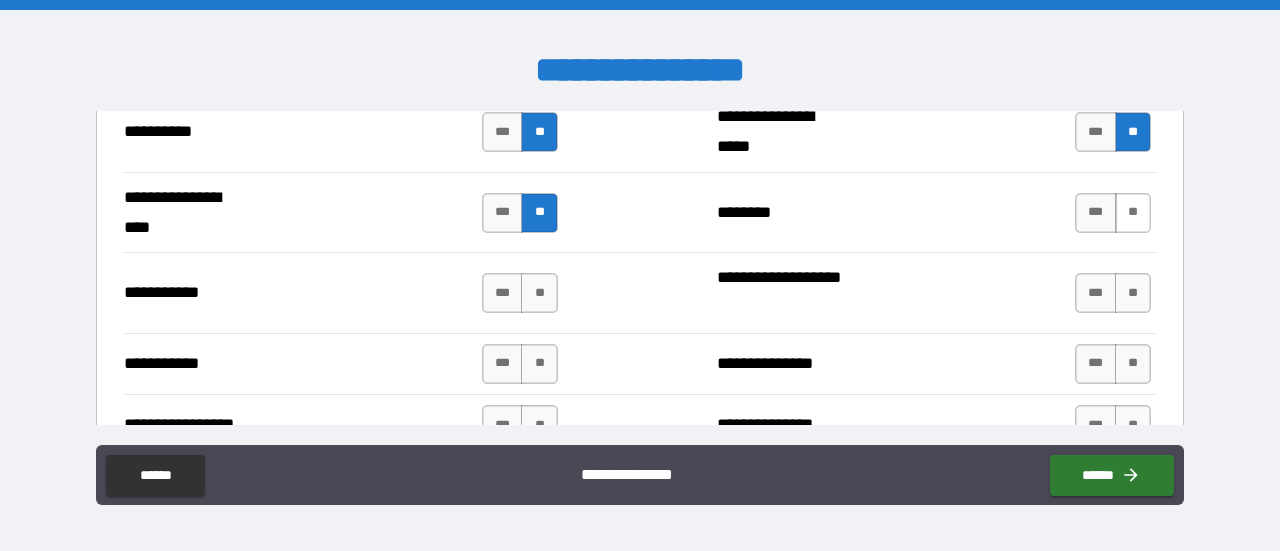 click on "**" at bounding box center (1133, 213) 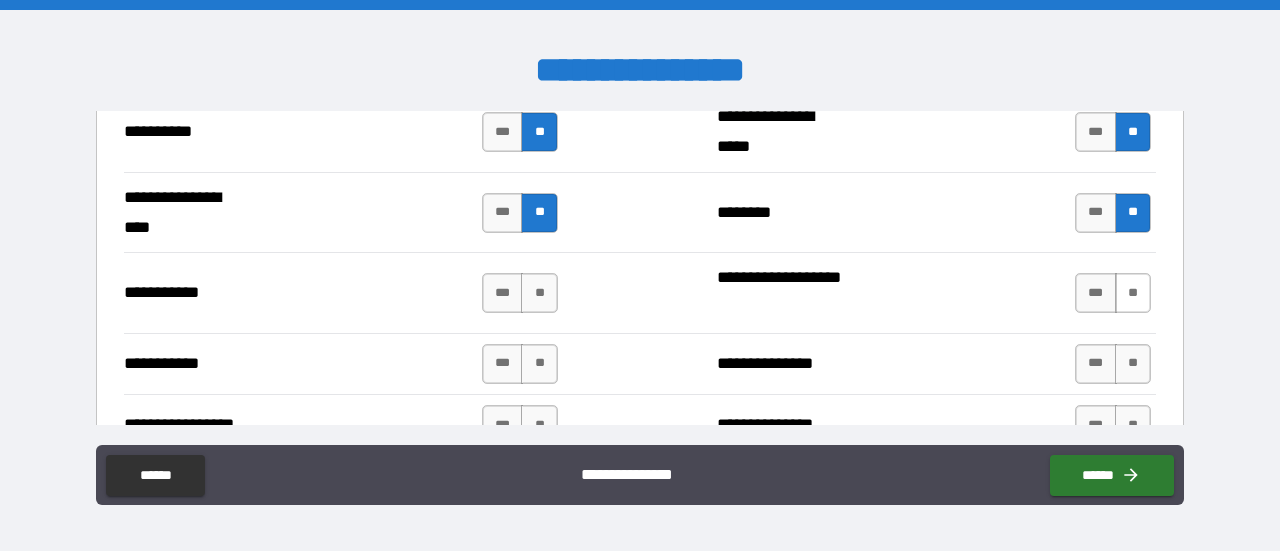 click on "**" at bounding box center (1133, 293) 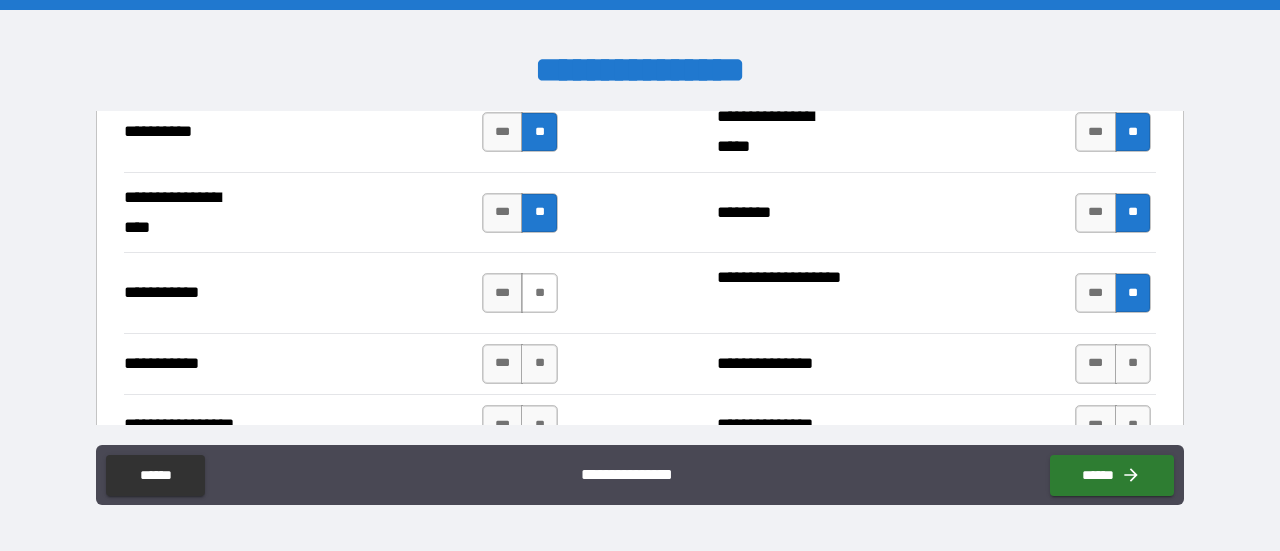 click on "**" at bounding box center (539, 293) 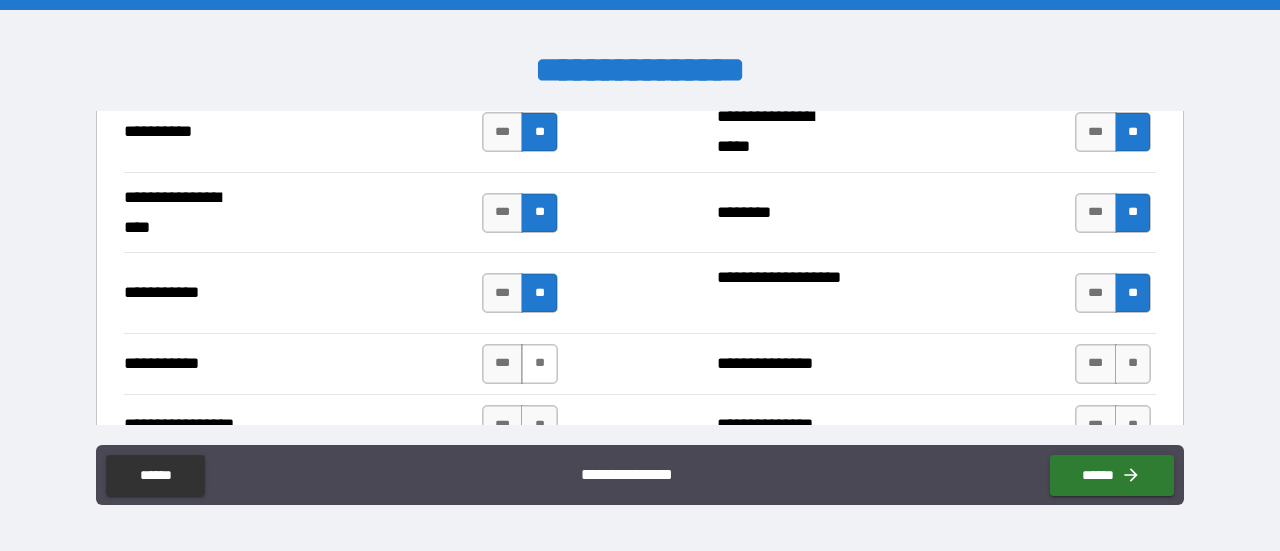 click on "**" at bounding box center (539, 364) 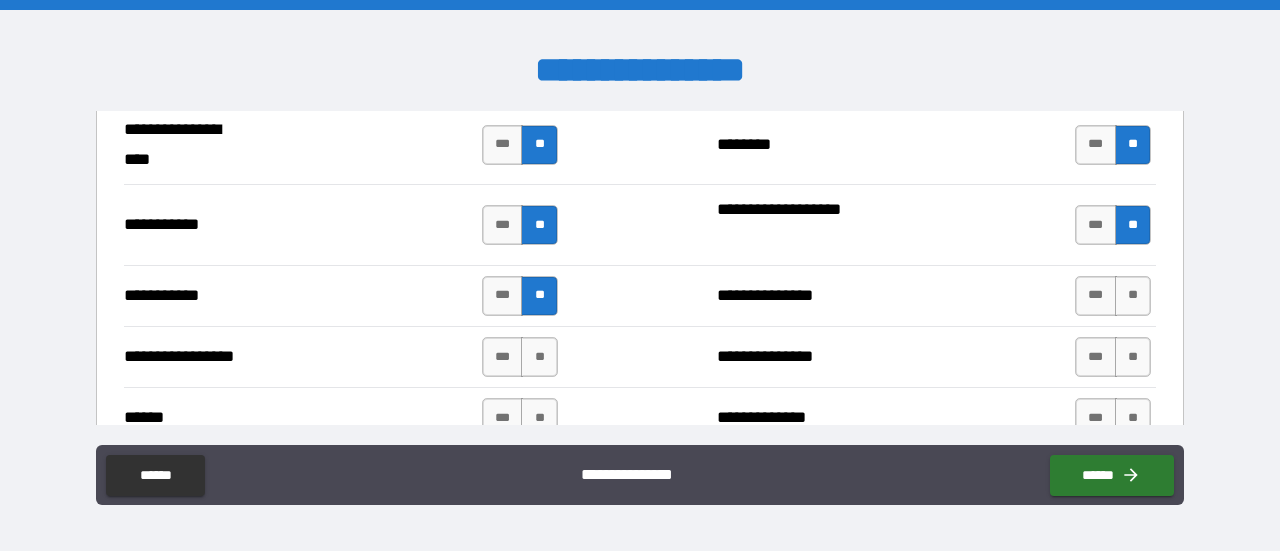 scroll, scrollTop: 2200, scrollLeft: 0, axis: vertical 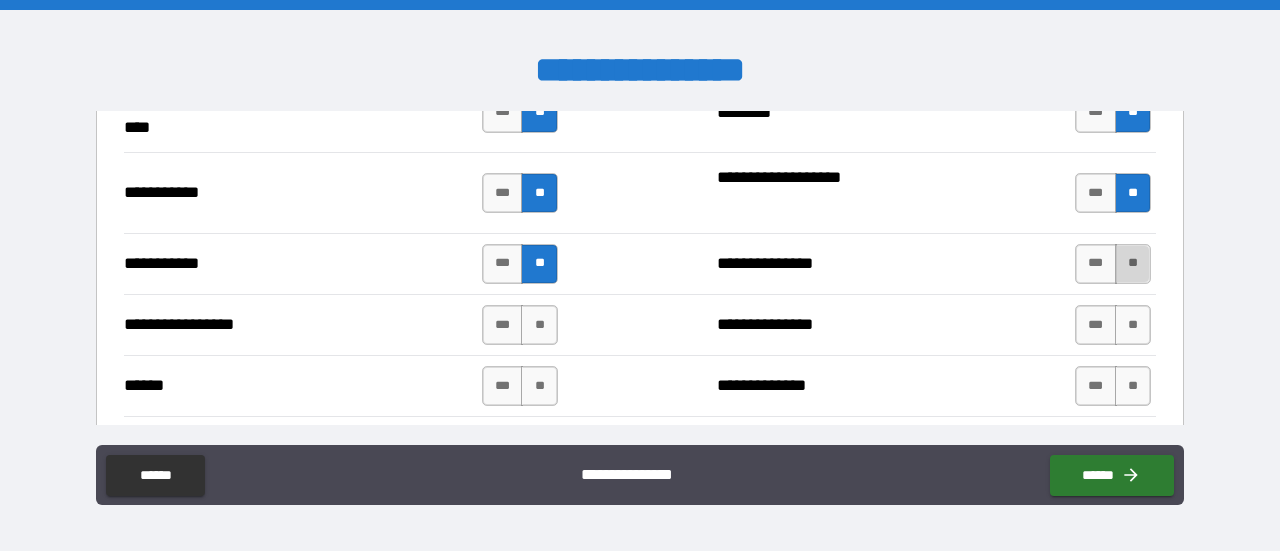 click on "**" at bounding box center (1133, 264) 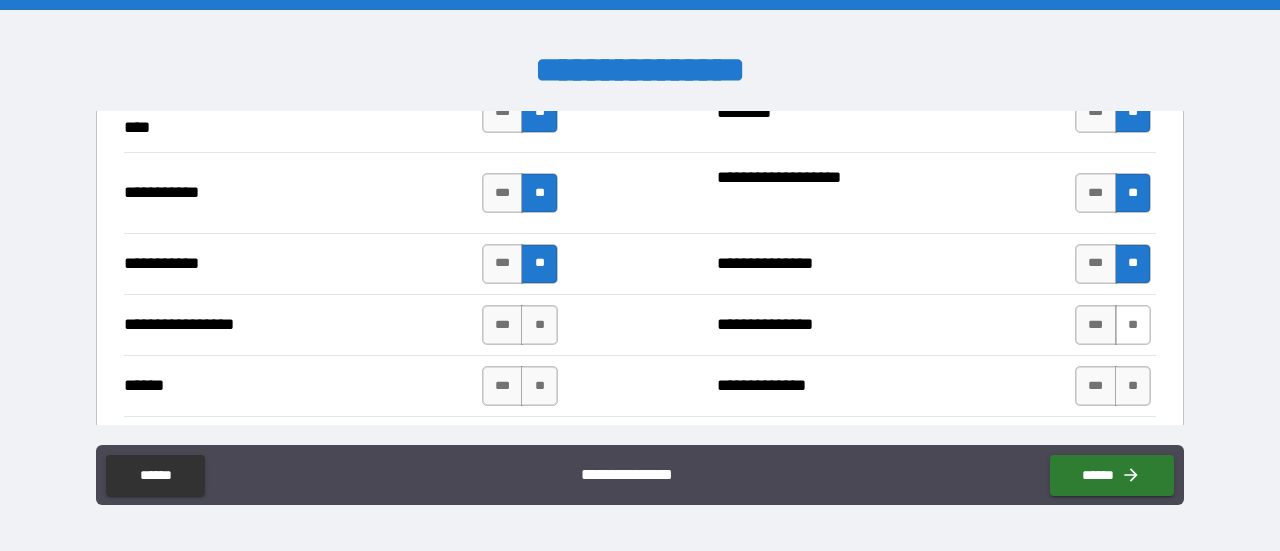 click on "**" at bounding box center [1133, 325] 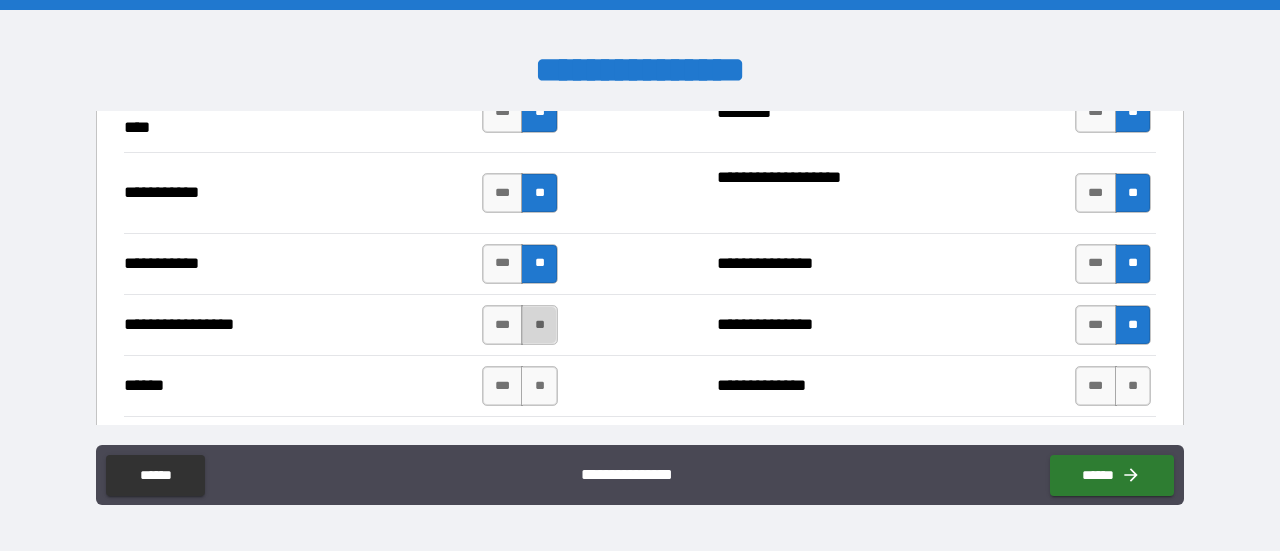 click on "**" at bounding box center [539, 325] 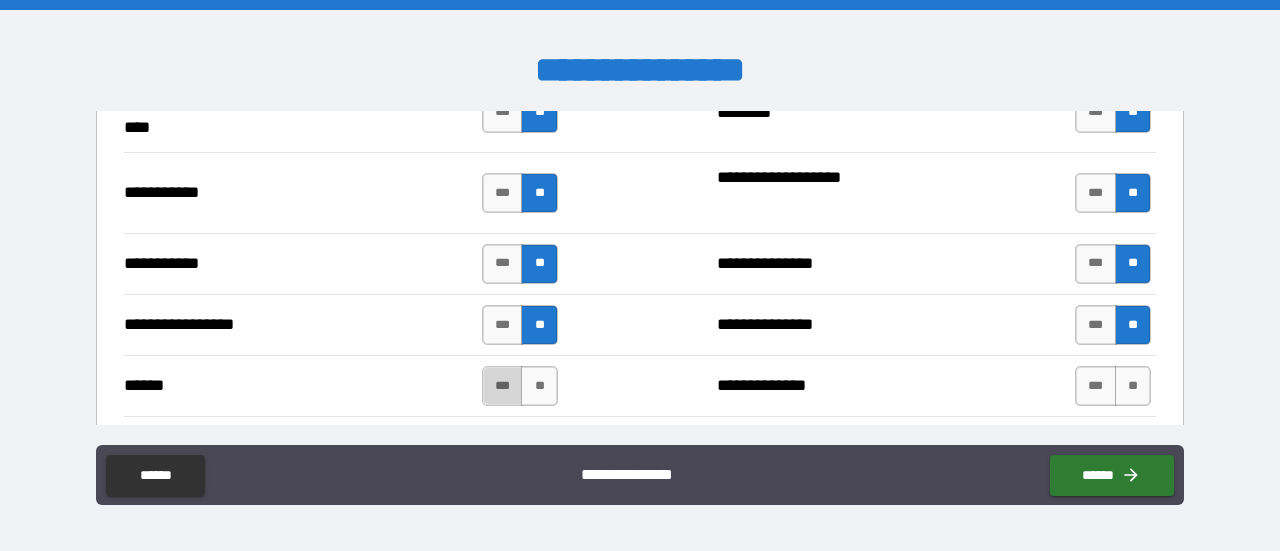 click on "***" at bounding box center (503, 386) 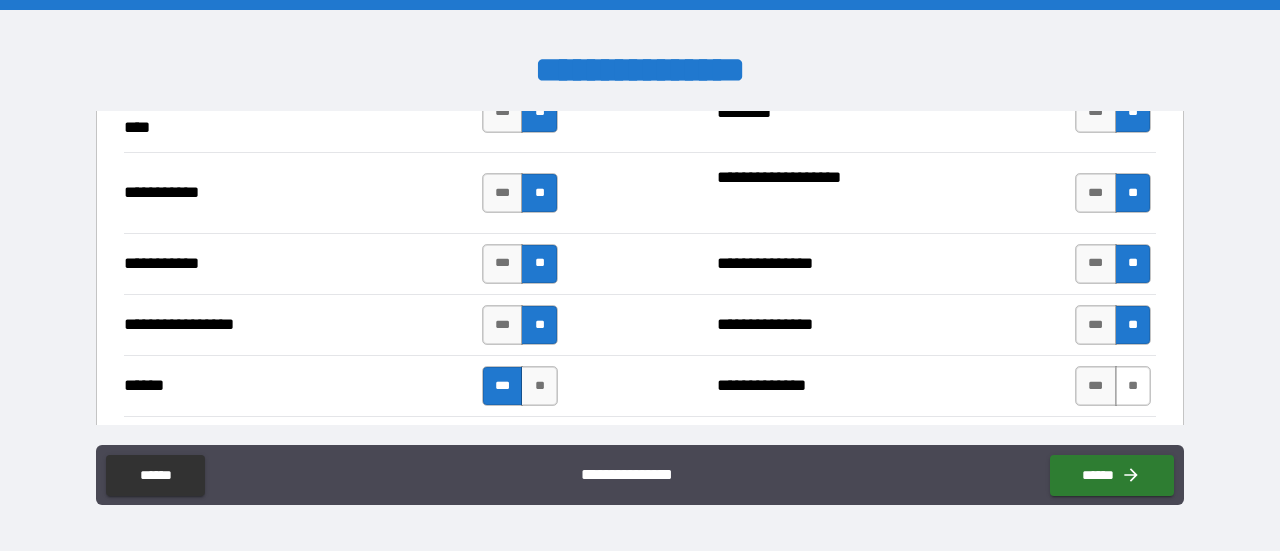 click on "**" at bounding box center [1133, 386] 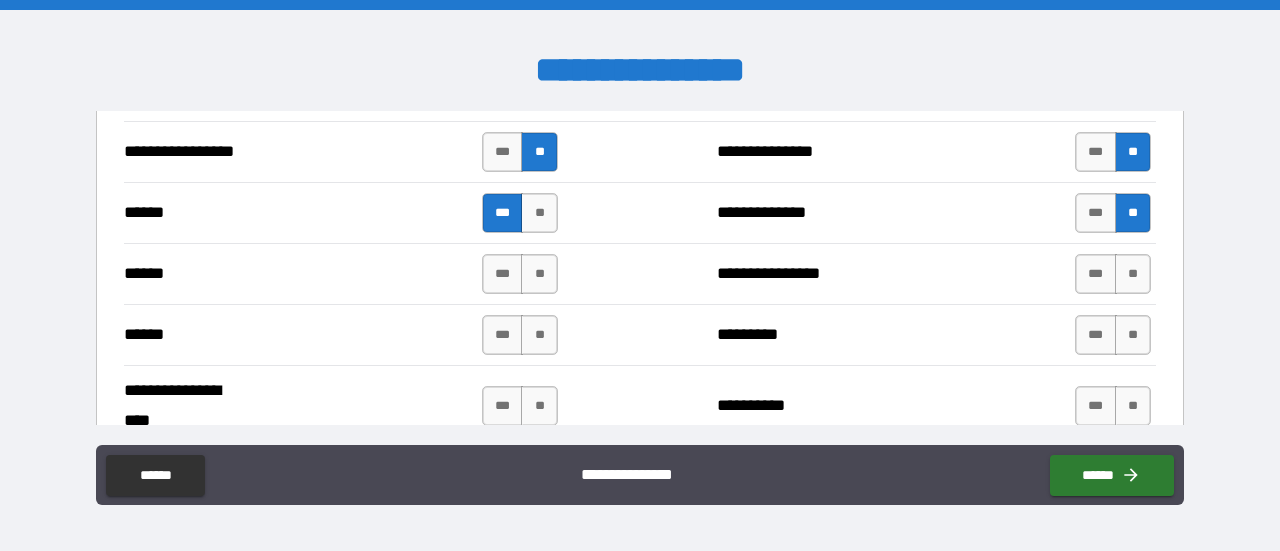 scroll, scrollTop: 2400, scrollLeft: 0, axis: vertical 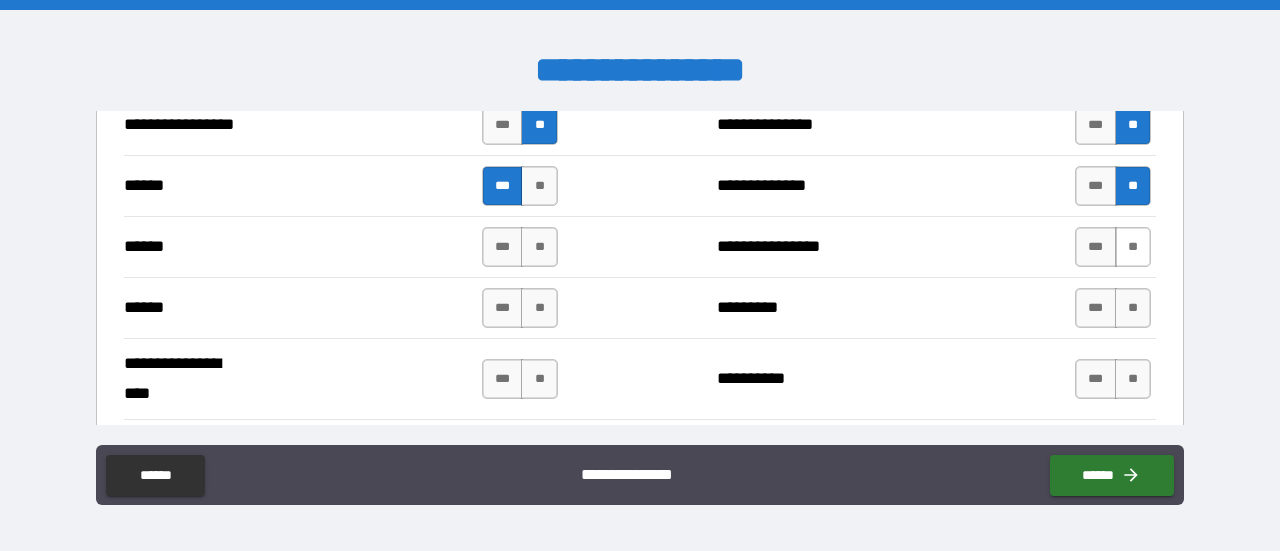 click on "**" at bounding box center [1133, 247] 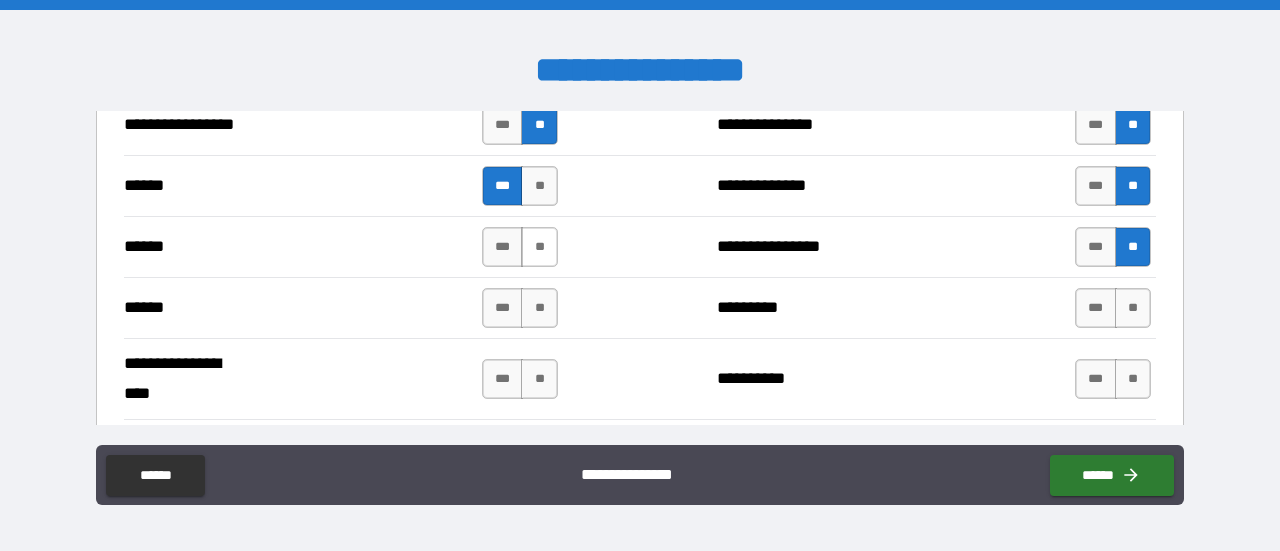 click on "**" at bounding box center (539, 247) 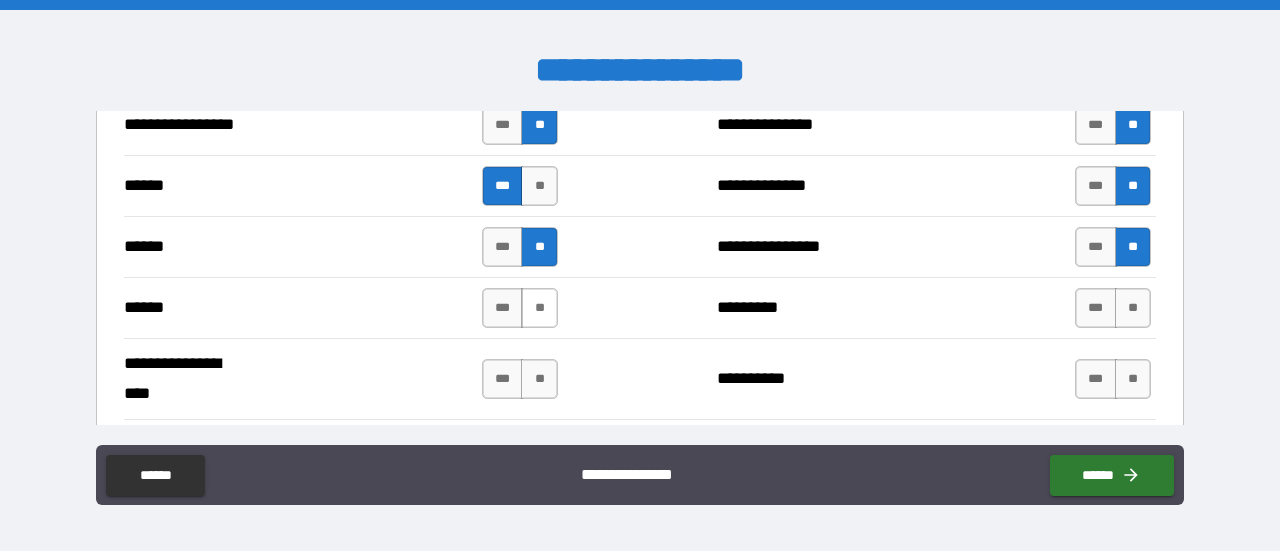 click on "**" at bounding box center (539, 308) 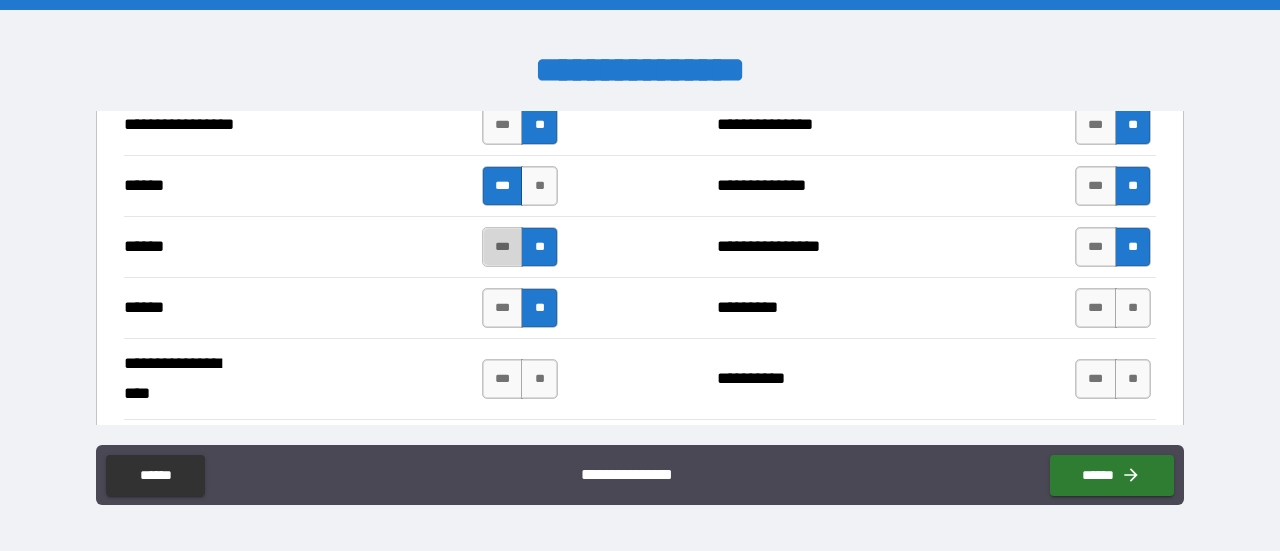 click on "***" at bounding box center (503, 247) 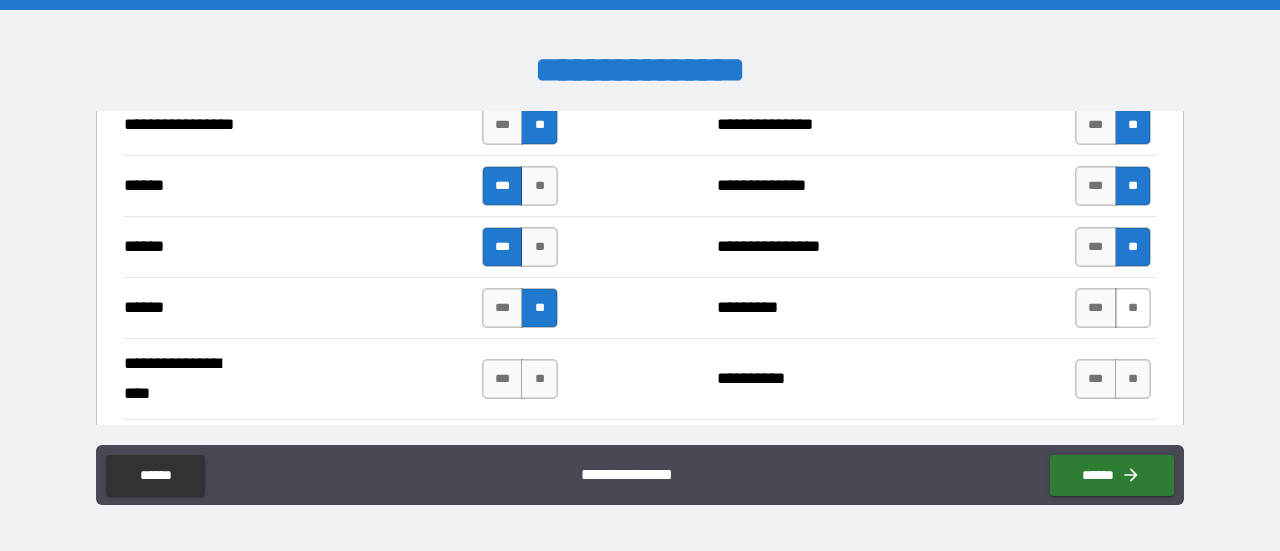 click on "**" at bounding box center [1133, 308] 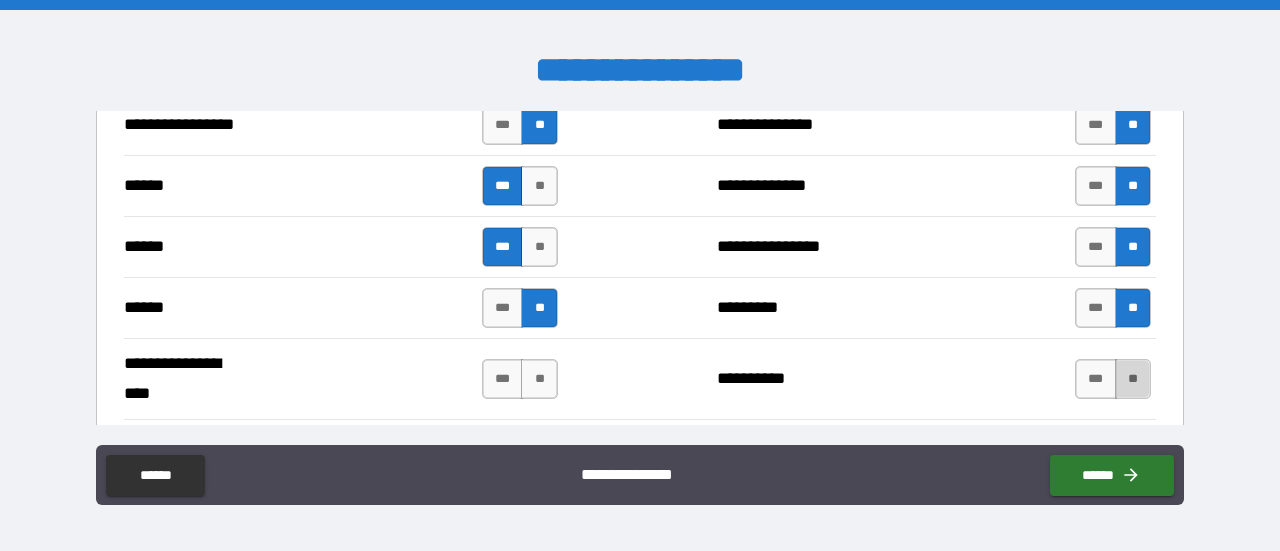 click on "**" at bounding box center [1133, 379] 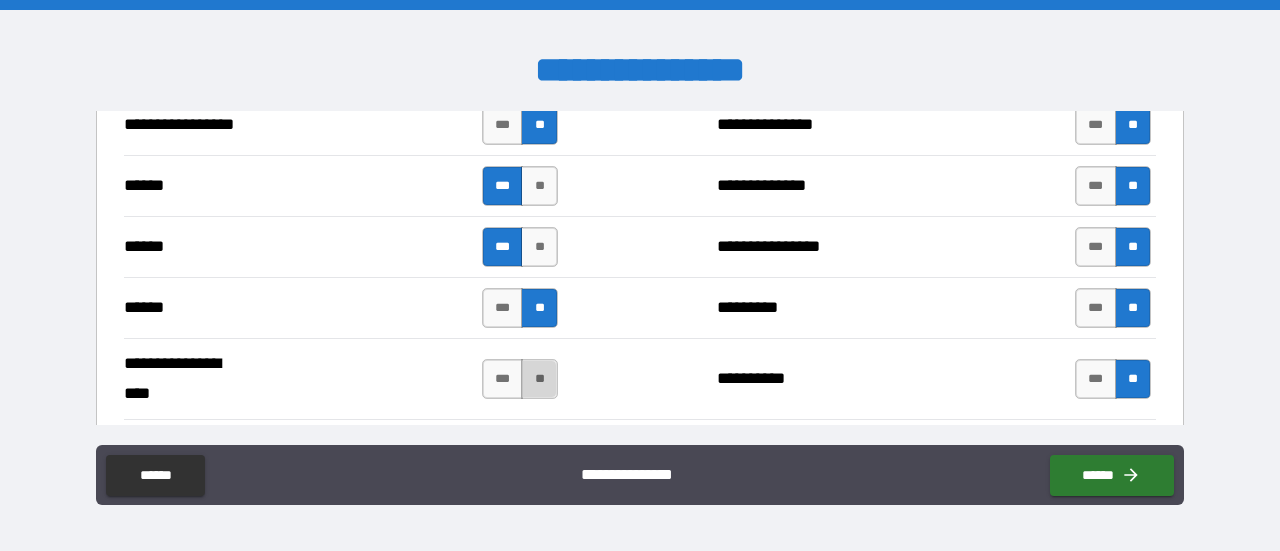 click on "**" at bounding box center (539, 379) 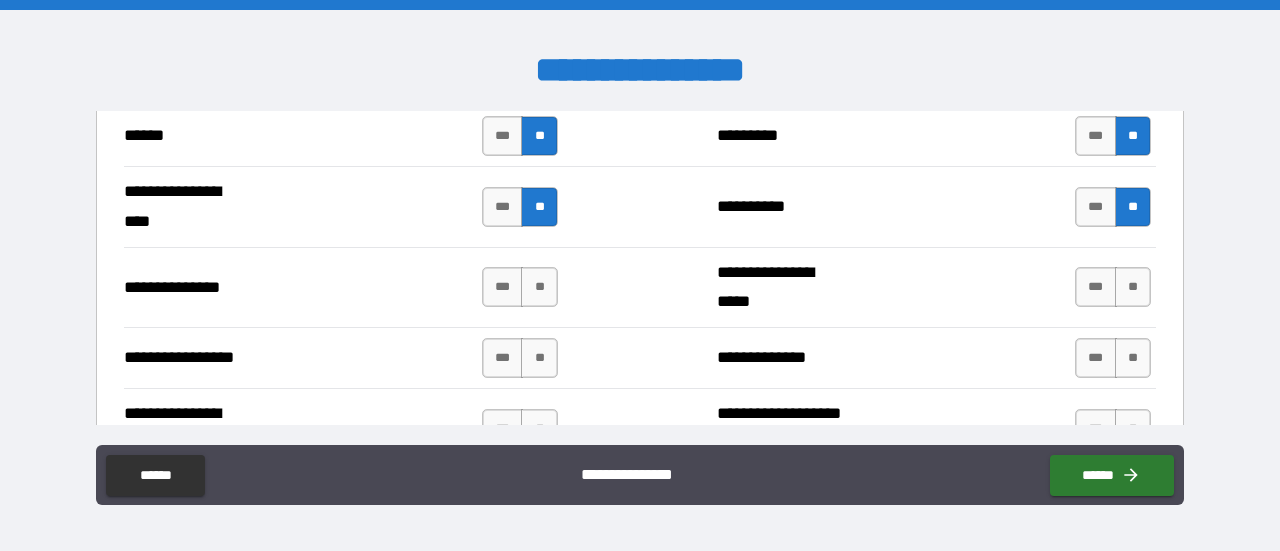 scroll, scrollTop: 2600, scrollLeft: 0, axis: vertical 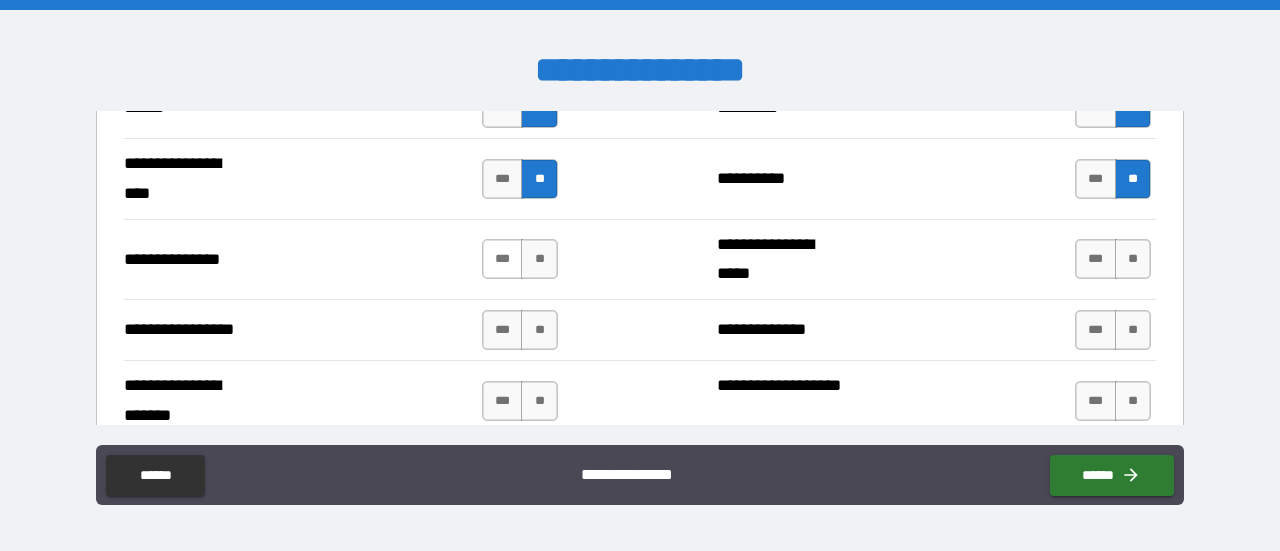 click on "***" at bounding box center [503, 259] 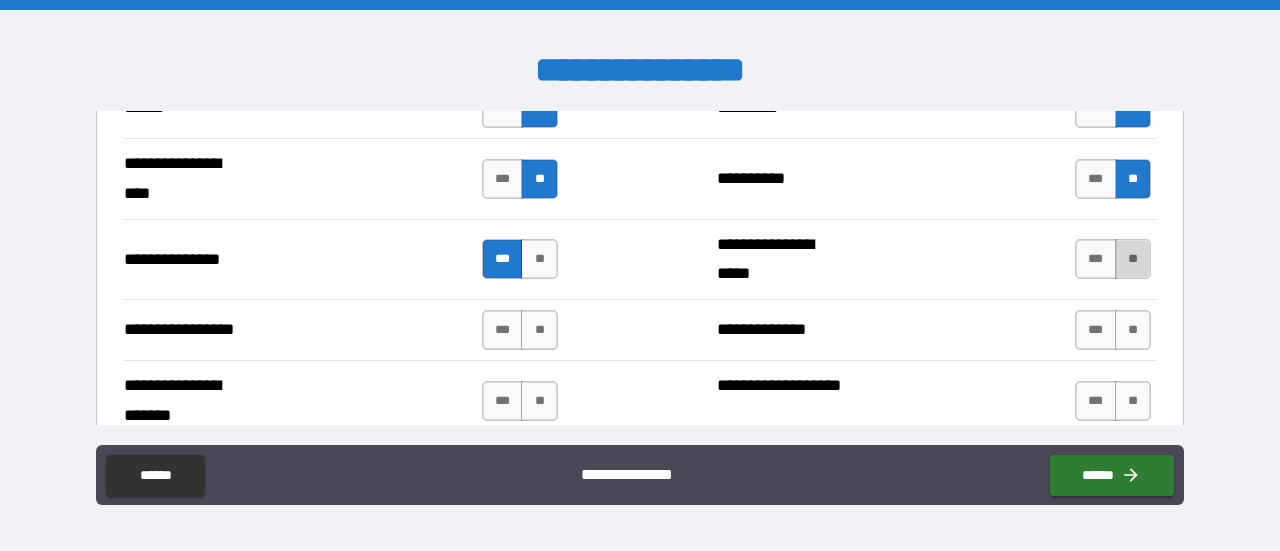 click on "**" at bounding box center (1133, 259) 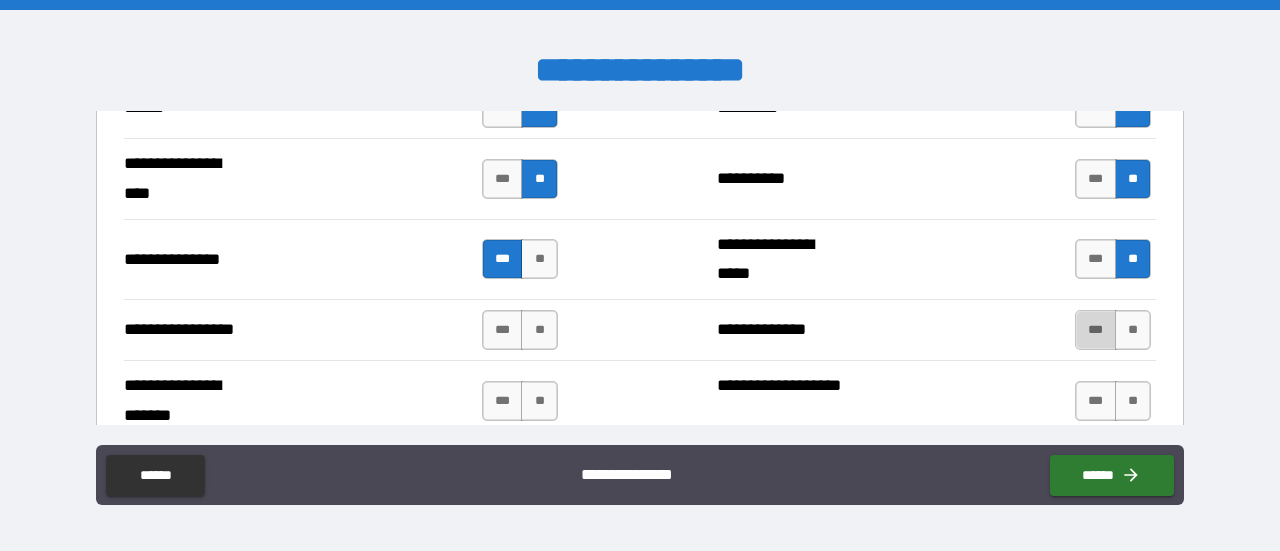 click on "***" at bounding box center [1096, 330] 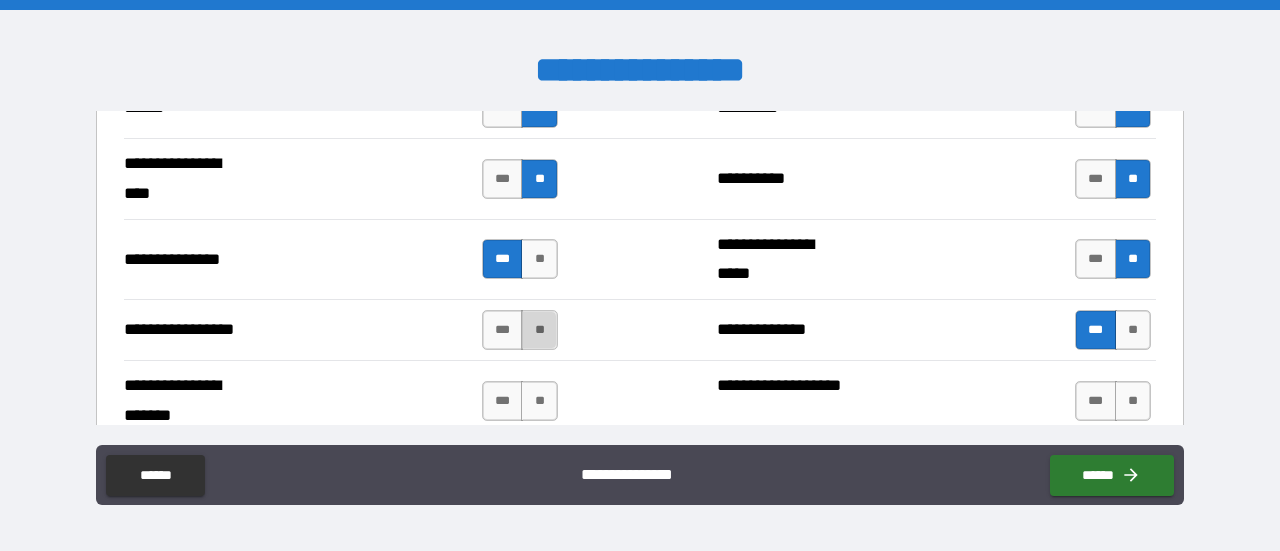 click on "**" at bounding box center (539, 330) 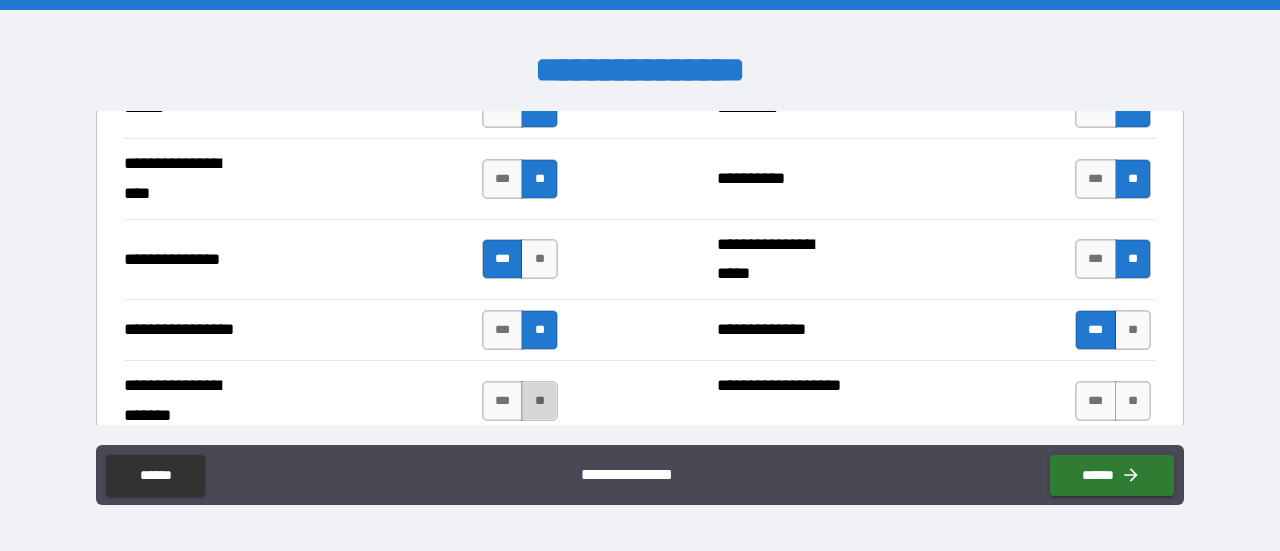 click on "**" at bounding box center (539, 401) 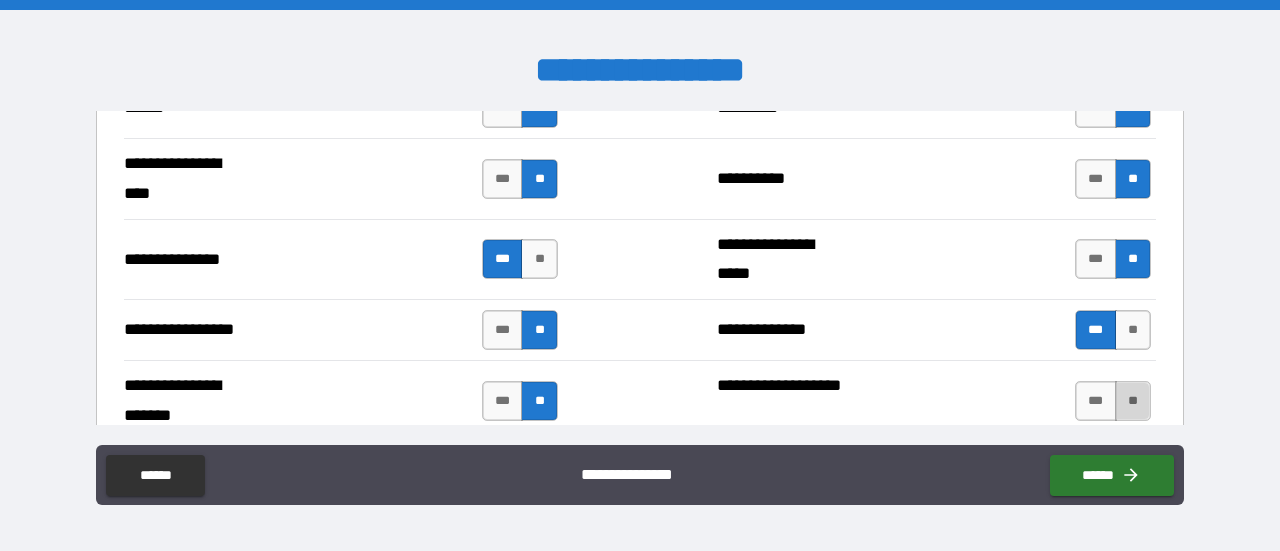 click on "**" at bounding box center (1133, 401) 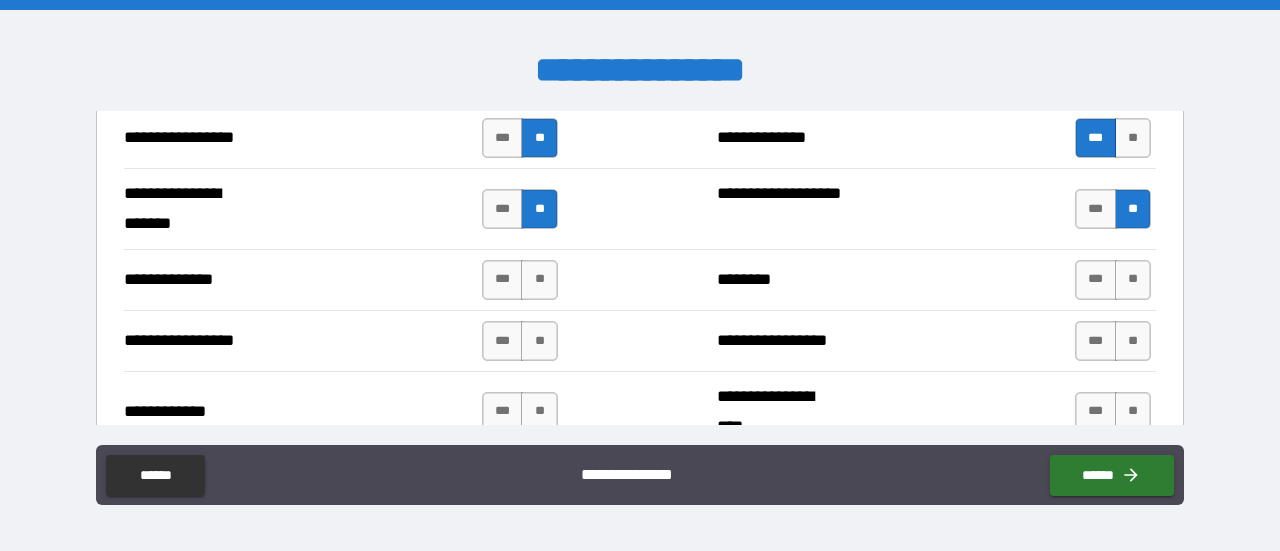scroll, scrollTop: 2800, scrollLeft: 0, axis: vertical 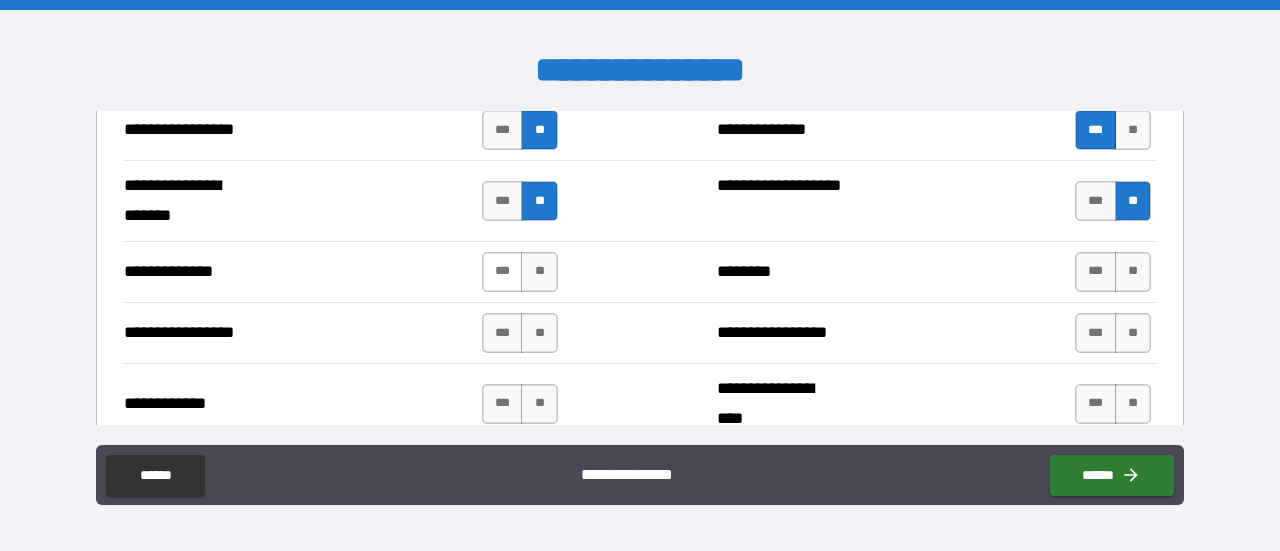 click on "***" at bounding box center [503, 272] 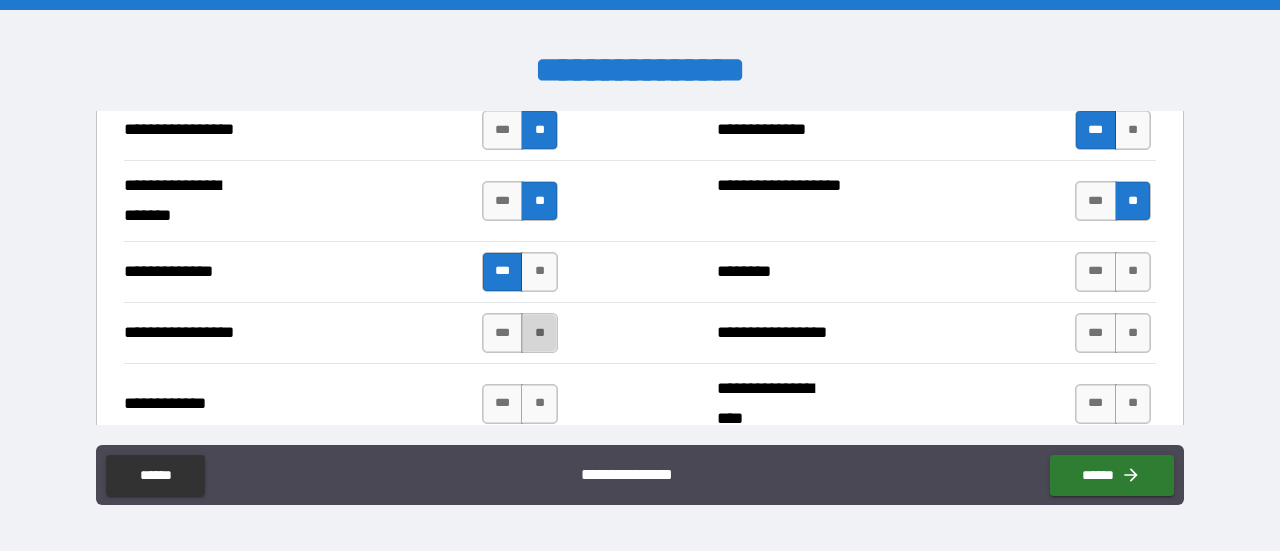 click on "**" at bounding box center (539, 333) 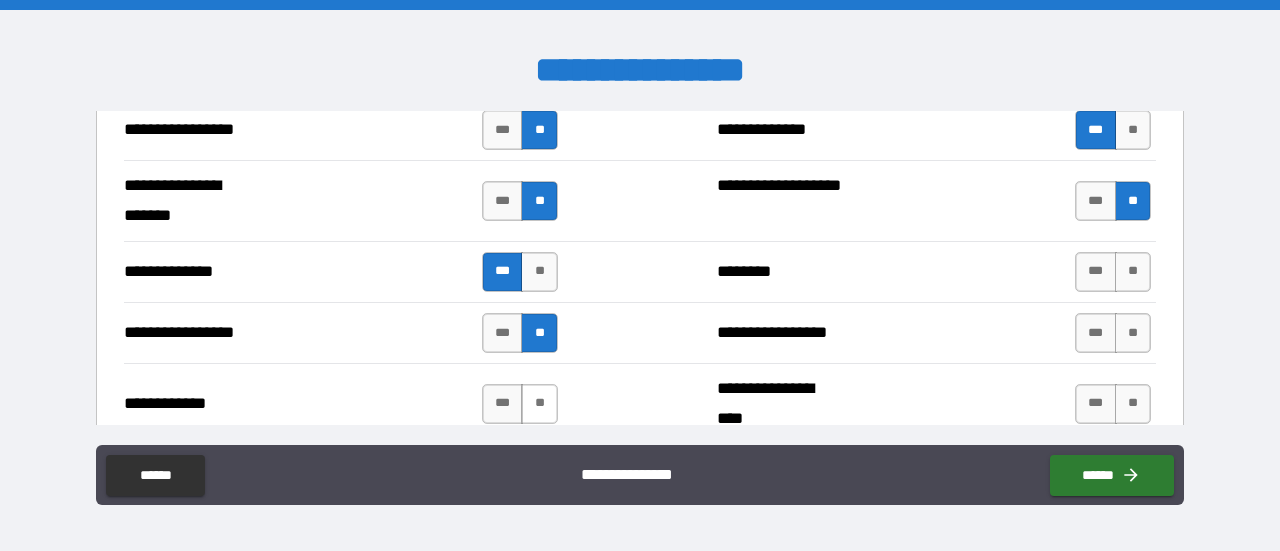 click on "**" at bounding box center [539, 404] 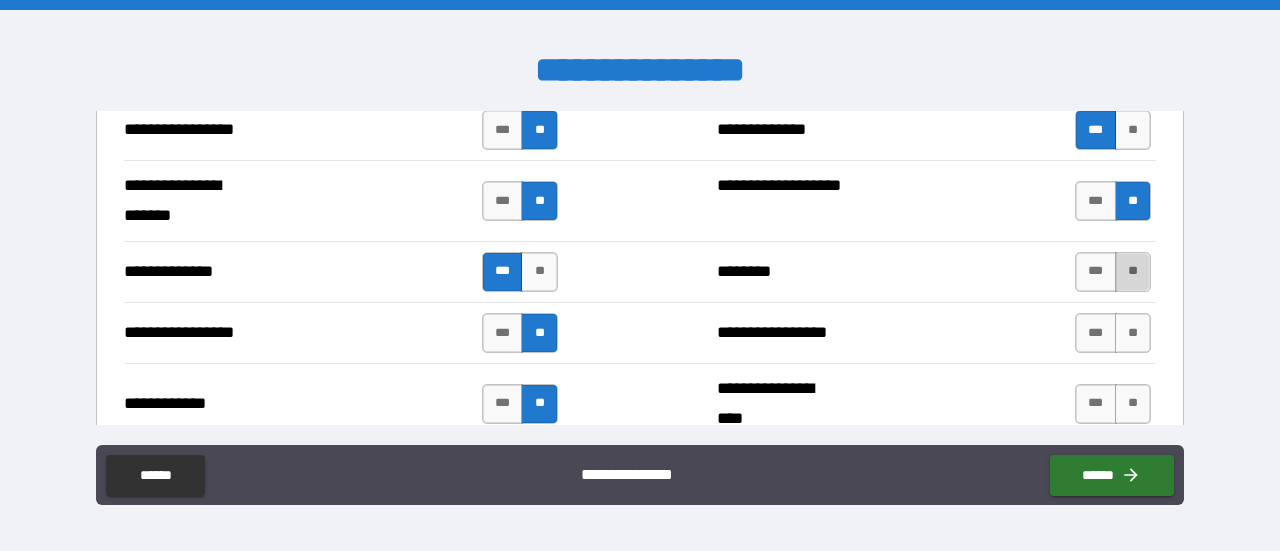 click on "**" at bounding box center (1133, 272) 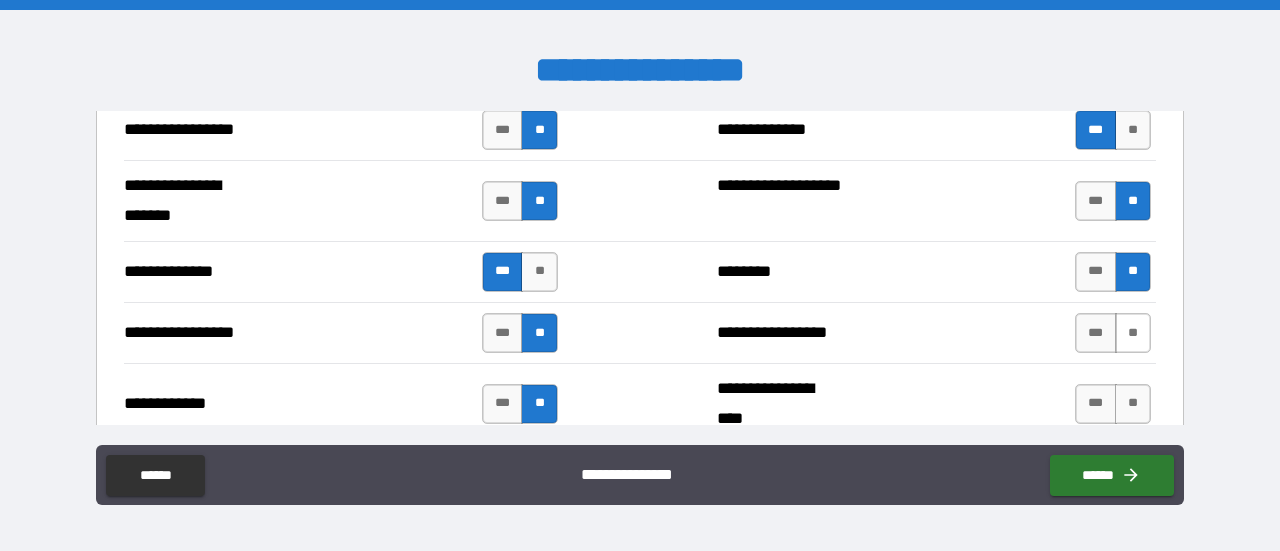 click on "**" at bounding box center (1133, 333) 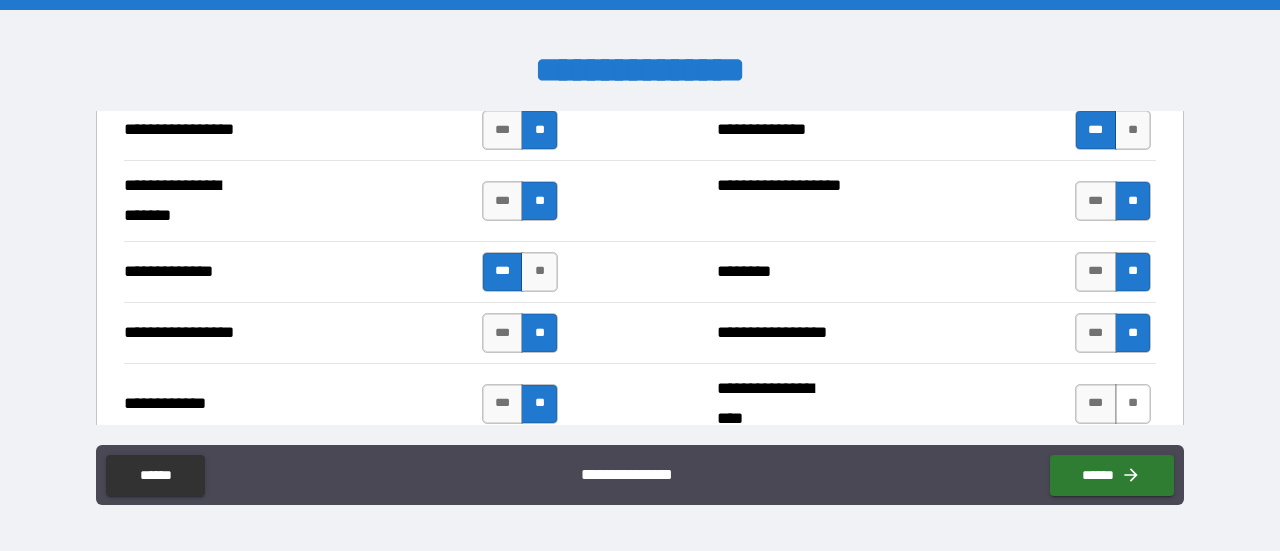 click on "**" at bounding box center (1133, 404) 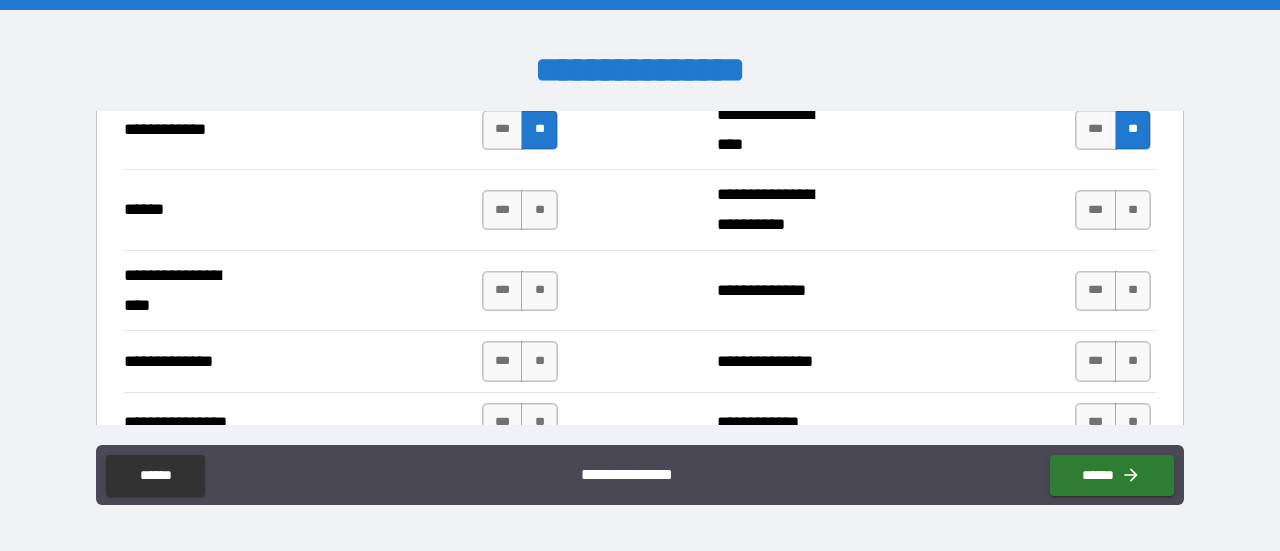 scroll, scrollTop: 3100, scrollLeft: 0, axis: vertical 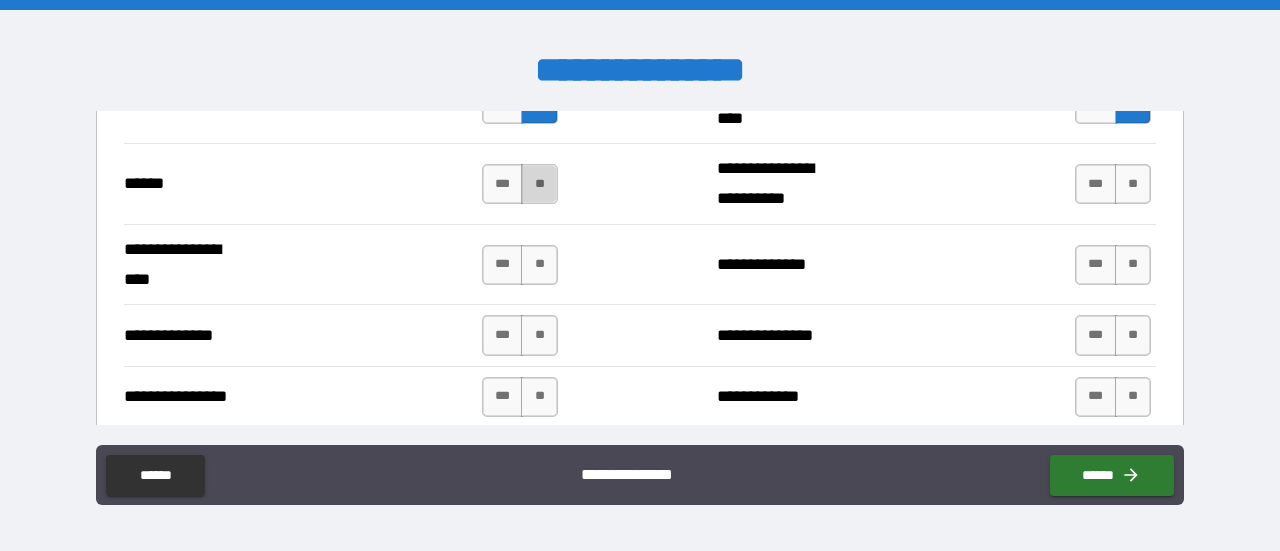 click on "**" at bounding box center [539, 184] 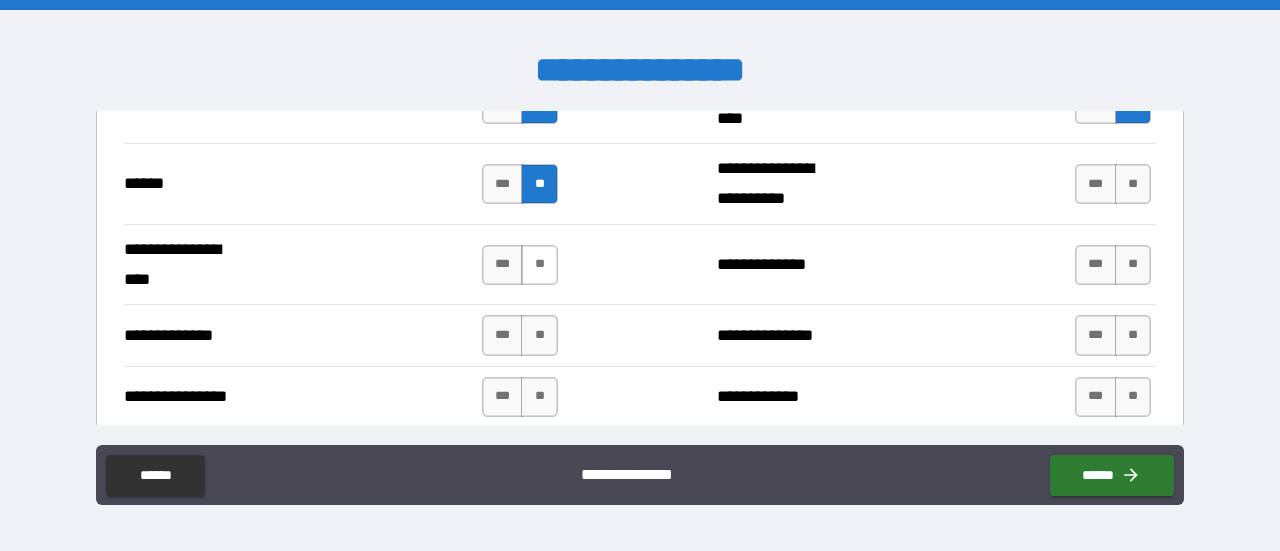 click on "**" at bounding box center [539, 265] 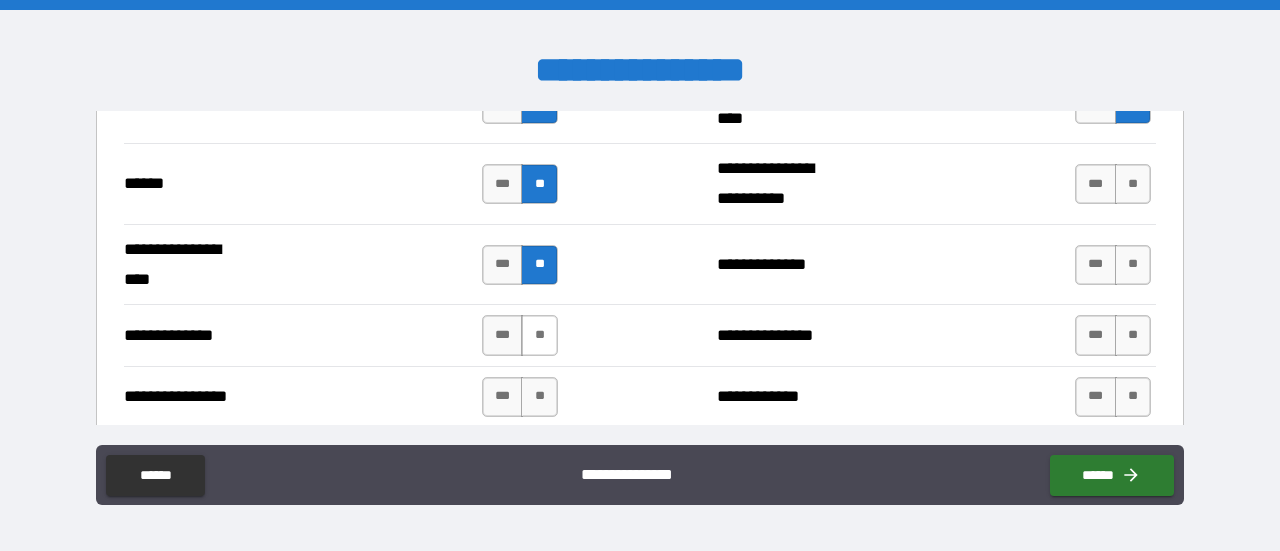 click on "**" at bounding box center [539, 335] 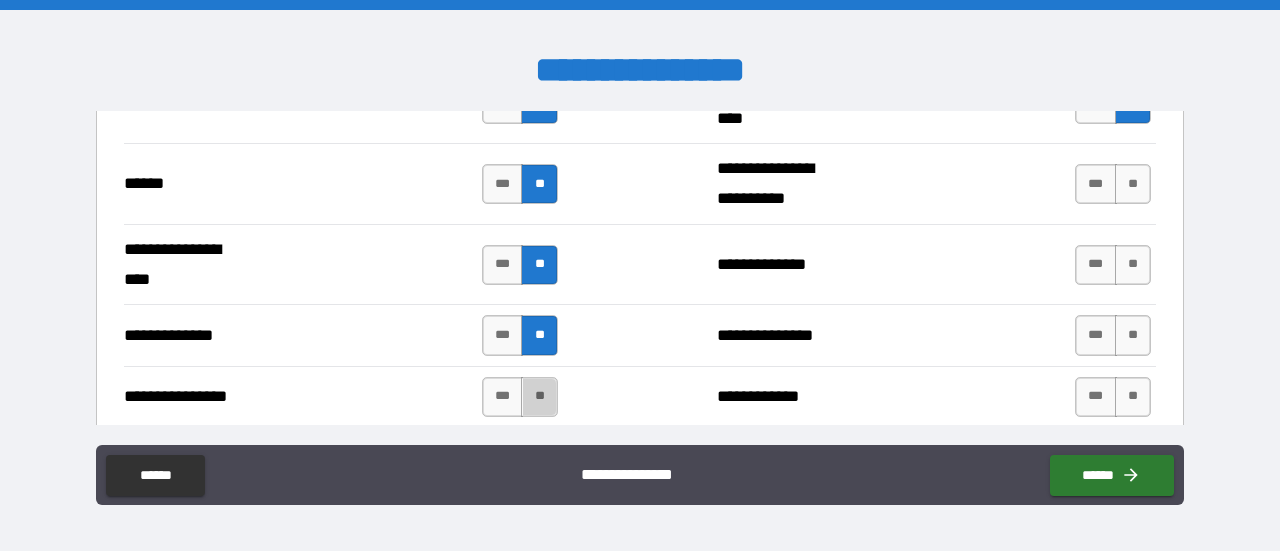 drag, startPoint x: 533, startPoint y: 367, endPoint x: 635, endPoint y: 321, distance: 111.89281 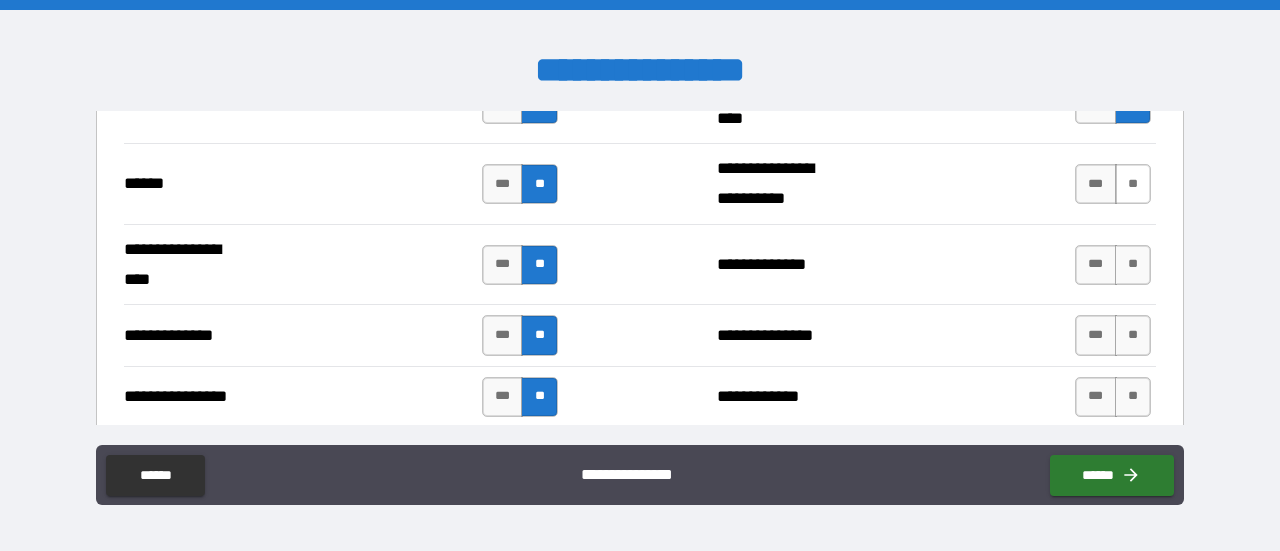 click on "**" at bounding box center [1133, 184] 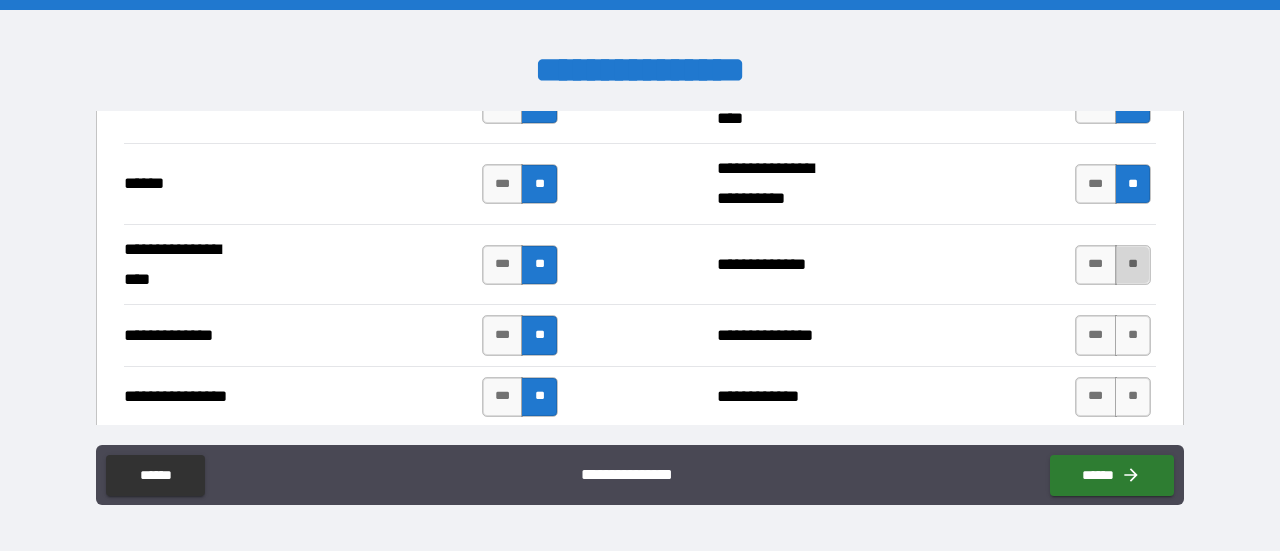 click on "**" at bounding box center (1133, 265) 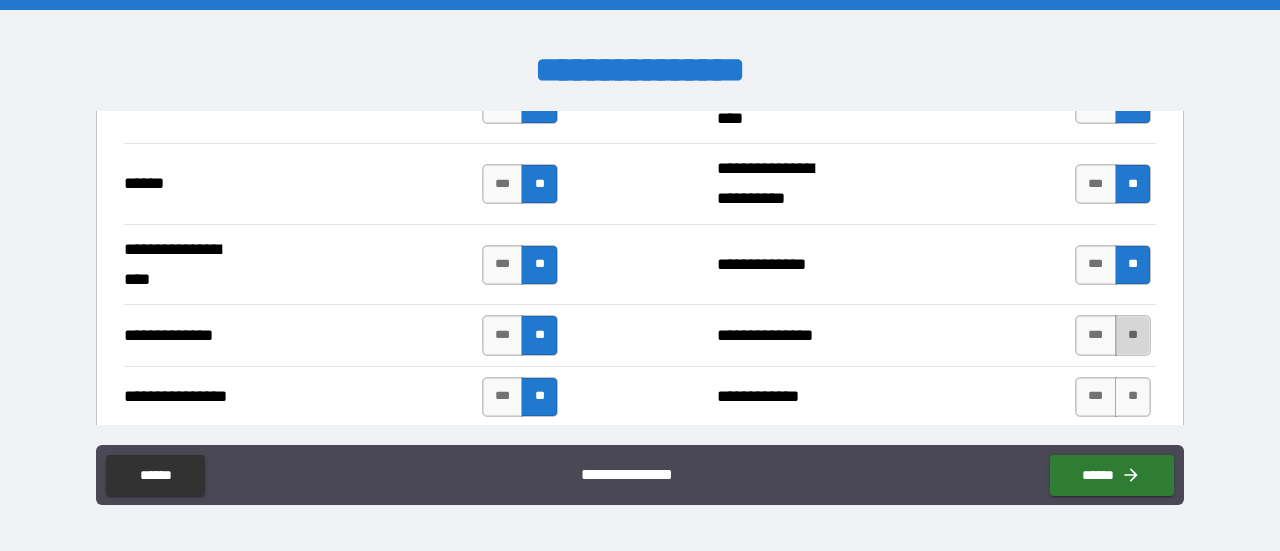 click on "**" at bounding box center [1133, 335] 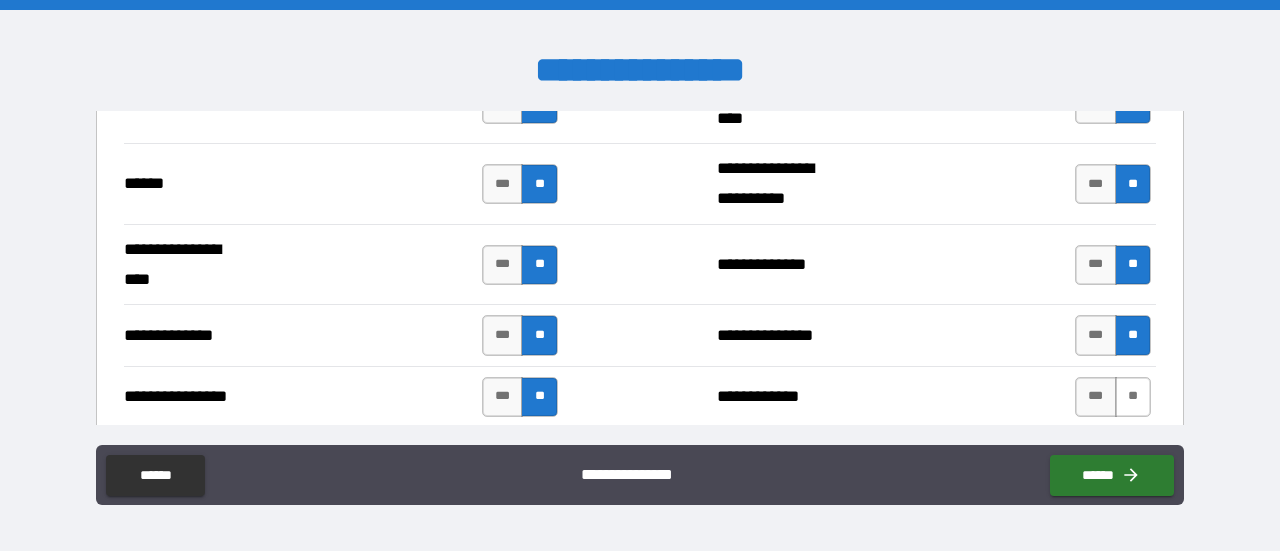 click on "**" at bounding box center (1133, 397) 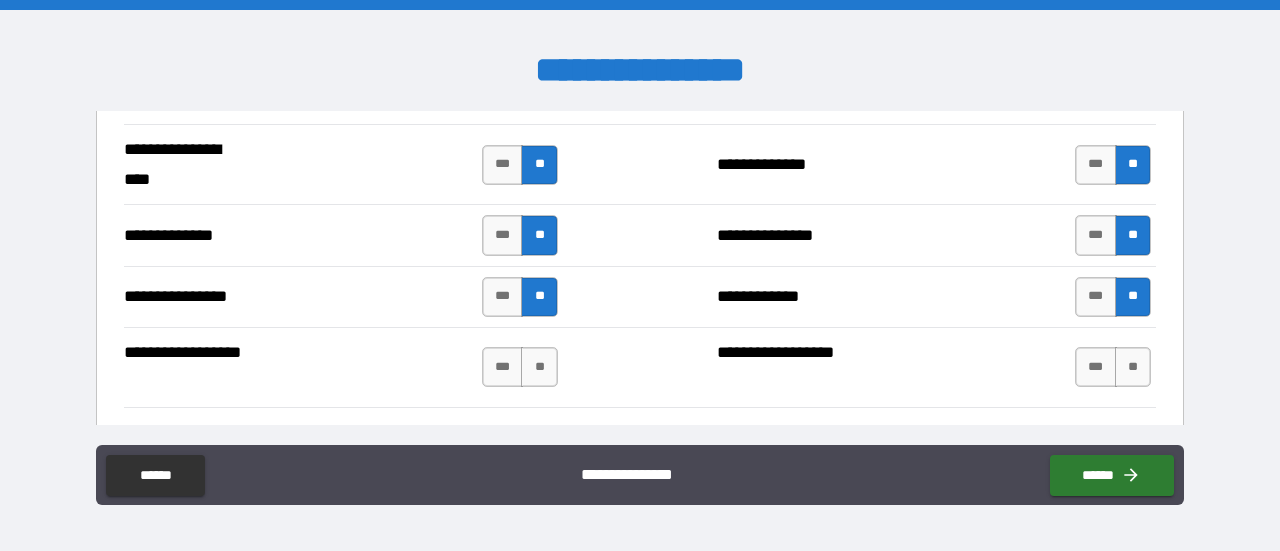 scroll, scrollTop: 3300, scrollLeft: 0, axis: vertical 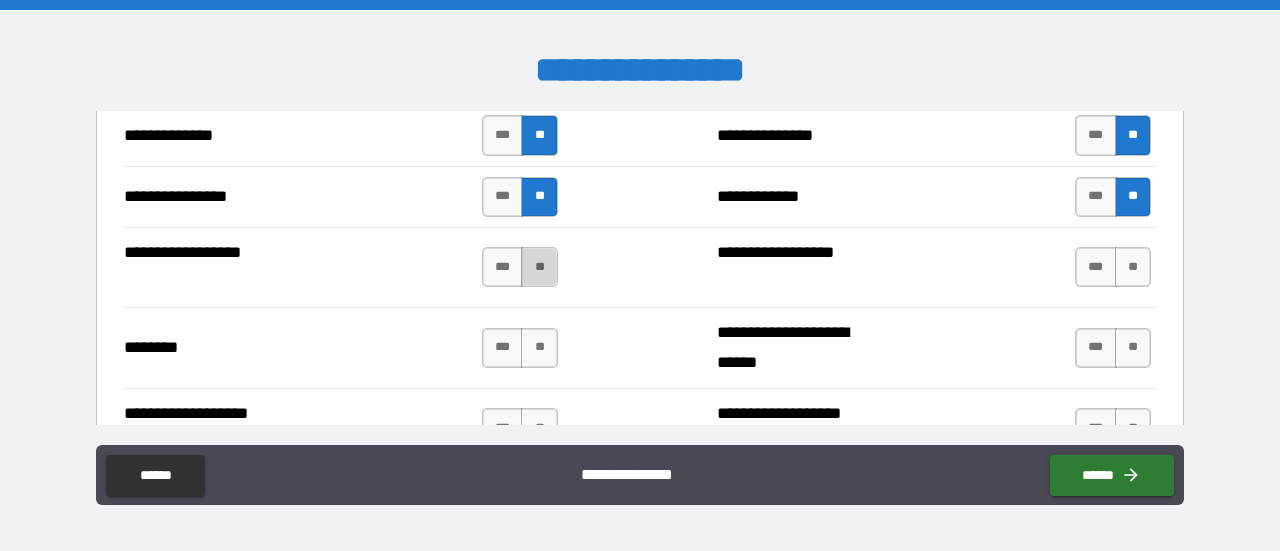 click on "**" at bounding box center (539, 267) 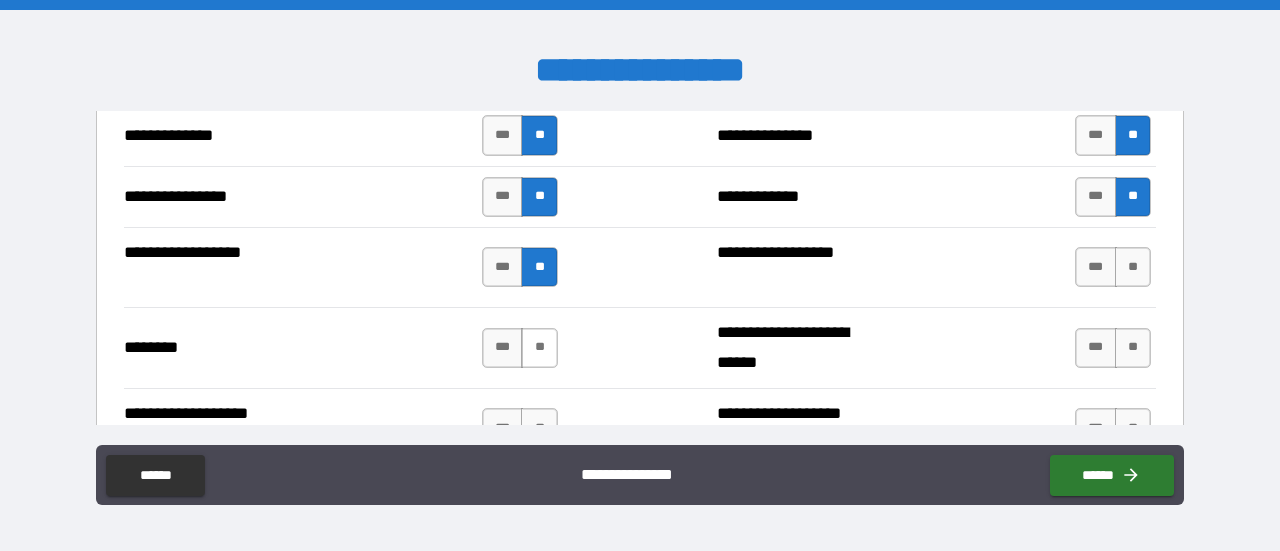 drag, startPoint x: 530, startPoint y: 333, endPoint x: 574, endPoint y: 305, distance: 52.153618 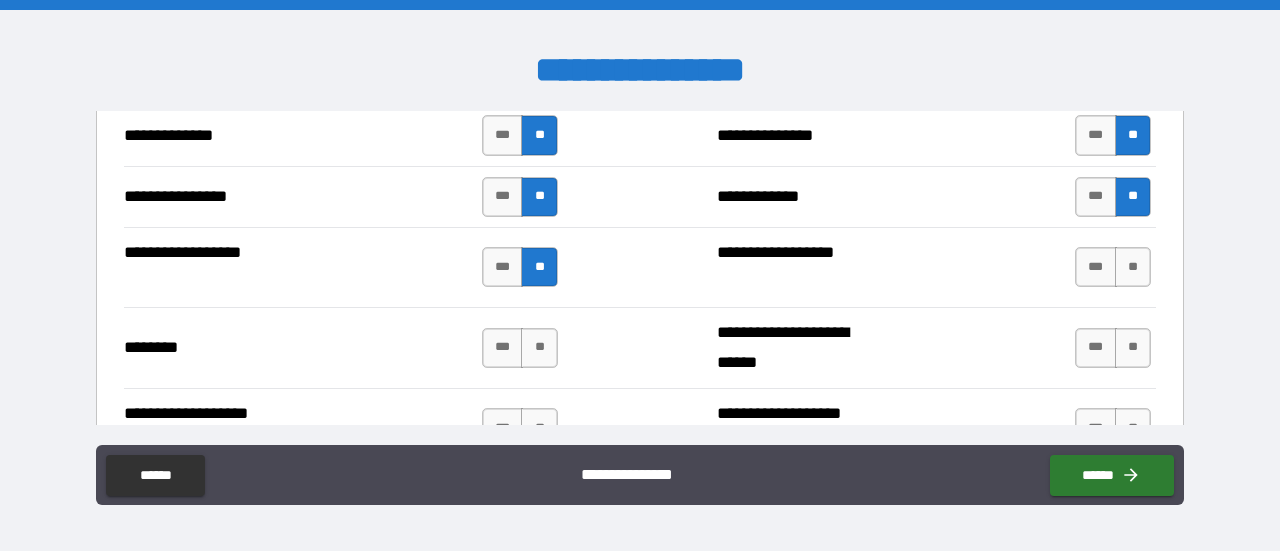 click on "**" at bounding box center (539, 348) 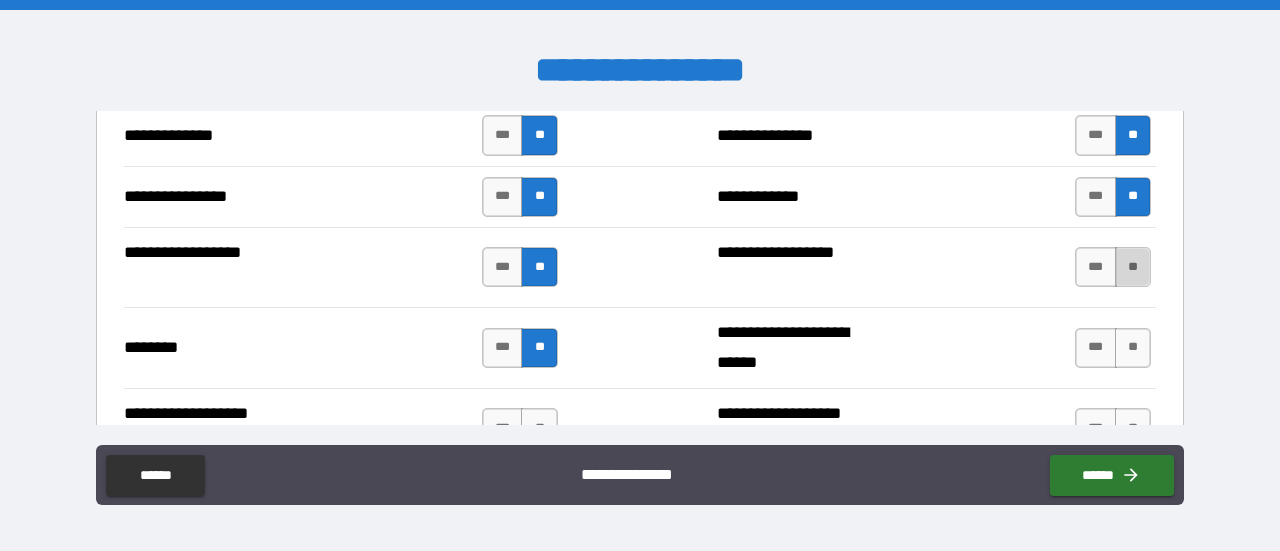 click on "**" at bounding box center [1133, 267] 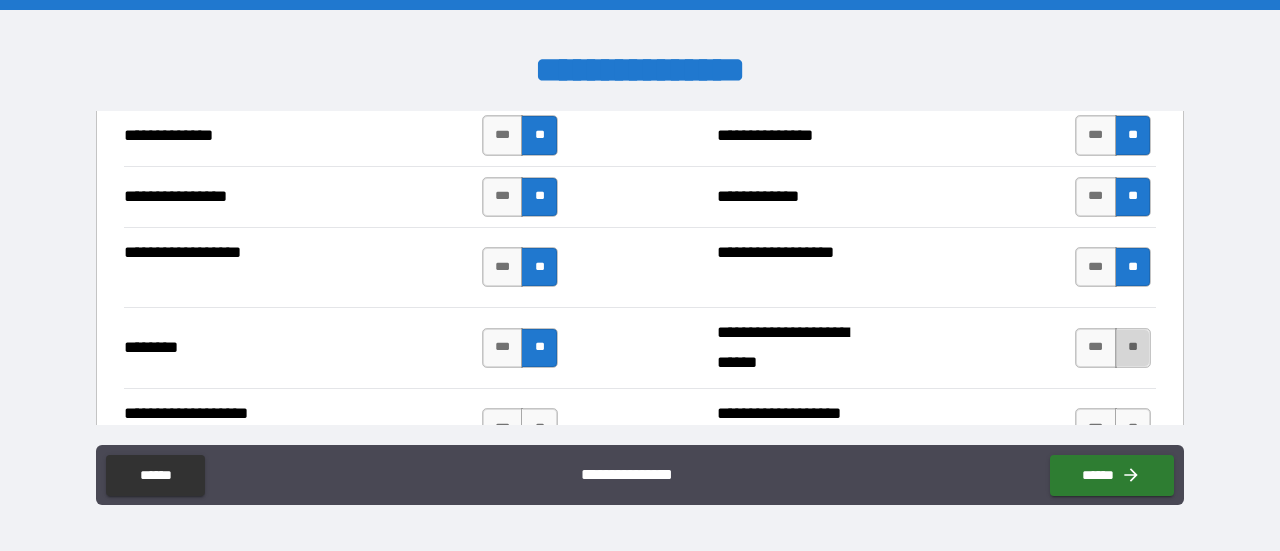 click on "**" at bounding box center [1133, 348] 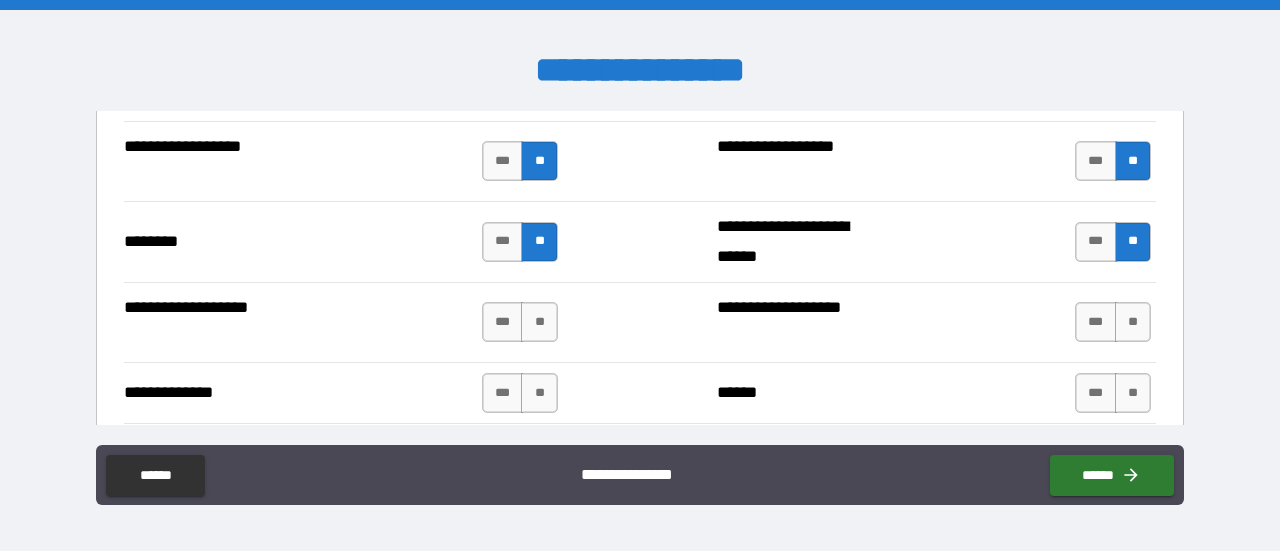scroll, scrollTop: 3500, scrollLeft: 0, axis: vertical 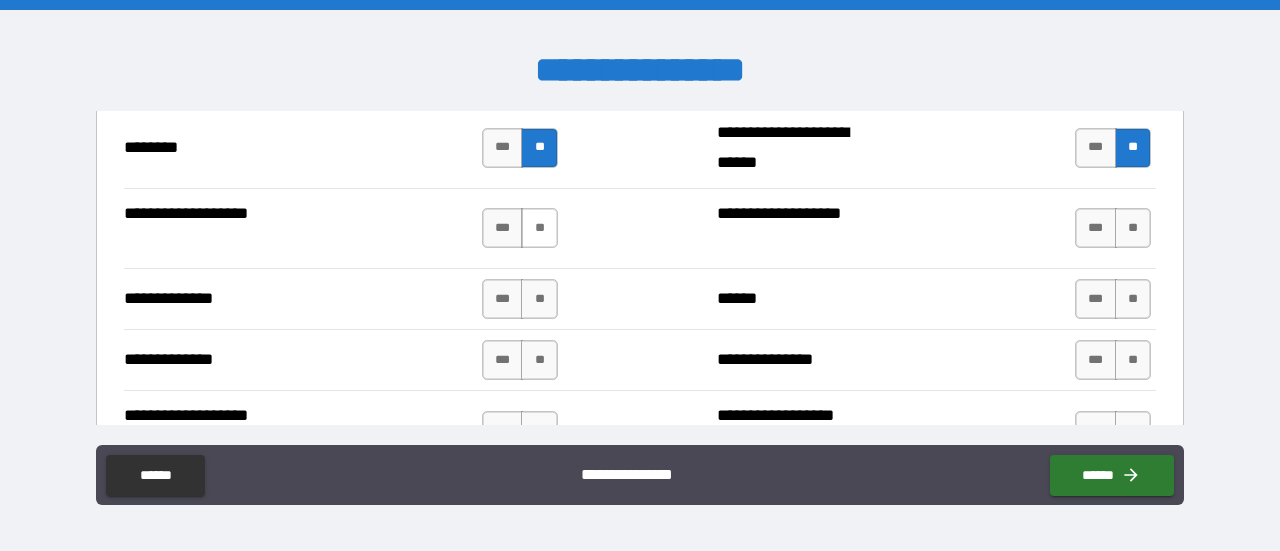 click on "**" at bounding box center (539, 228) 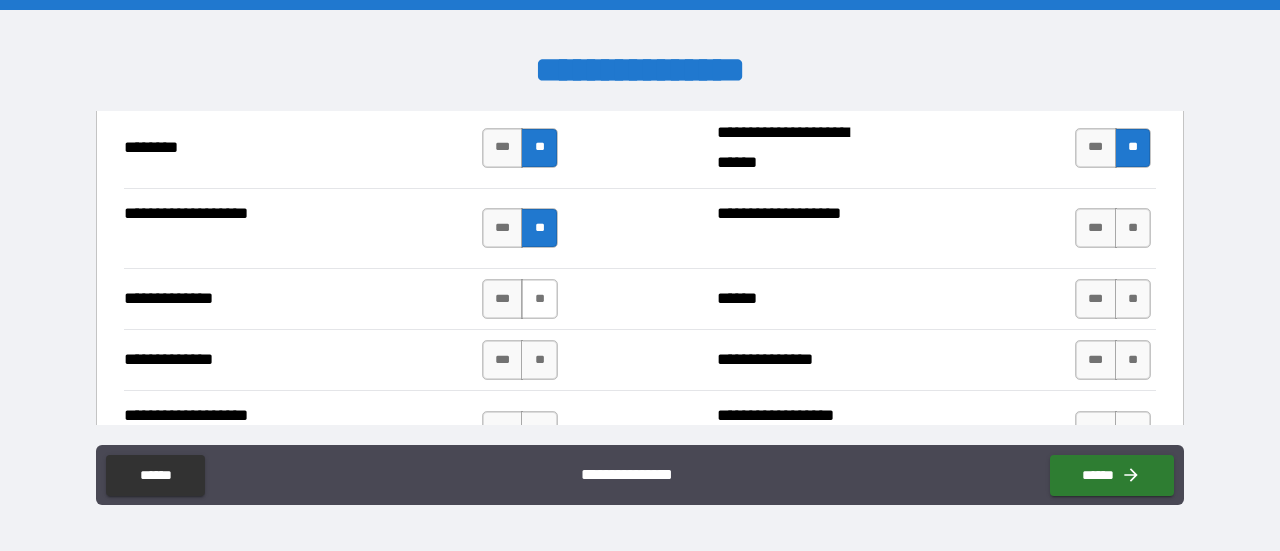 click on "**" at bounding box center [539, 299] 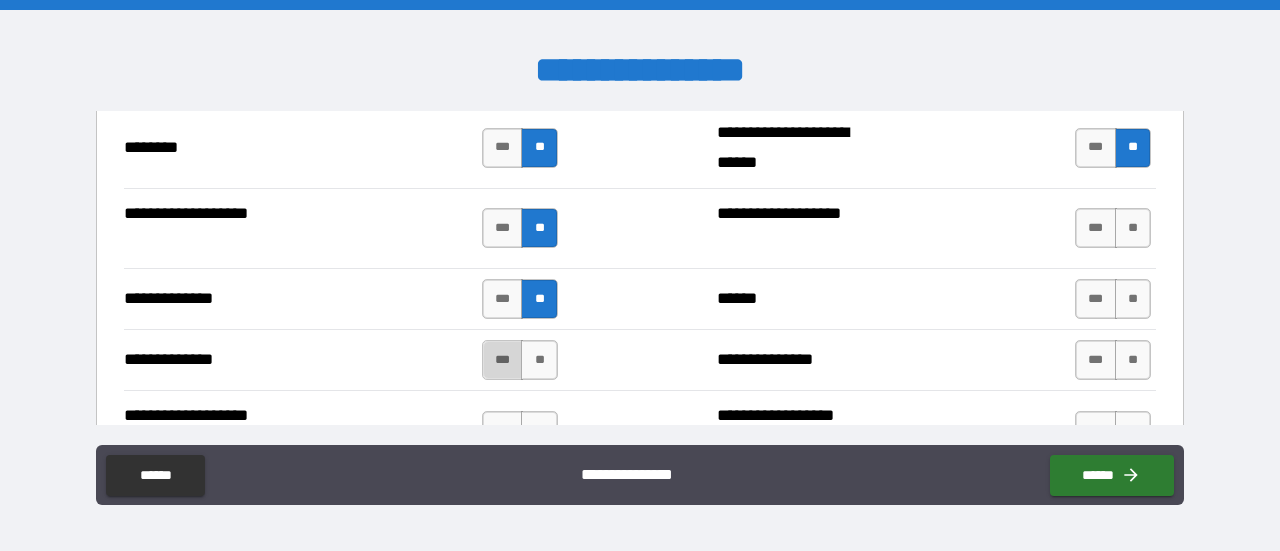 click on "***" at bounding box center [503, 360] 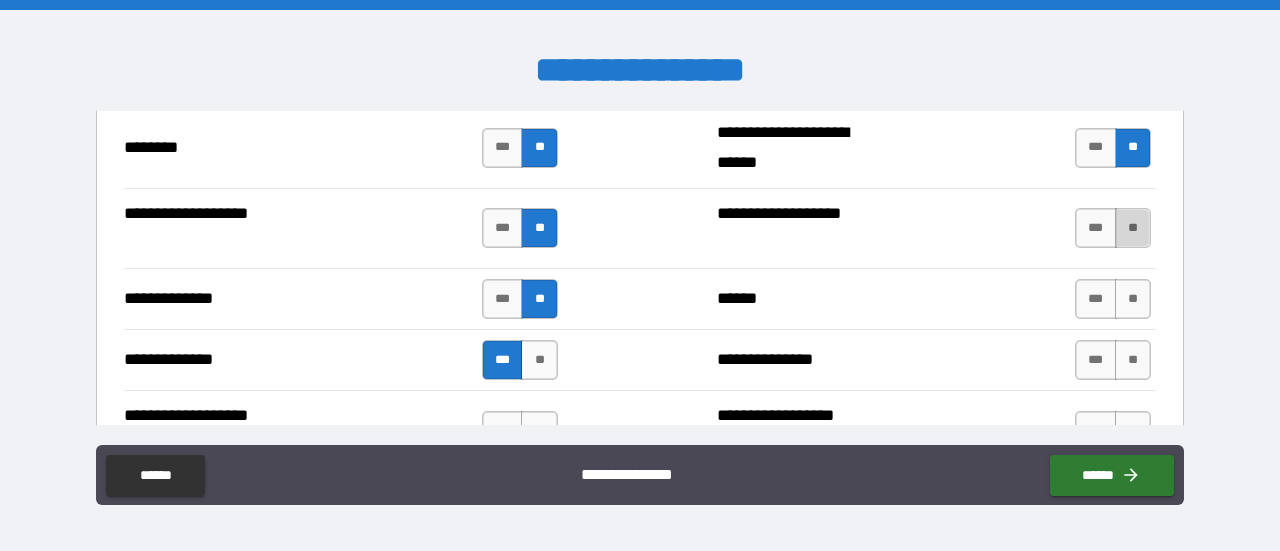 click on "**" at bounding box center [1133, 228] 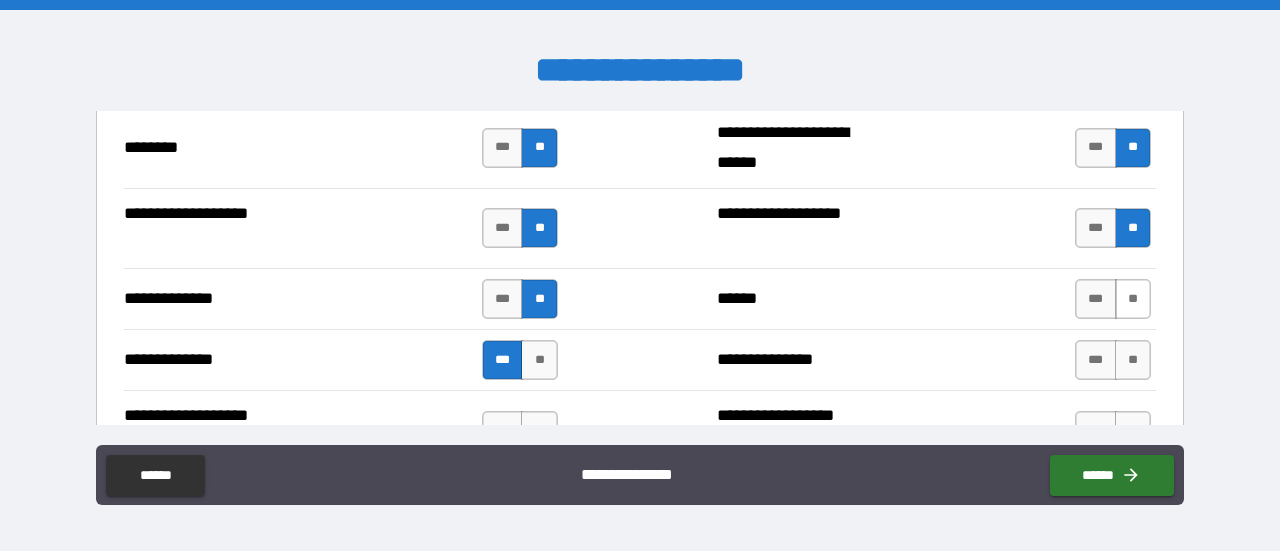 click on "**" at bounding box center (1133, 299) 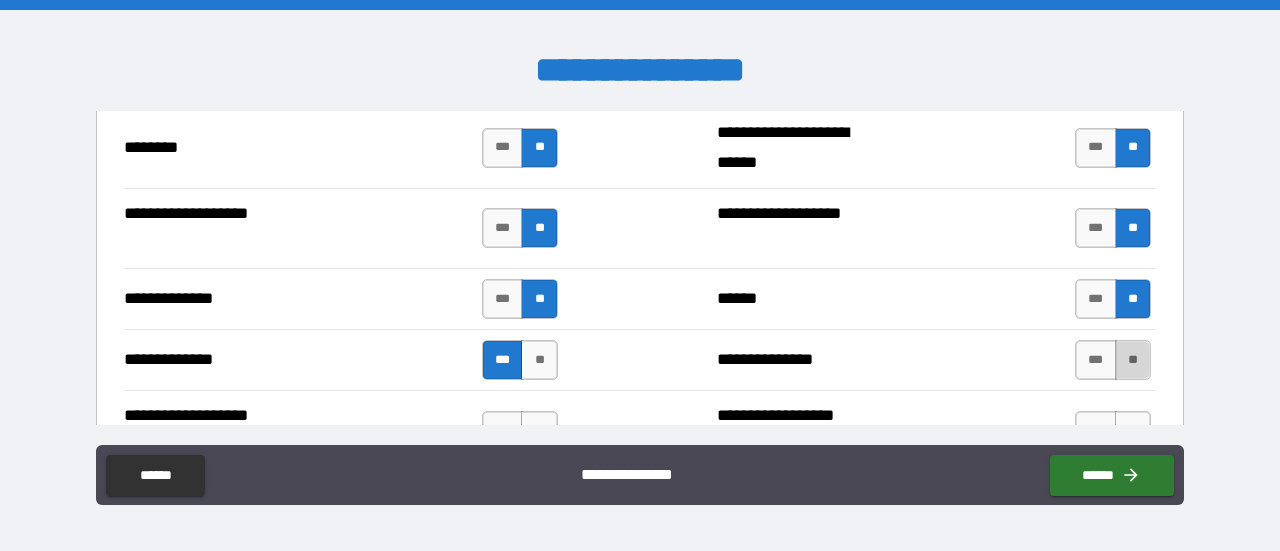 click on "**" at bounding box center (1133, 360) 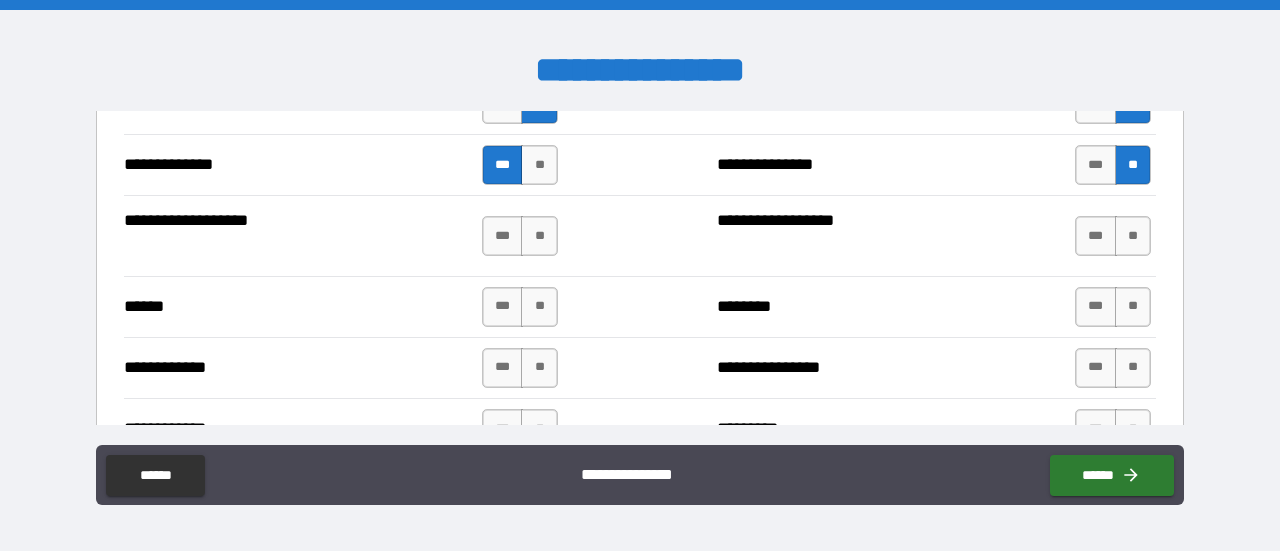 scroll, scrollTop: 3700, scrollLeft: 0, axis: vertical 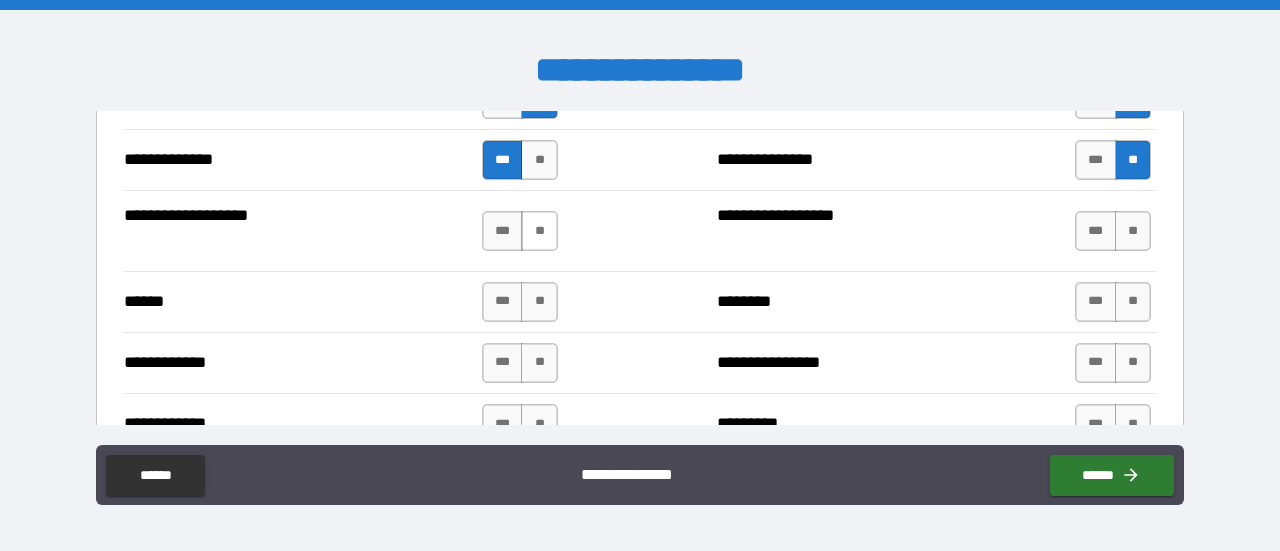 click on "**" at bounding box center (539, 231) 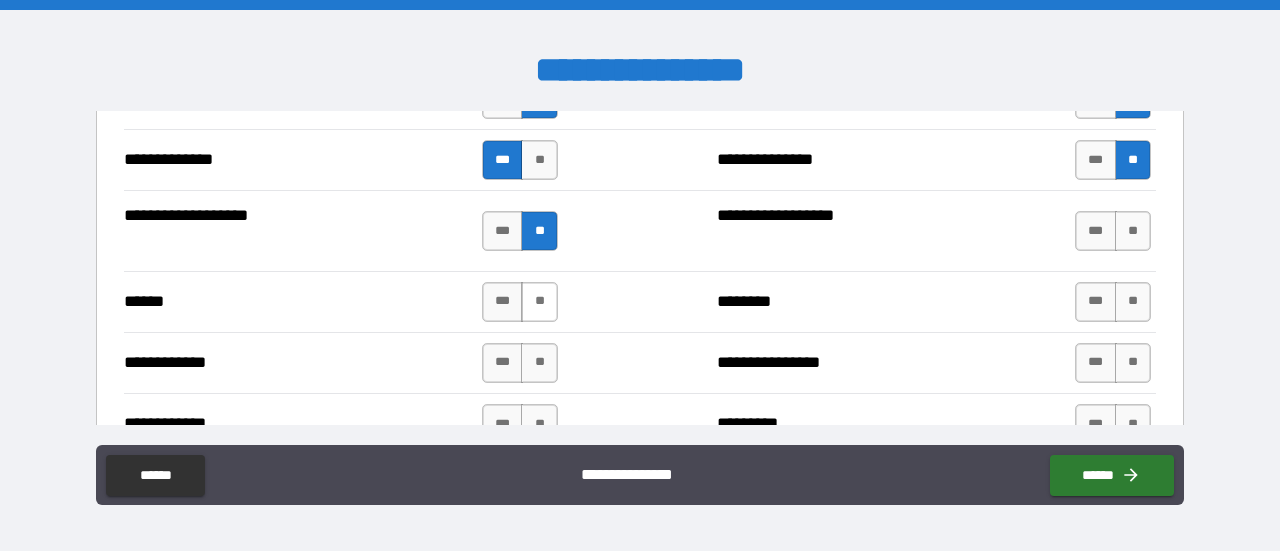 click on "**" at bounding box center [539, 302] 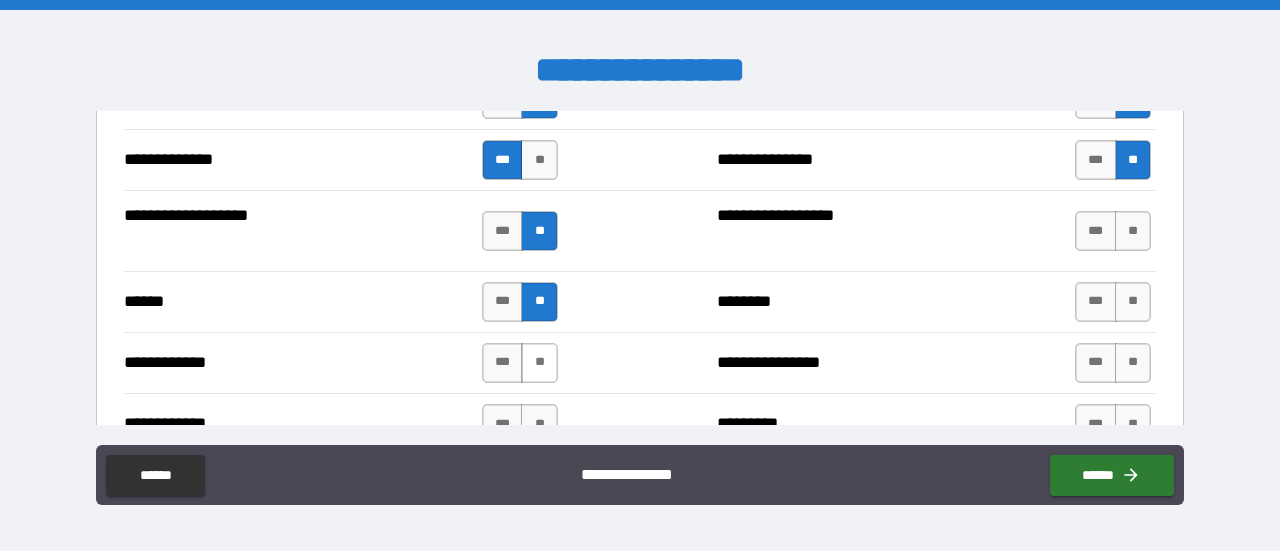 click on "**" at bounding box center (539, 363) 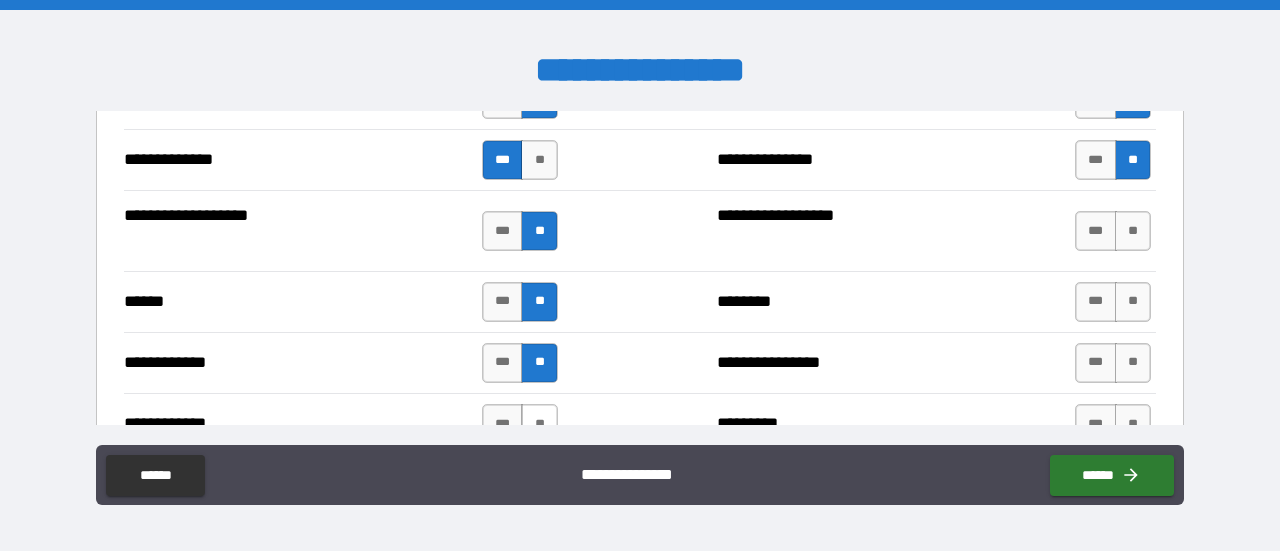 click on "**" at bounding box center (539, 424) 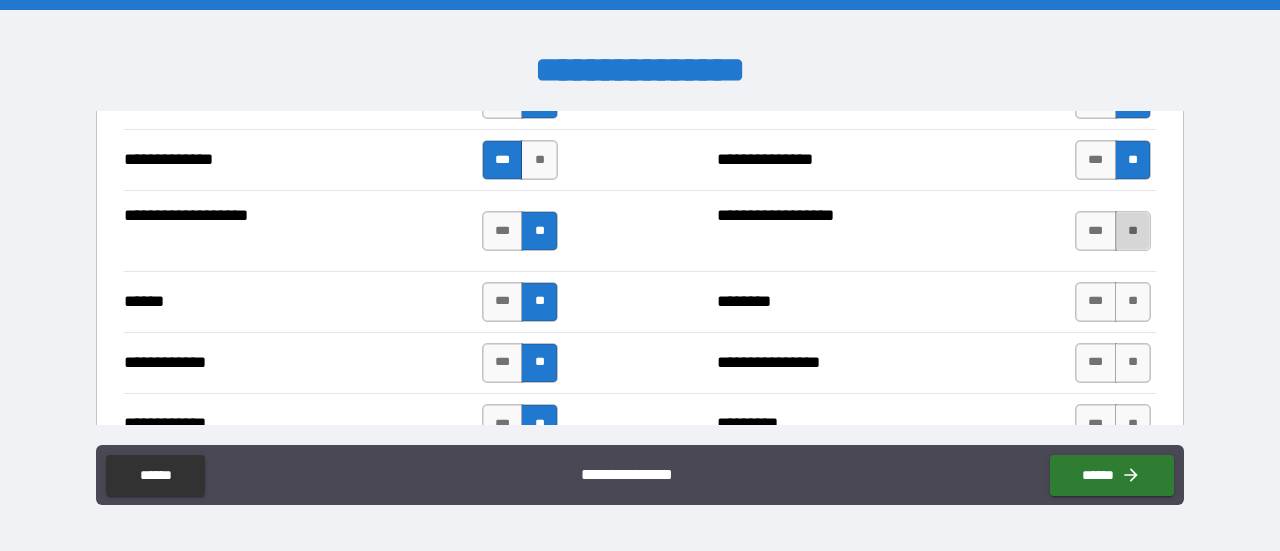click on "**" at bounding box center [1133, 231] 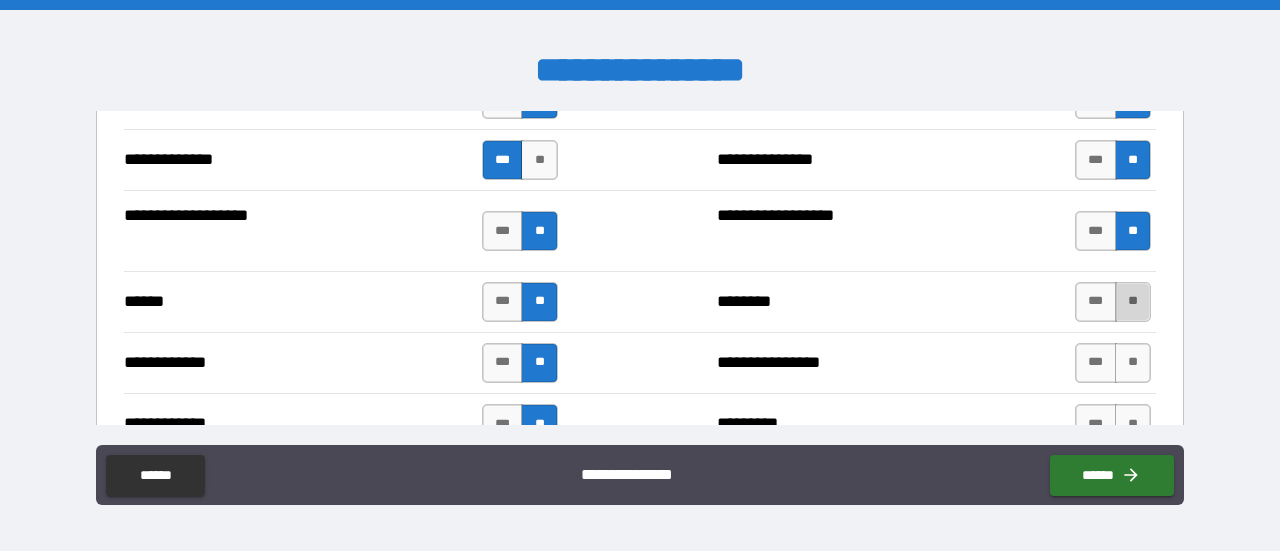 click on "**" at bounding box center (1133, 302) 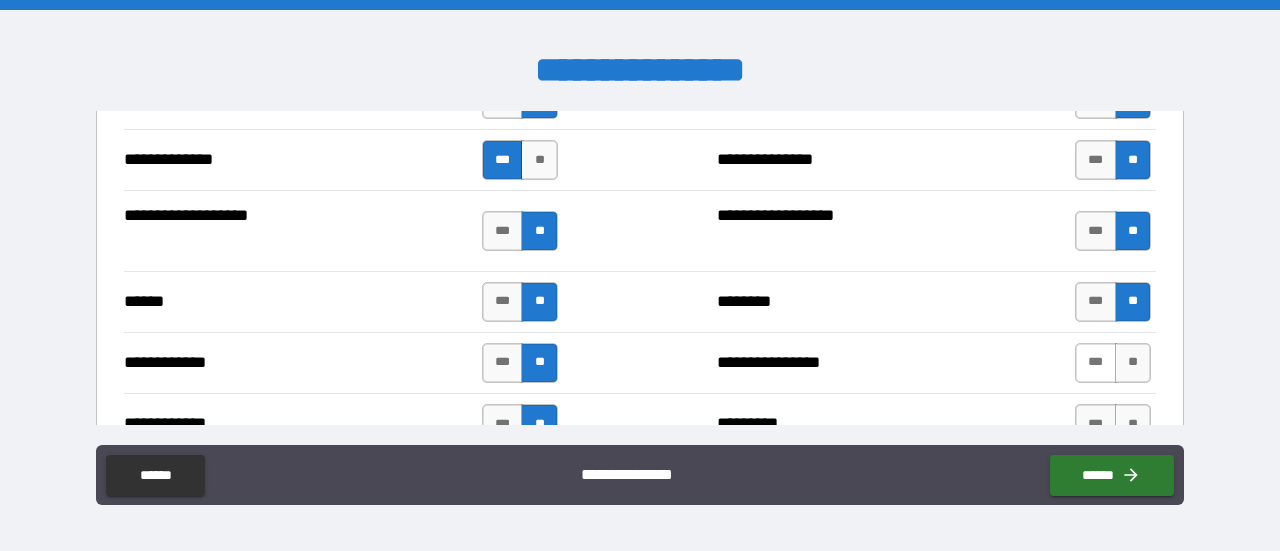 click on "***" at bounding box center (1096, 363) 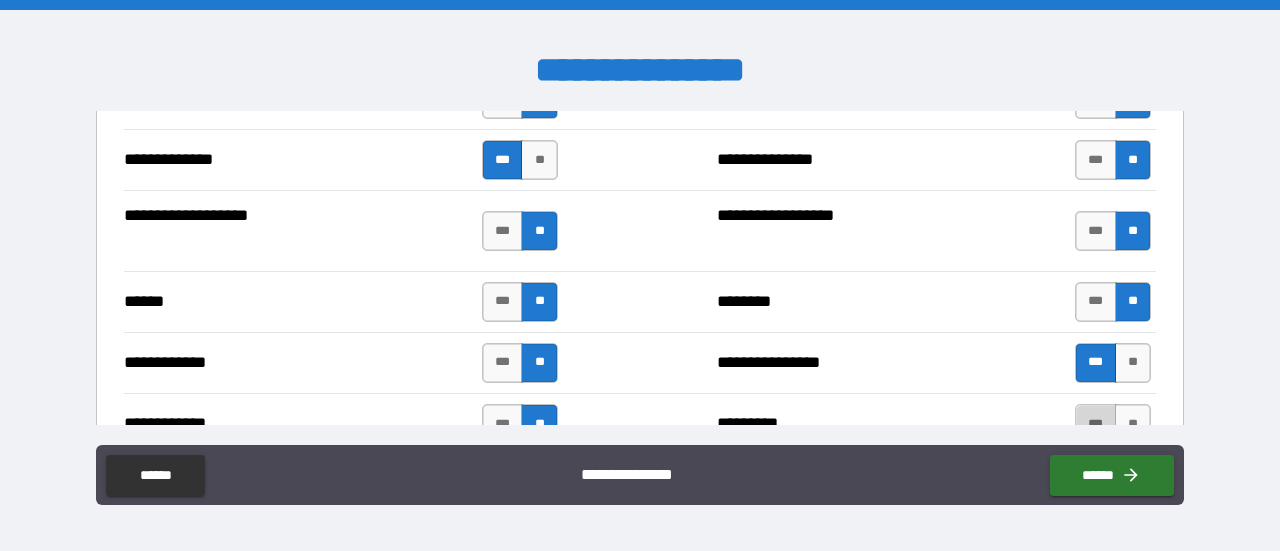 click on "***" at bounding box center (1096, 424) 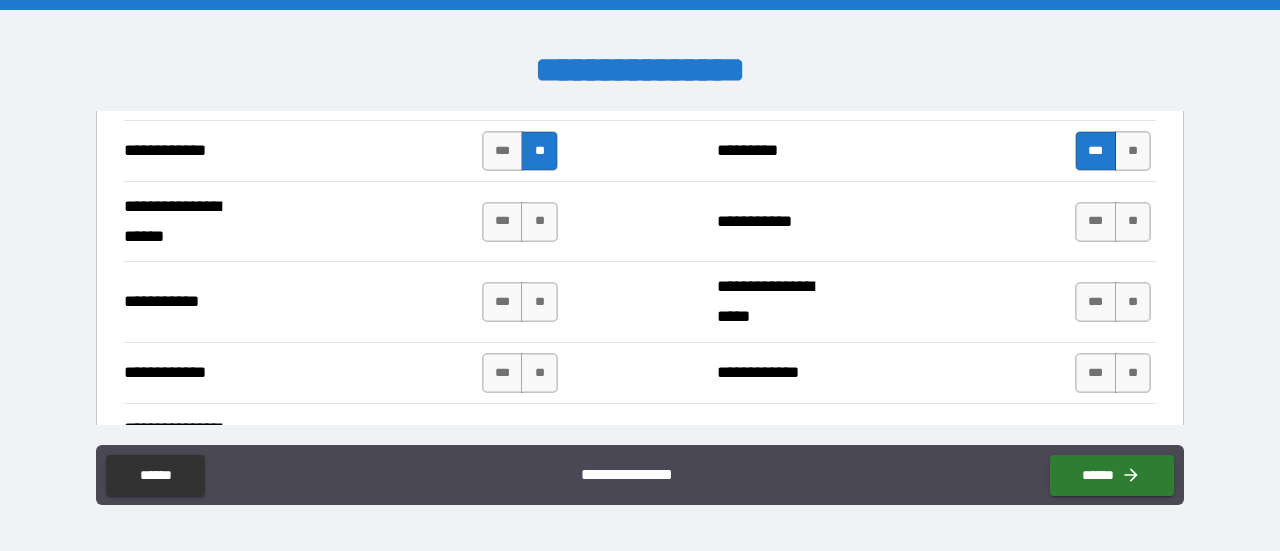 scroll, scrollTop: 4000, scrollLeft: 0, axis: vertical 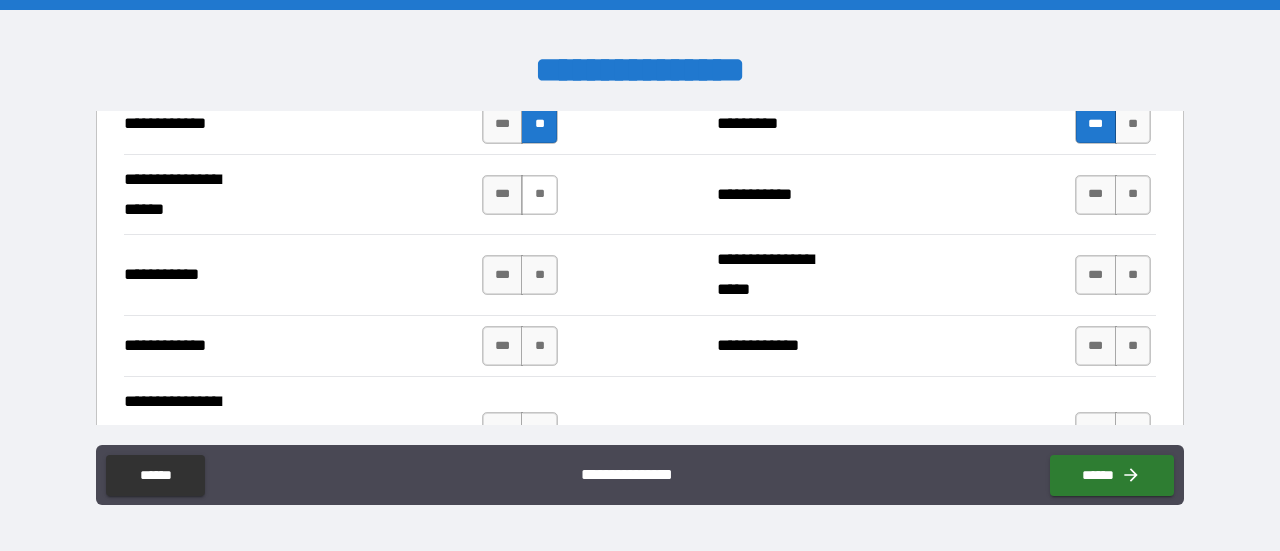 click on "**" at bounding box center (539, 195) 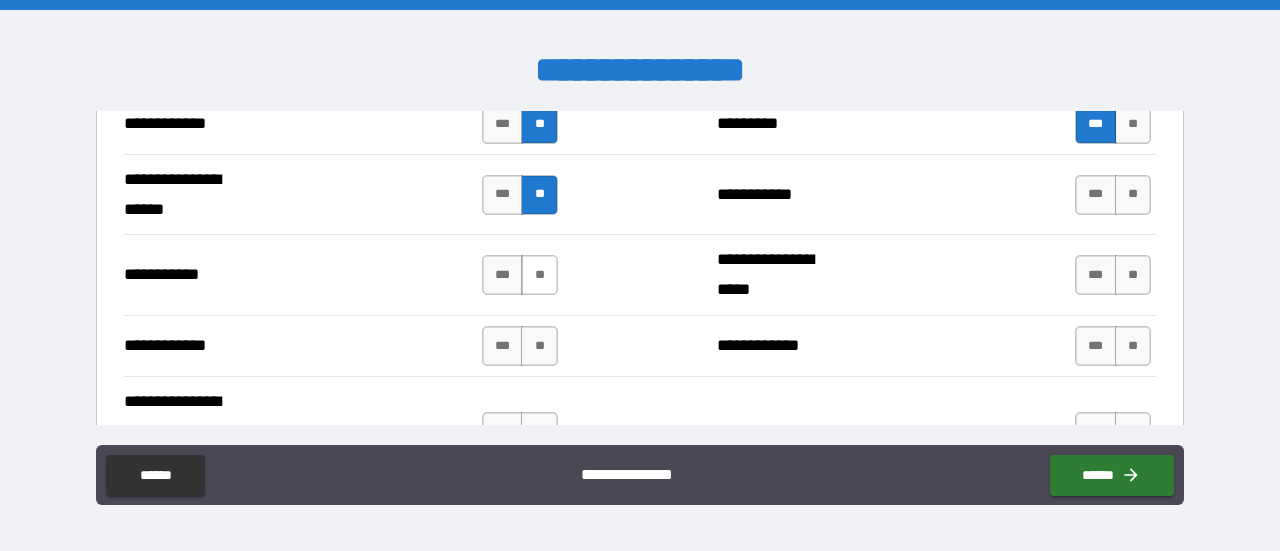 click on "**" at bounding box center (539, 275) 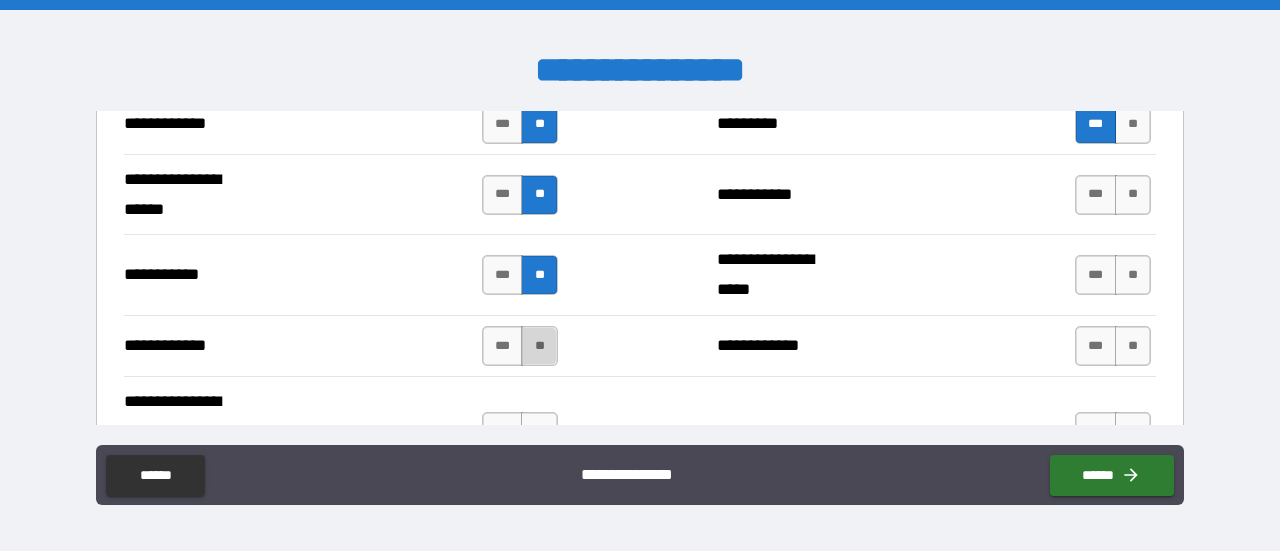click on "**" at bounding box center [539, 346] 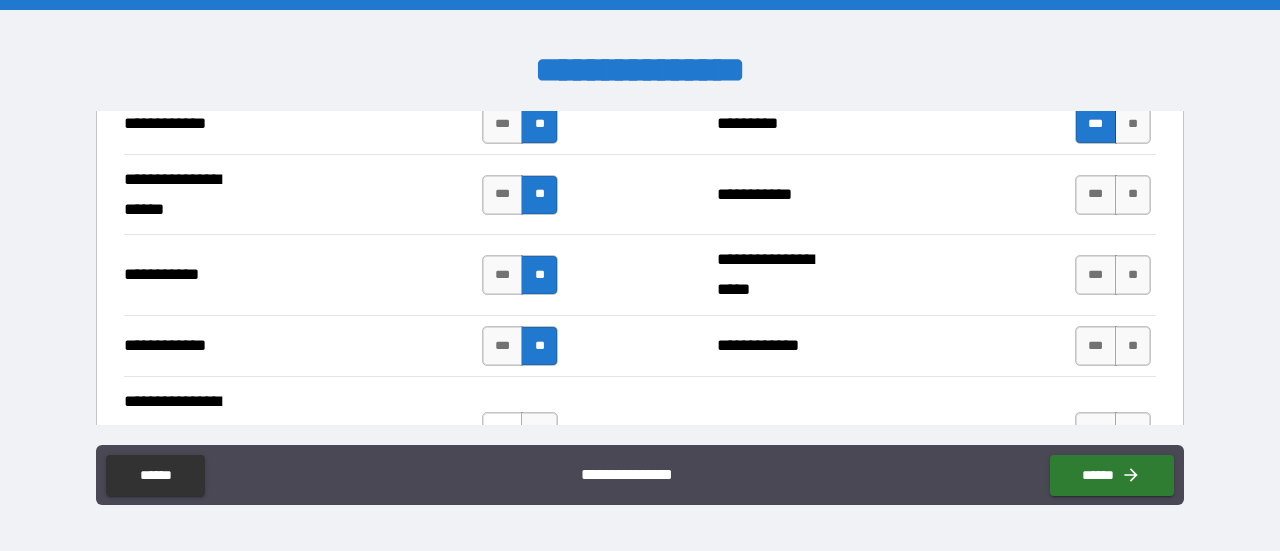 click on "***" at bounding box center [503, 432] 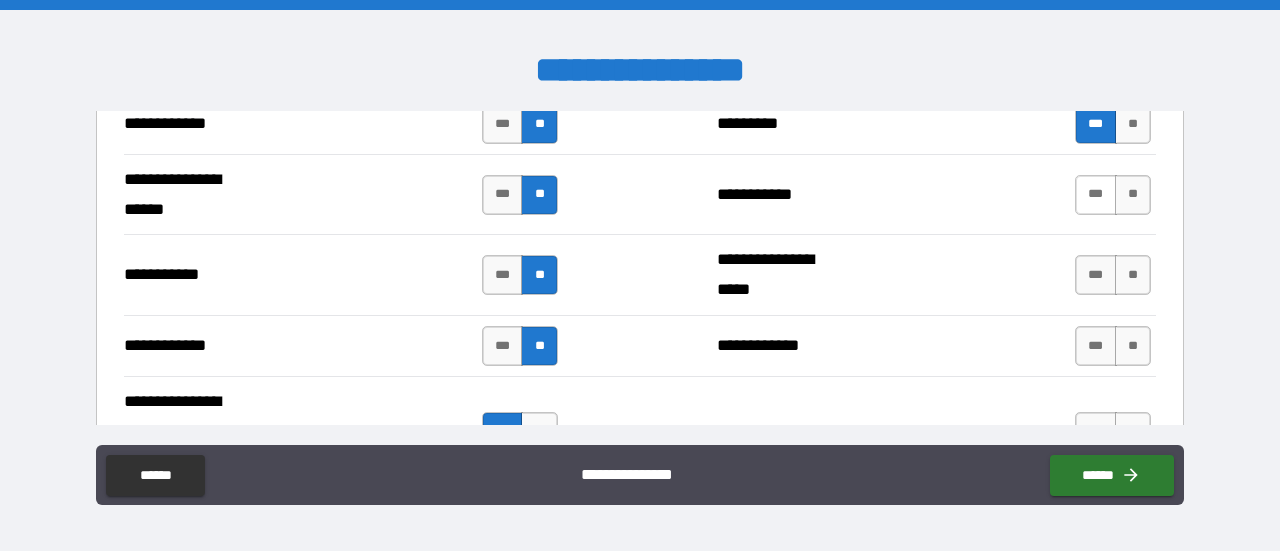 click on "***" at bounding box center (1096, 195) 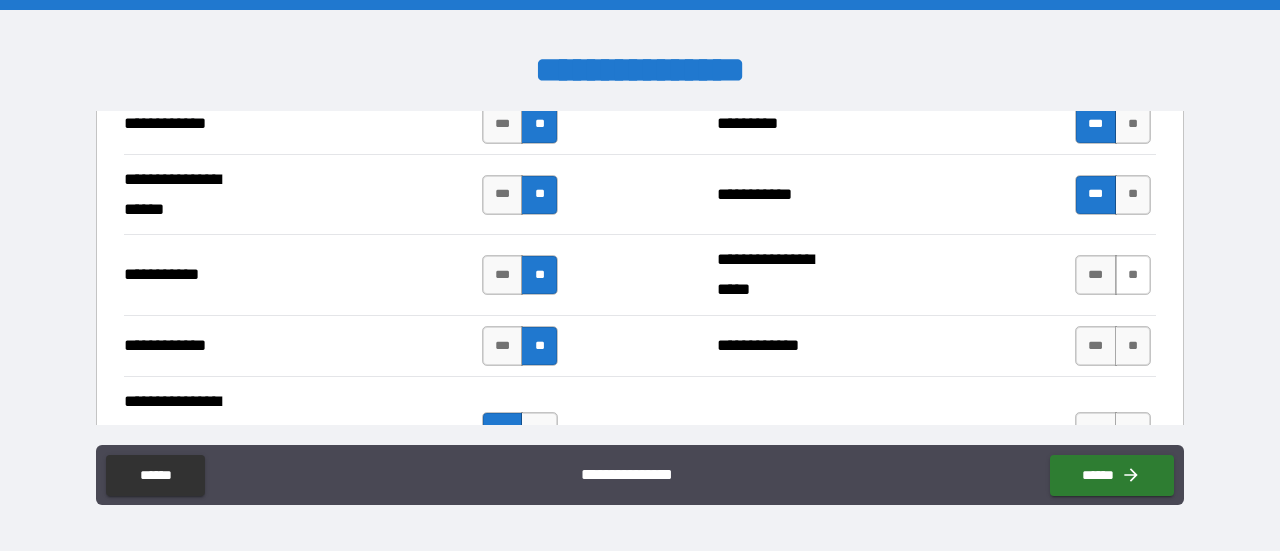 click on "**" at bounding box center (1133, 275) 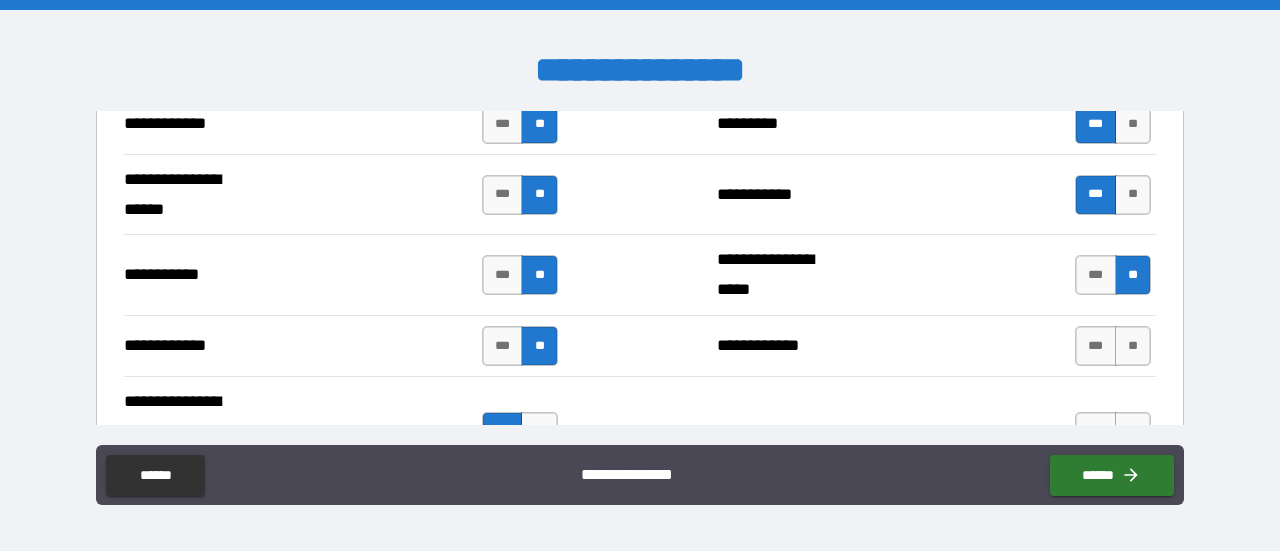 drag, startPoint x: 1125, startPoint y: 325, endPoint x: 1108, endPoint y: 351, distance: 31.06445 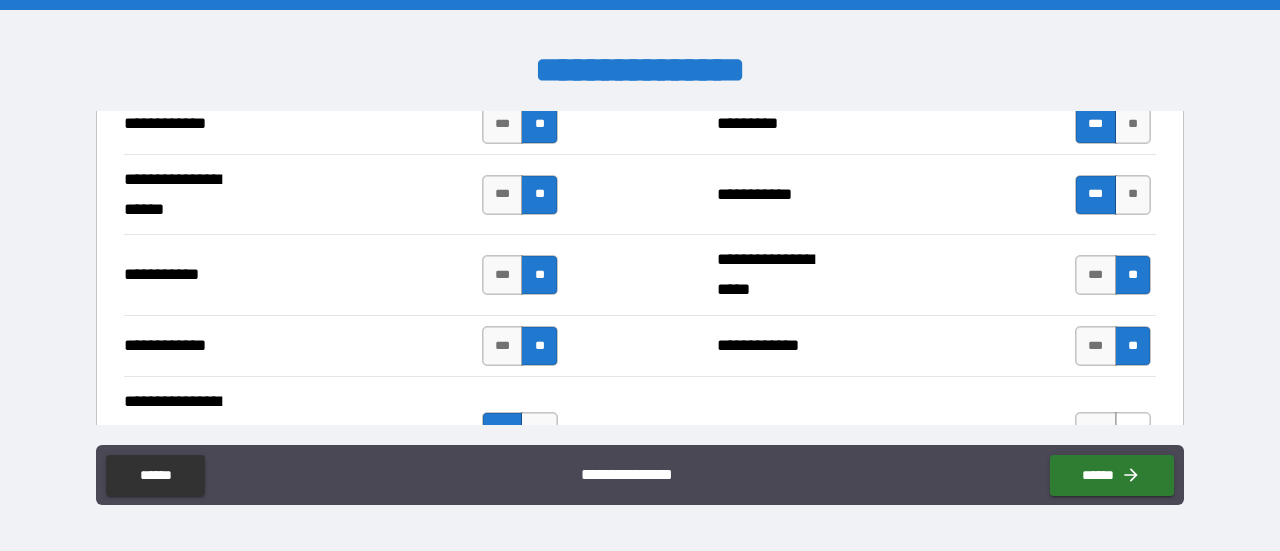 click on "**" at bounding box center (1133, 432) 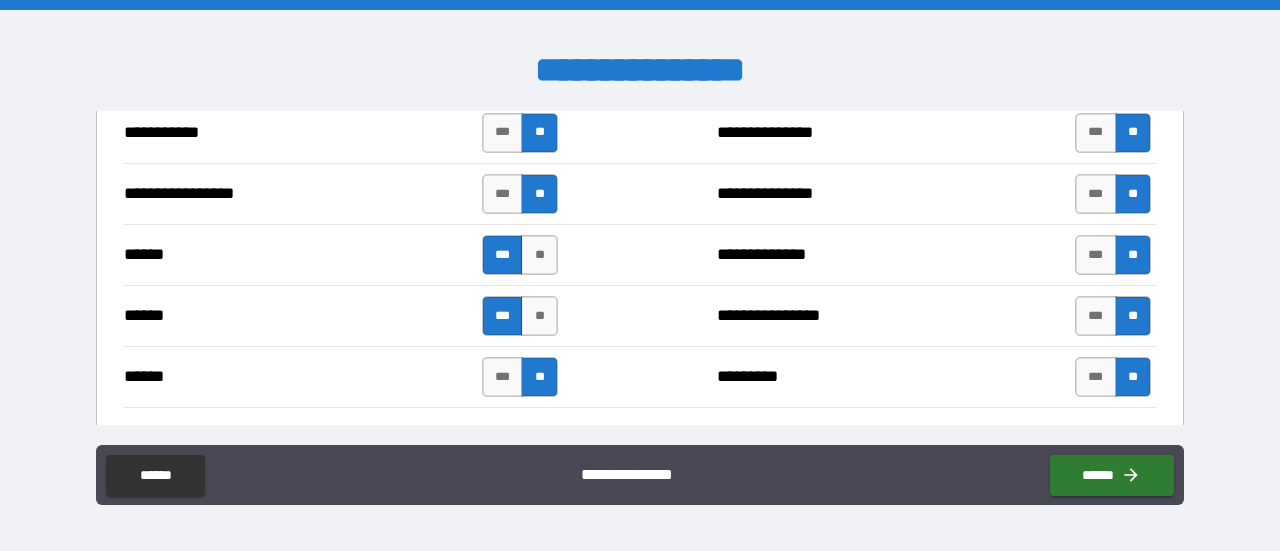 scroll, scrollTop: 2300, scrollLeft: 0, axis: vertical 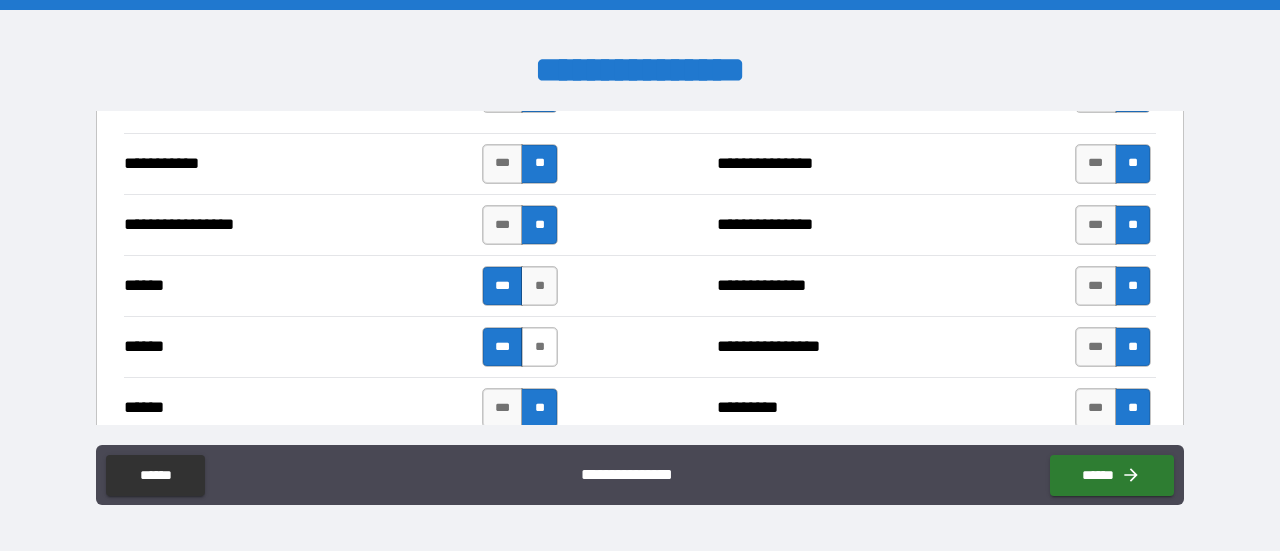 click on "**" at bounding box center [539, 347] 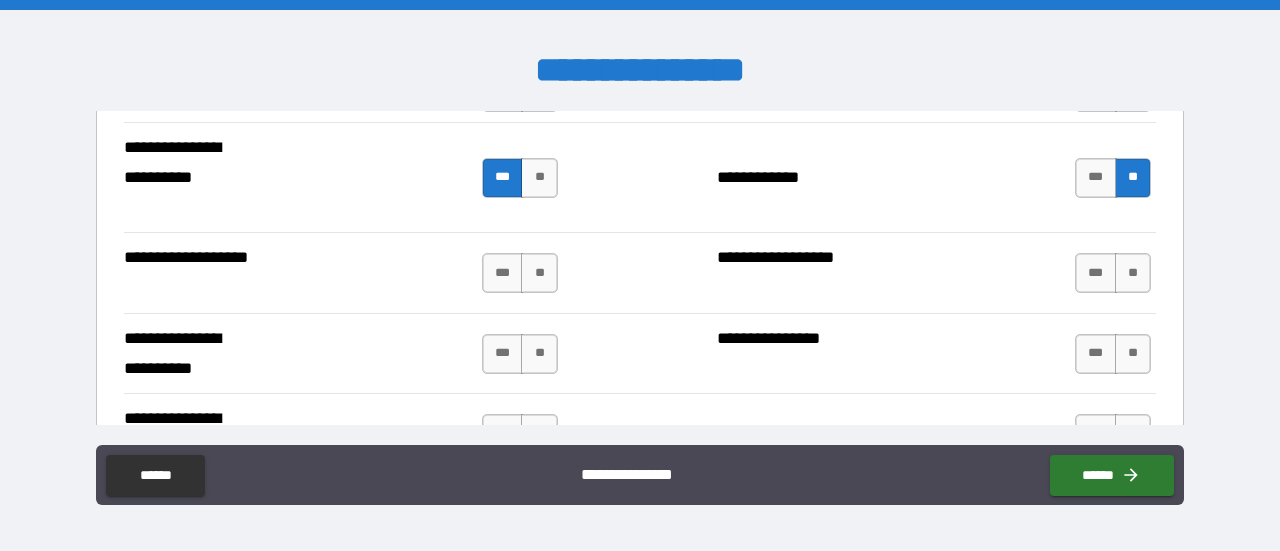 scroll, scrollTop: 4300, scrollLeft: 0, axis: vertical 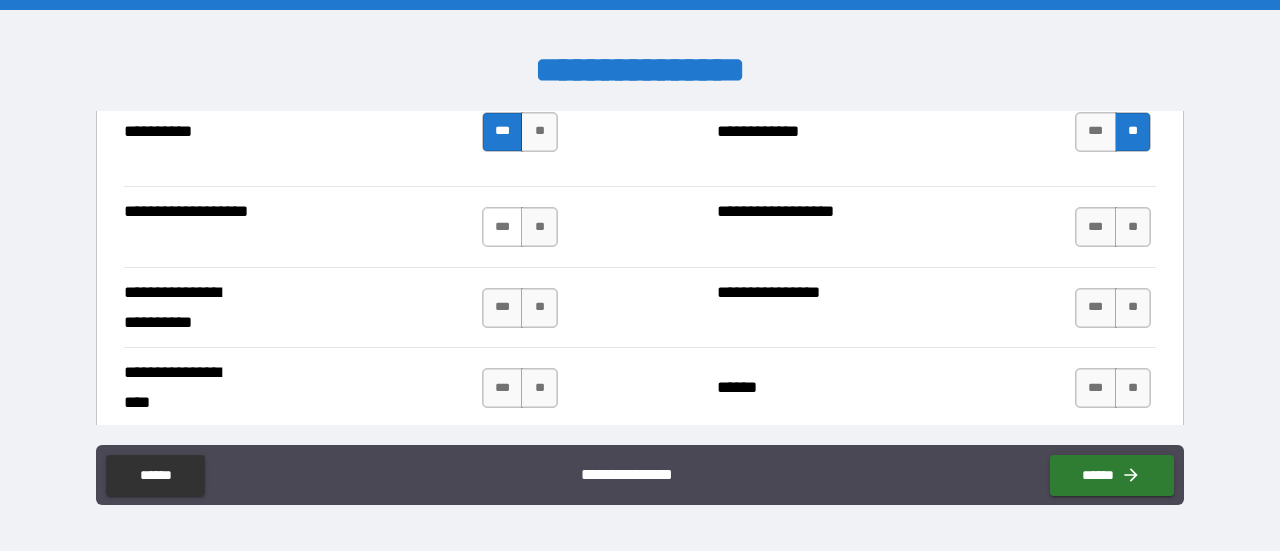 click on "***" at bounding box center (503, 227) 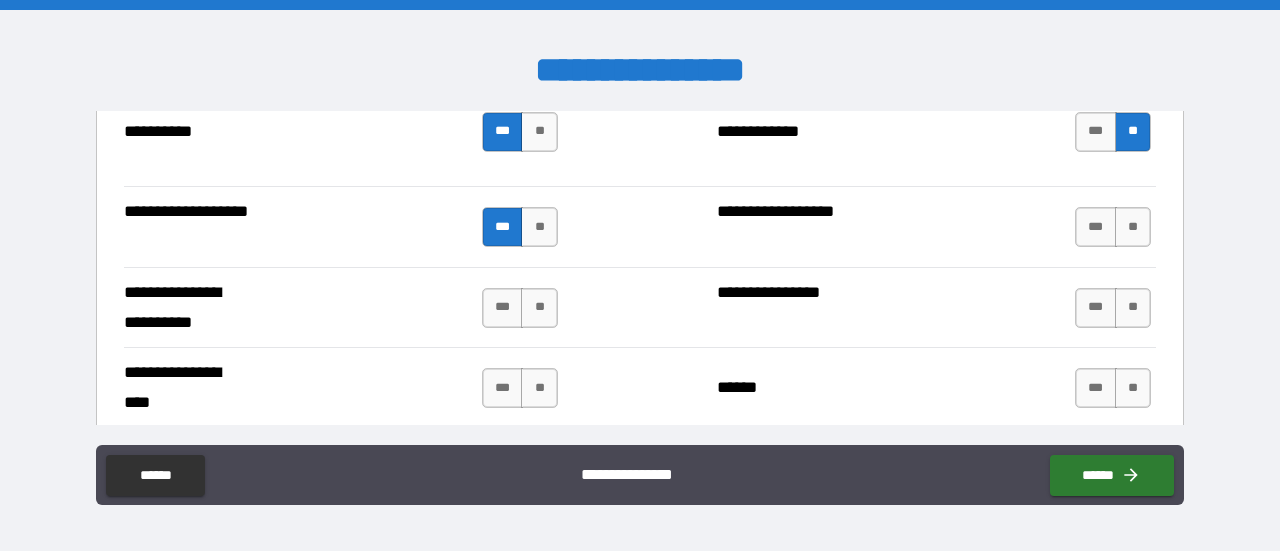 drag, startPoint x: 1129, startPoint y: 205, endPoint x: 1132, endPoint y: 230, distance: 25.179358 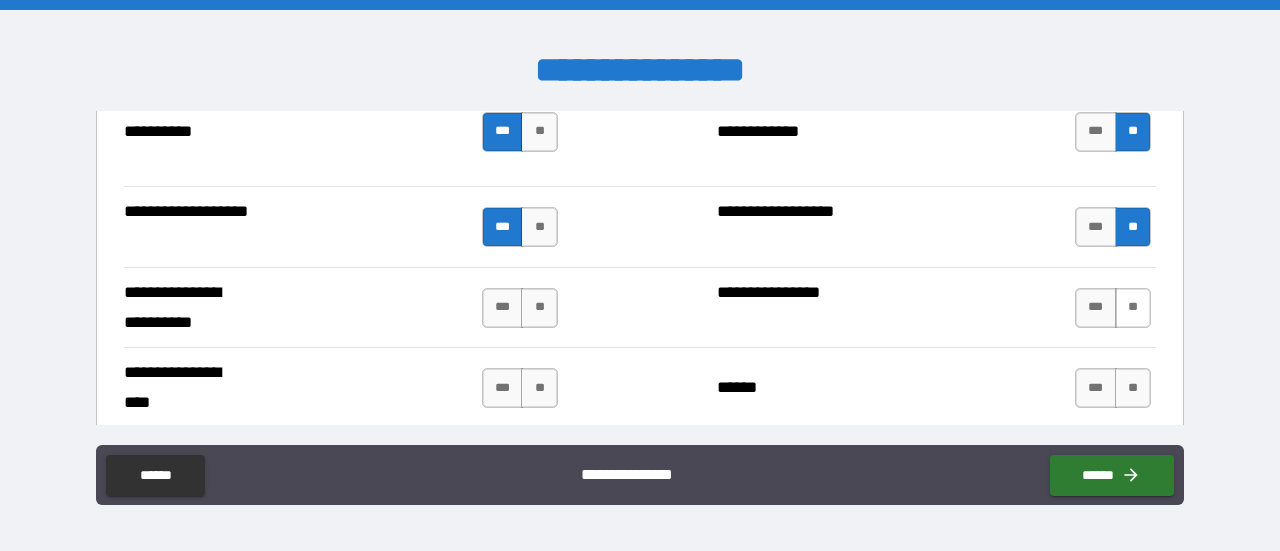 click on "**" at bounding box center (1133, 308) 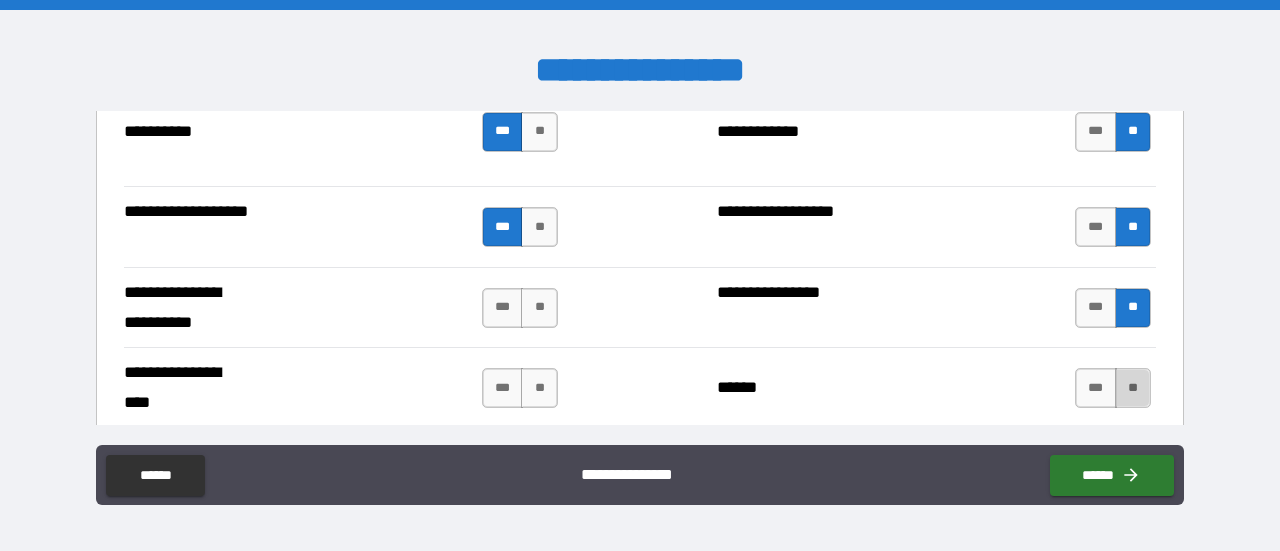 click on "**" at bounding box center (1133, 388) 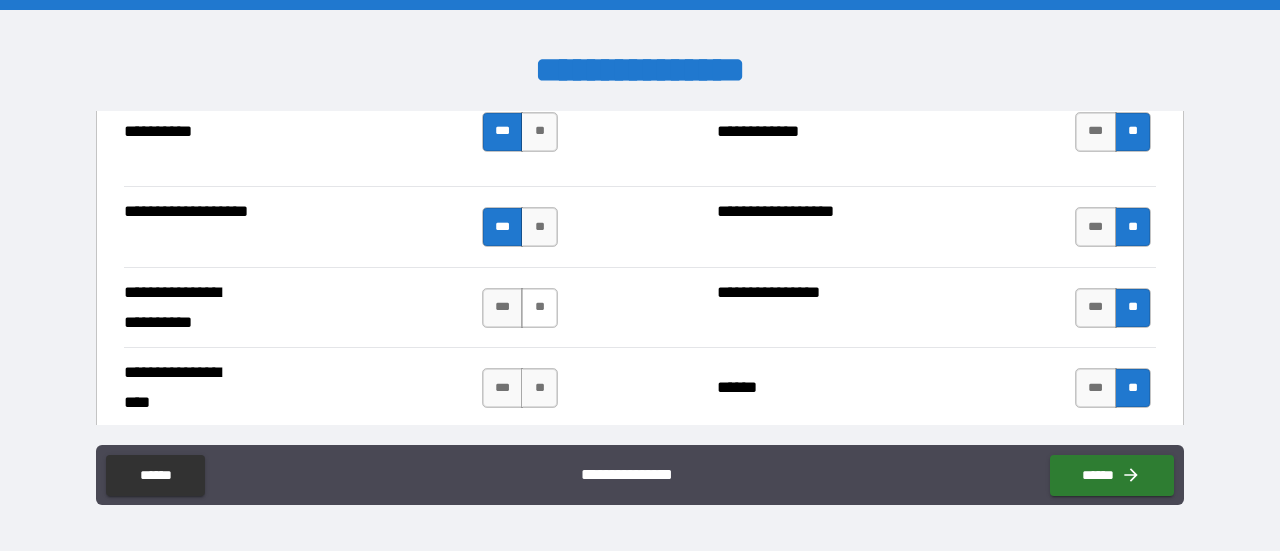 click on "**" at bounding box center [539, 308] 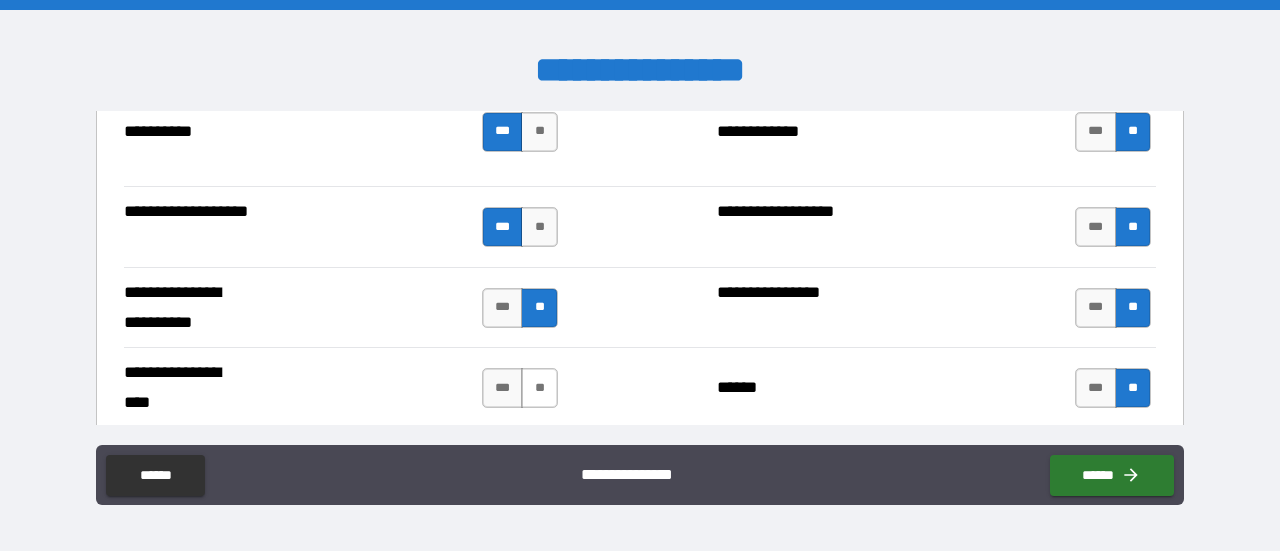 click on "**" at bounding box center [539, 388] 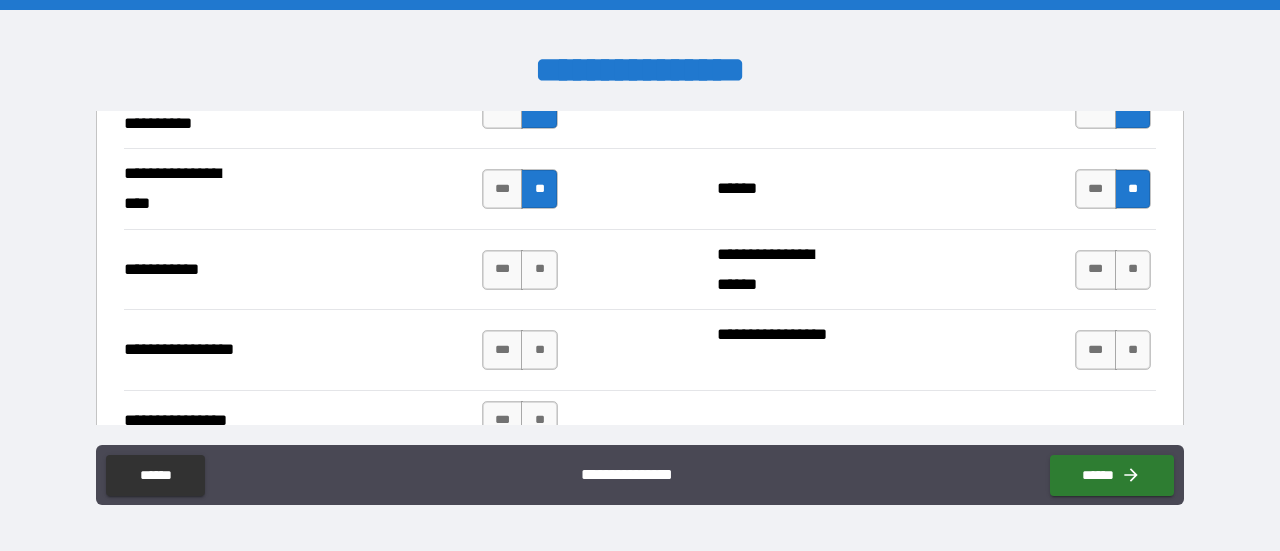 scroll, scrollTop: 4500, scrollLeft: 0, axis: vertical 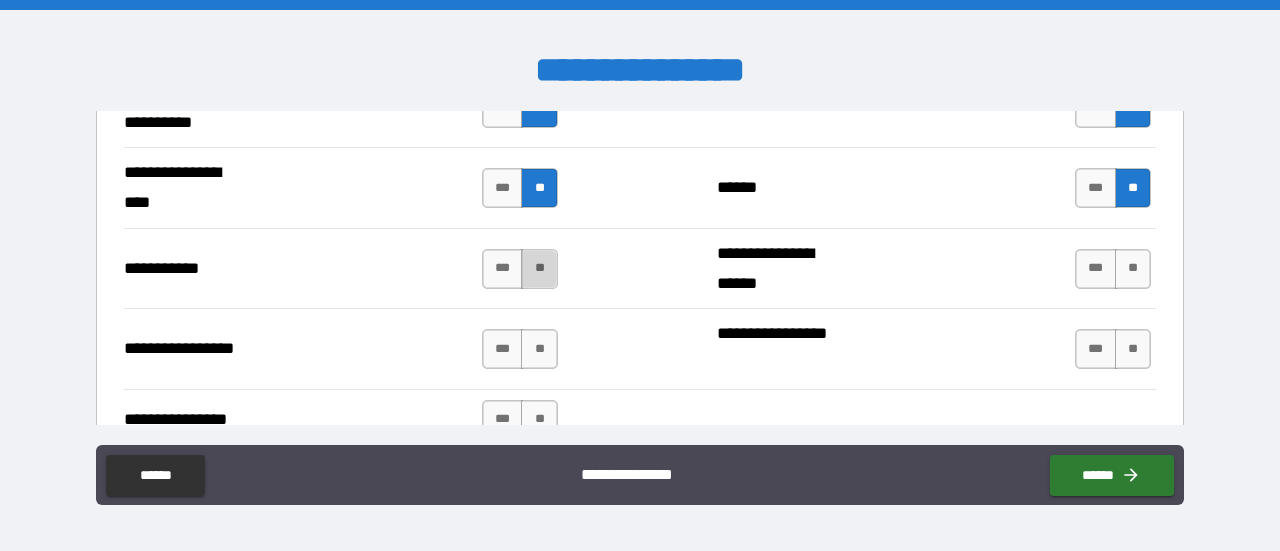 click on "**" at bounding box center (539, 269) 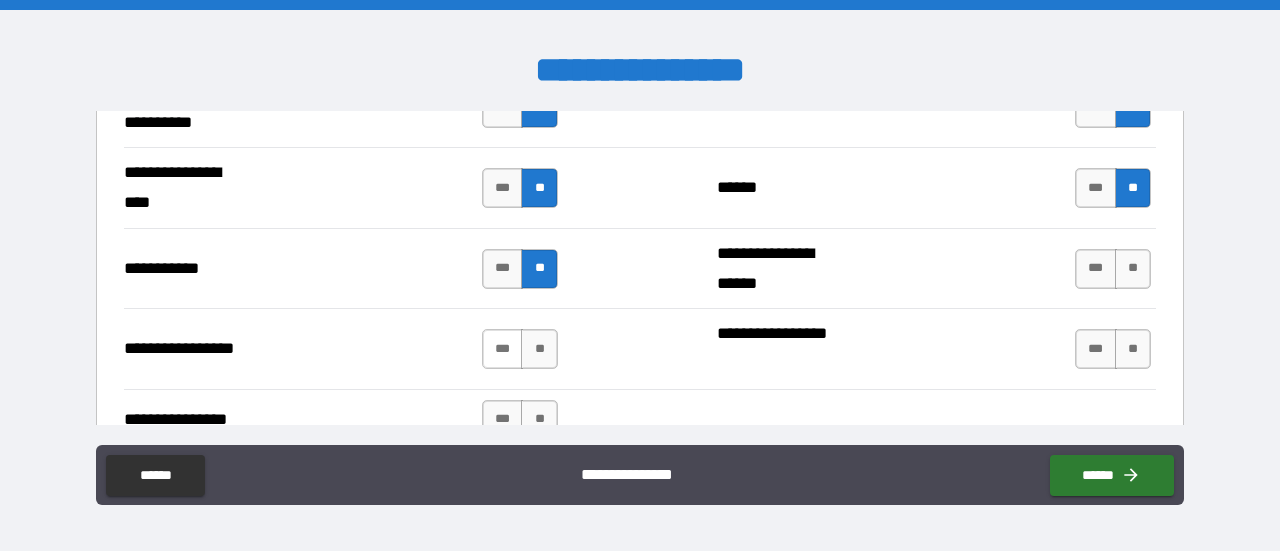 click on "***" at bounding box center [503, 349] 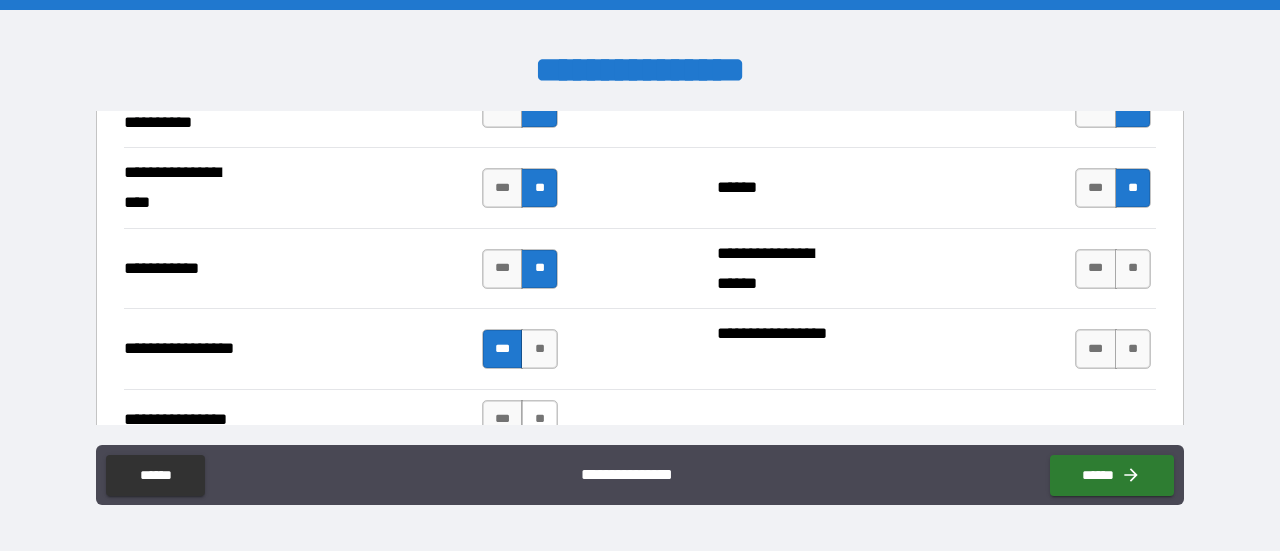 click on "**" at bounding box center (539, 420) 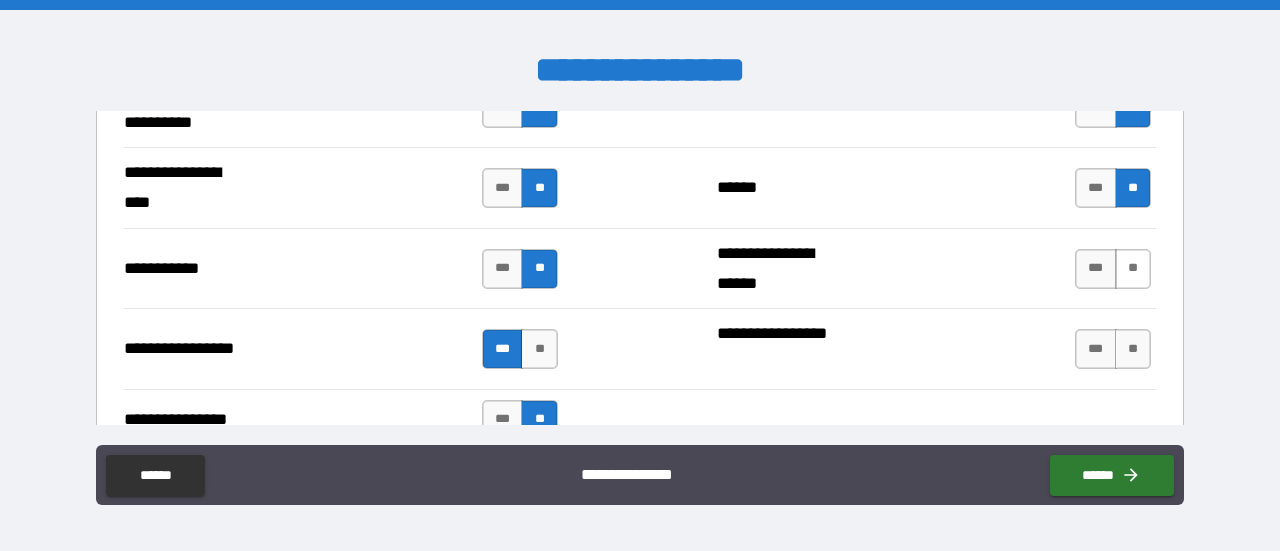 click on "**" at bounding box center (1133, 269) 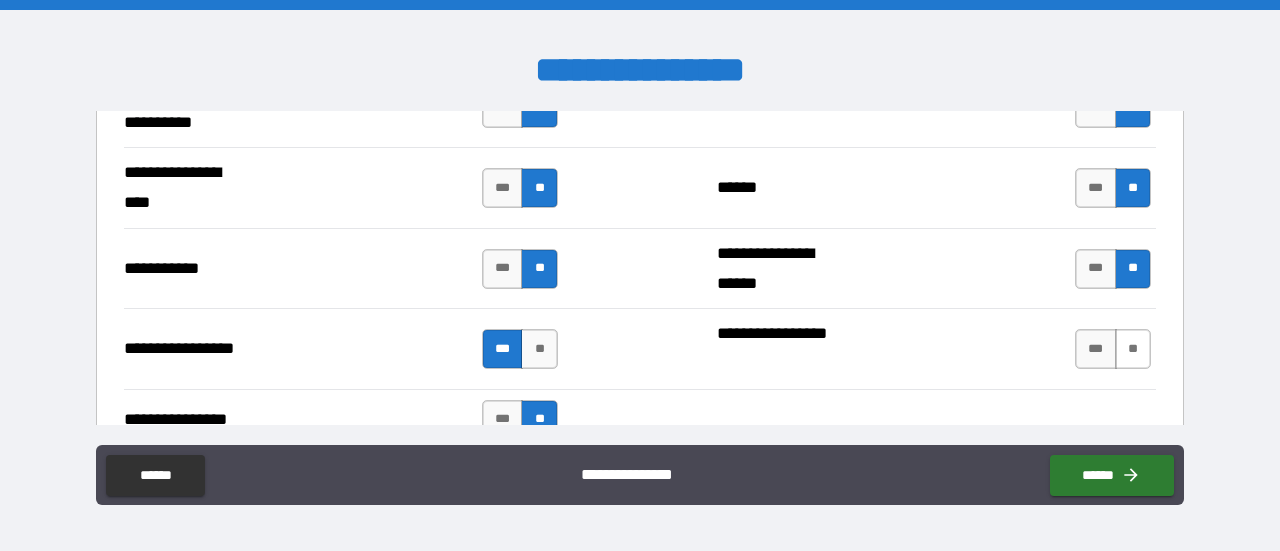 click on "**" at bounding box center [1133, 349] 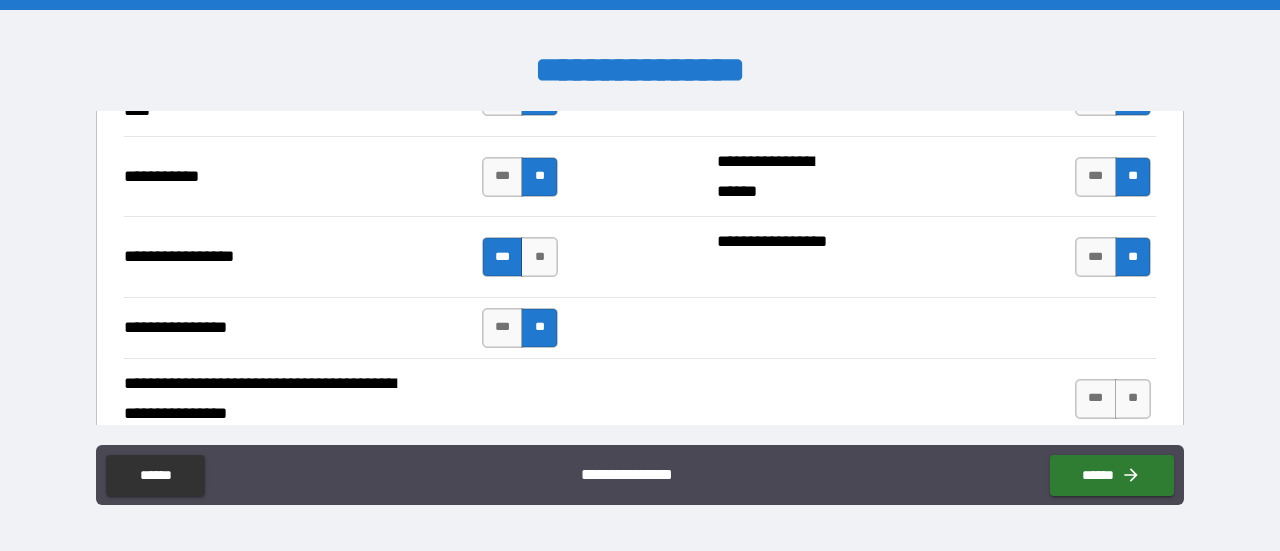 scroll, scrollTop: 4700, scrollLeft: 0, axis: vertical 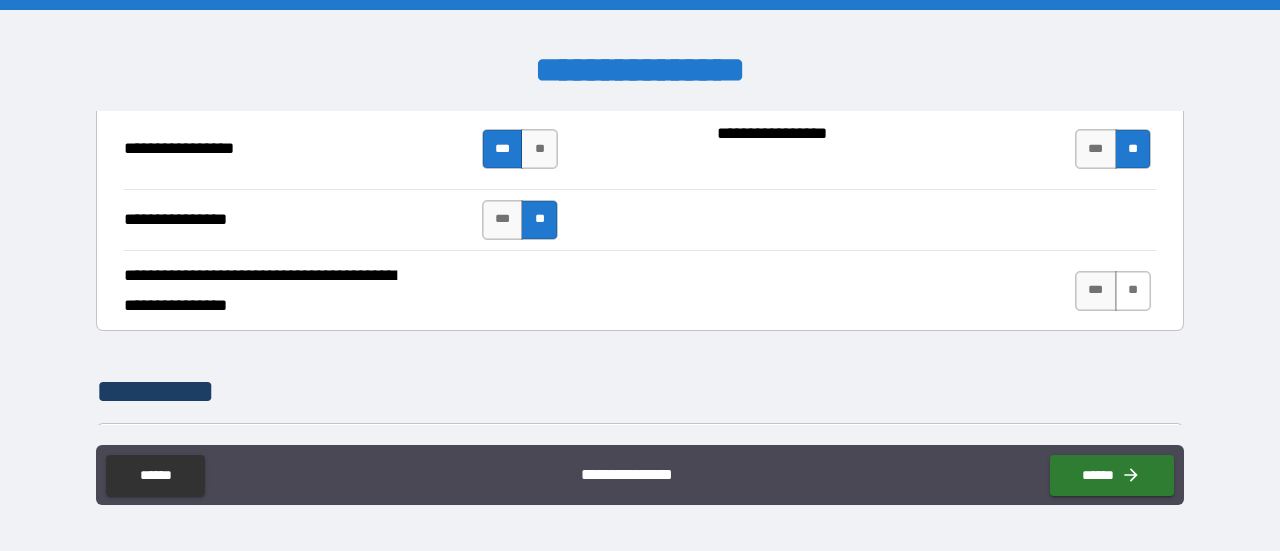 click on "**" at bounding box center (1133, 291) 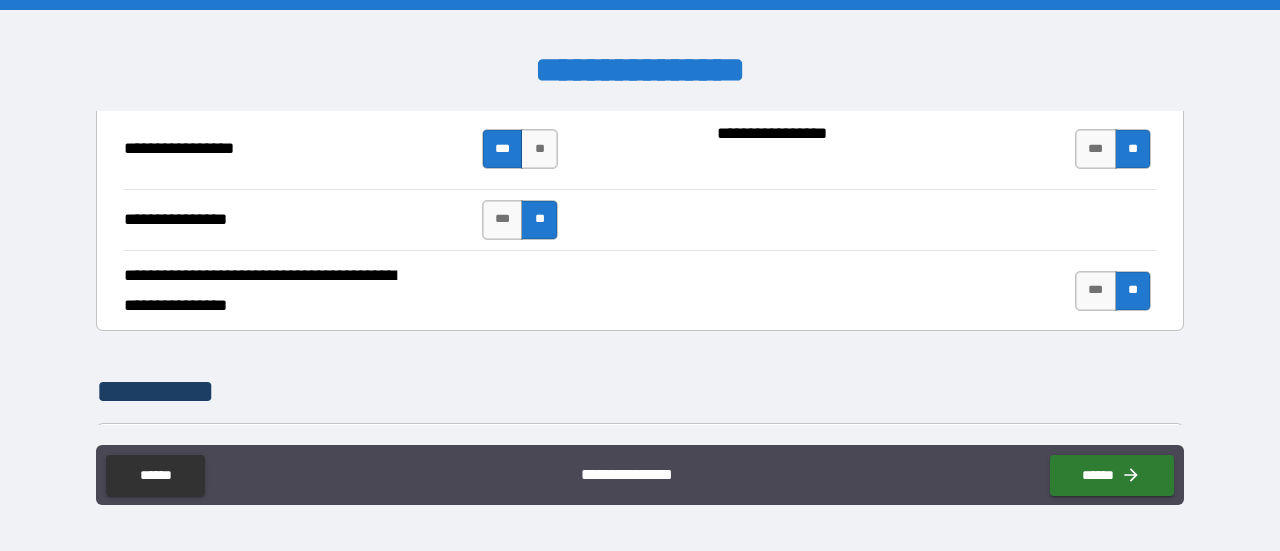 scroll, scrollTop: 4900, scrollLeft: 0, axis: vertical 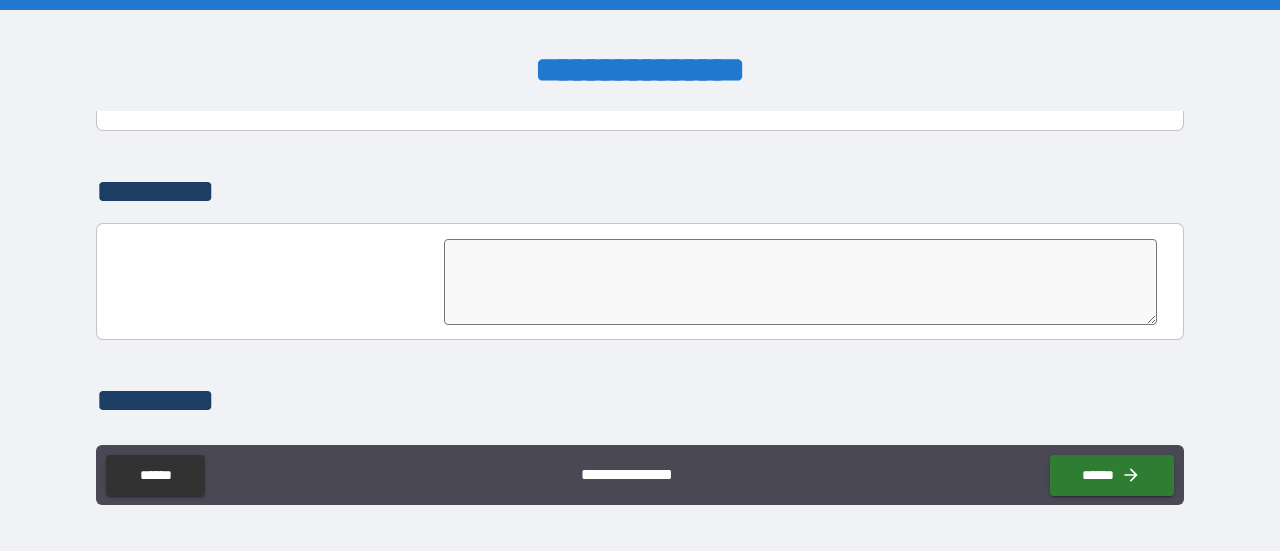 click at bounding box center [800, 282] 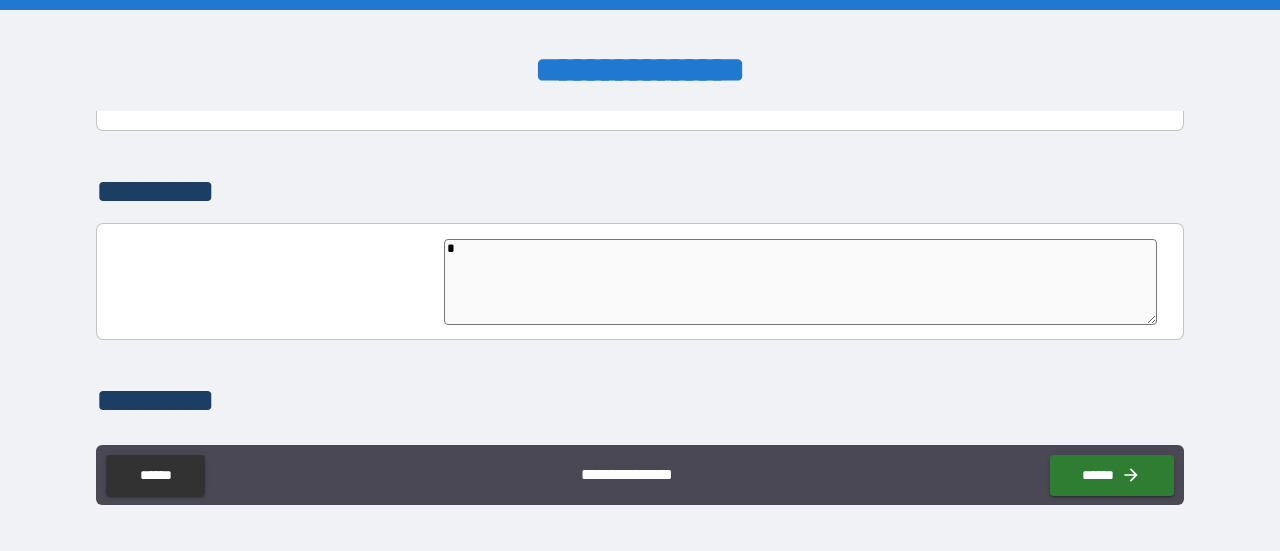type on "*" 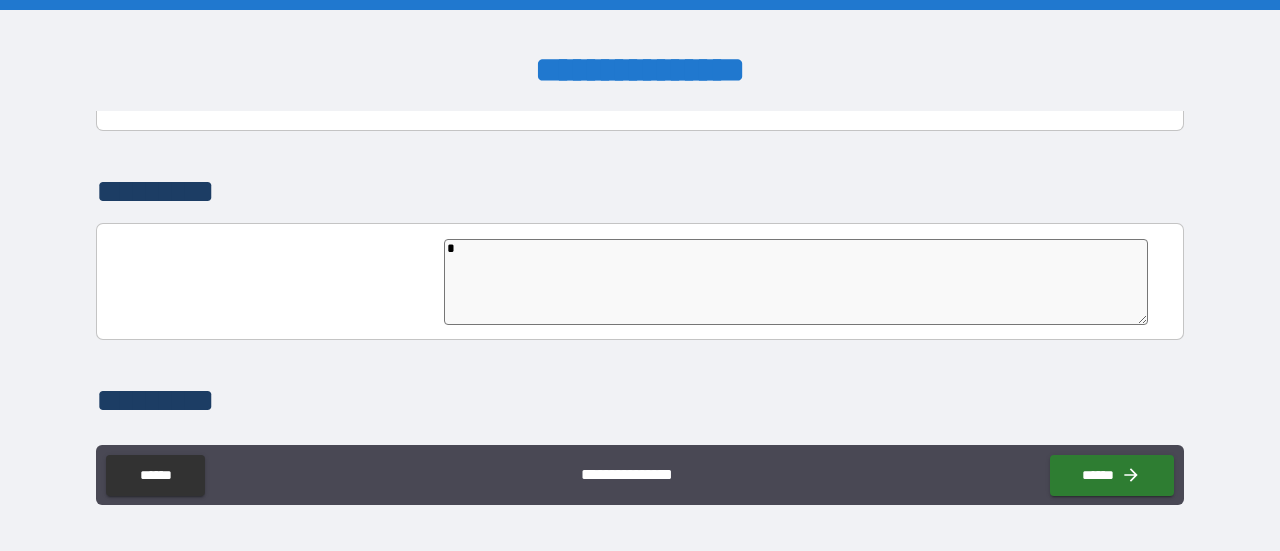 type on "**" 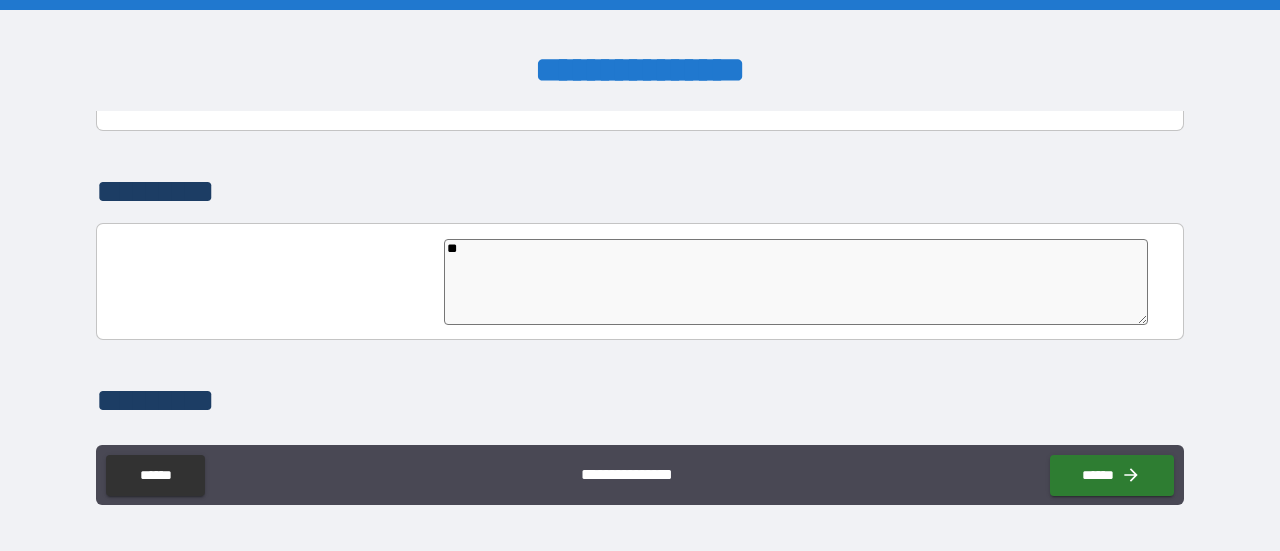 type on "***" 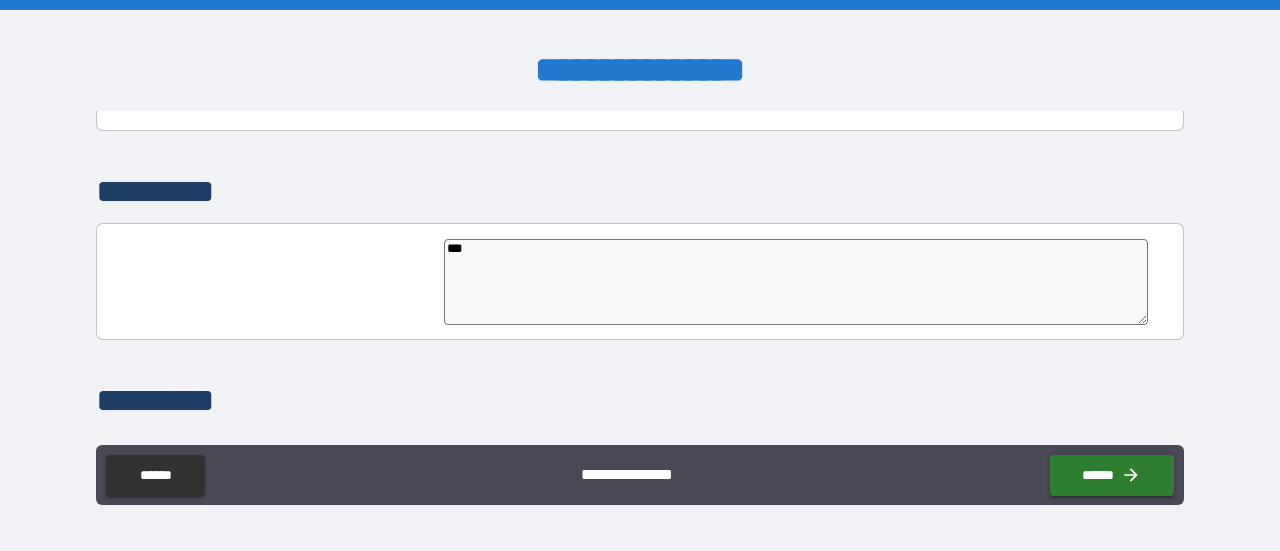 type on "*" 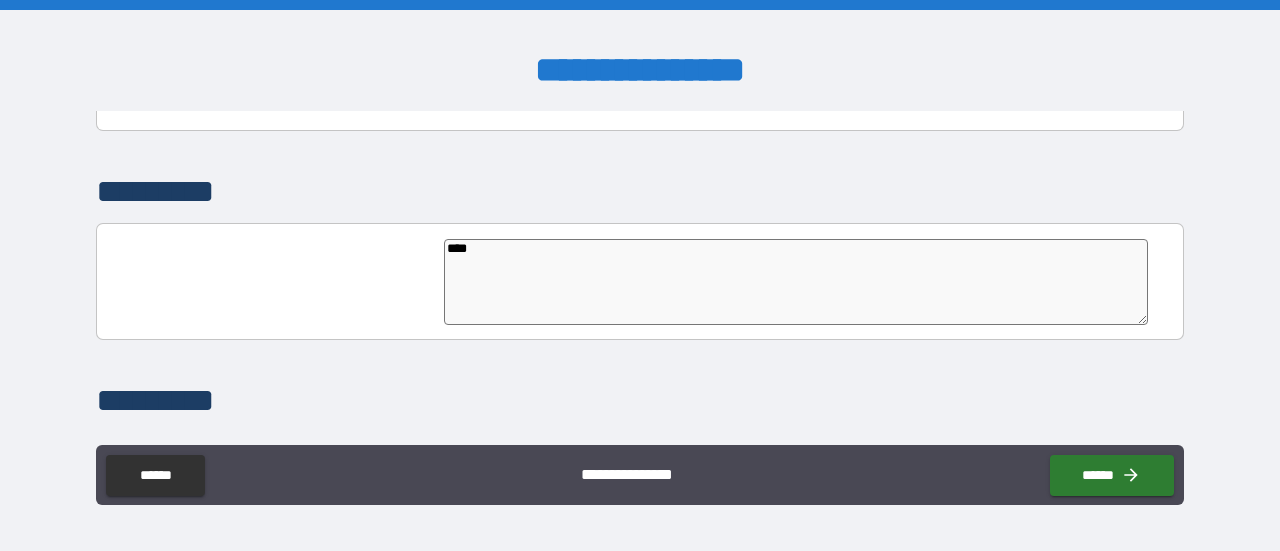 type on "****" 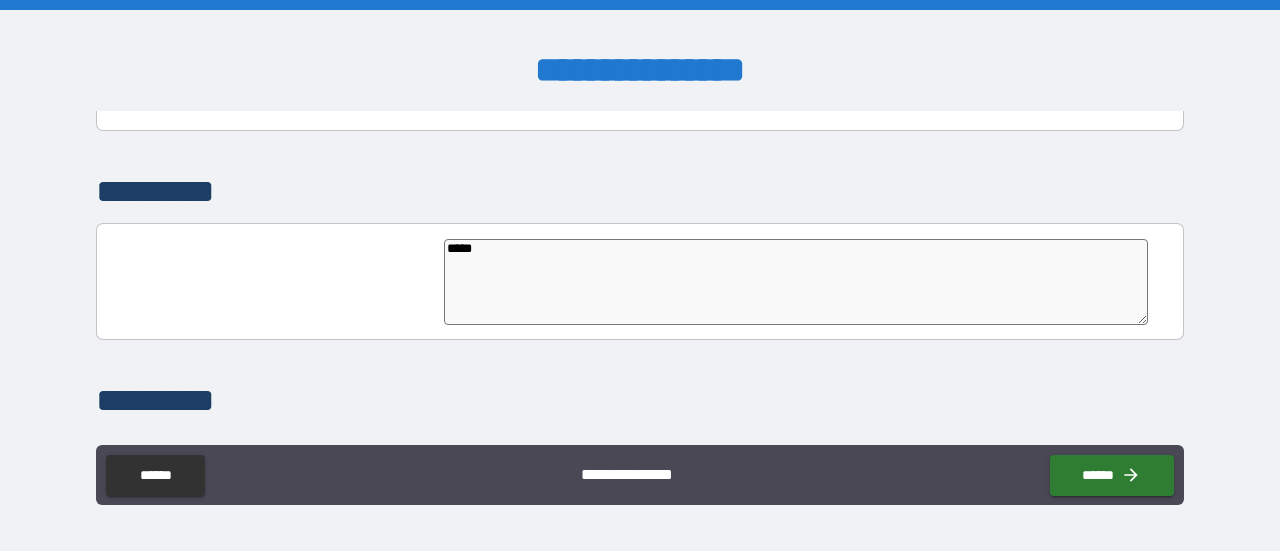 type on "*" 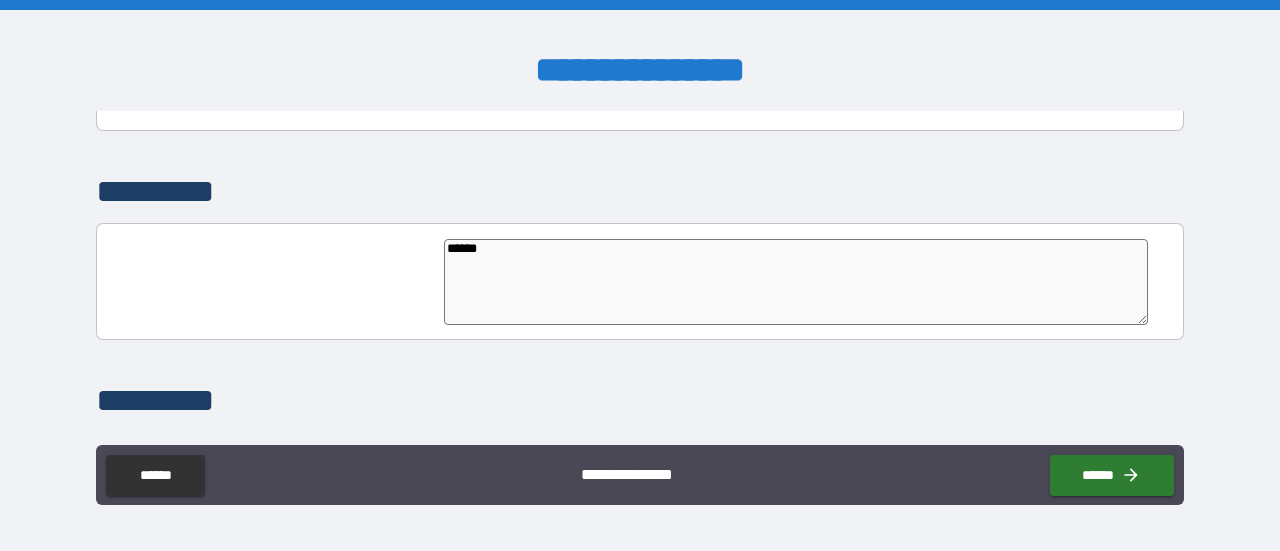 type on "*******" 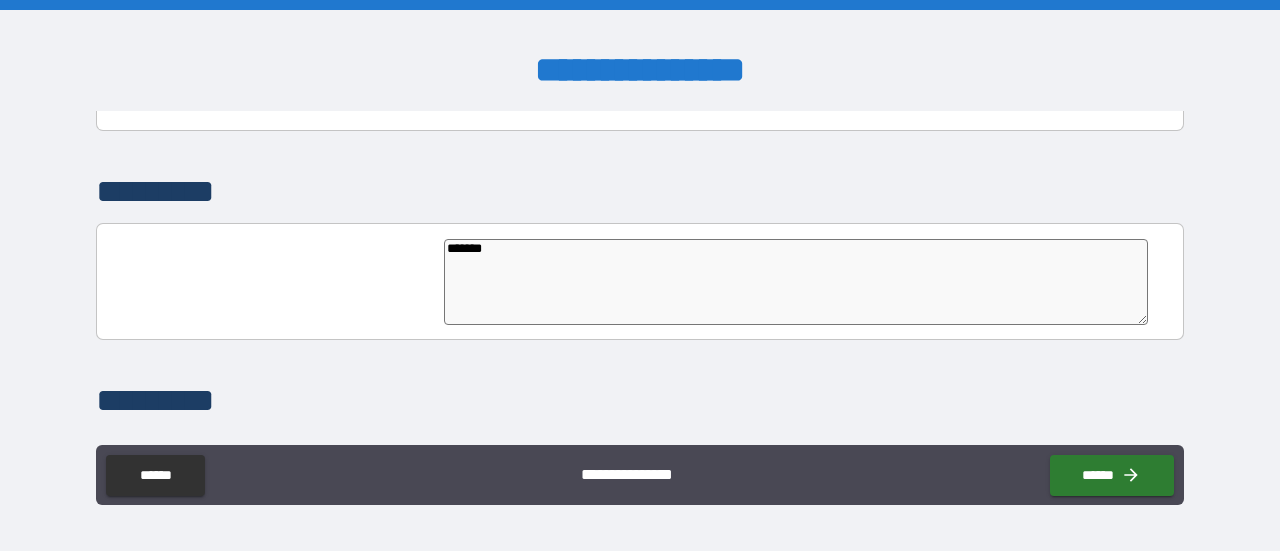 type on "*******" 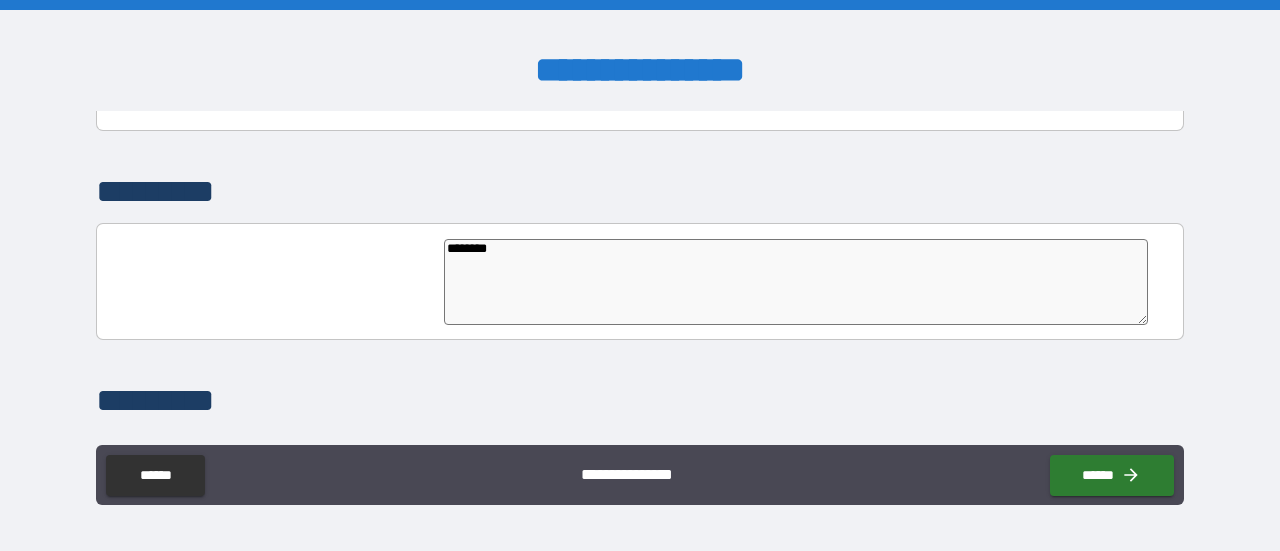type on "*" 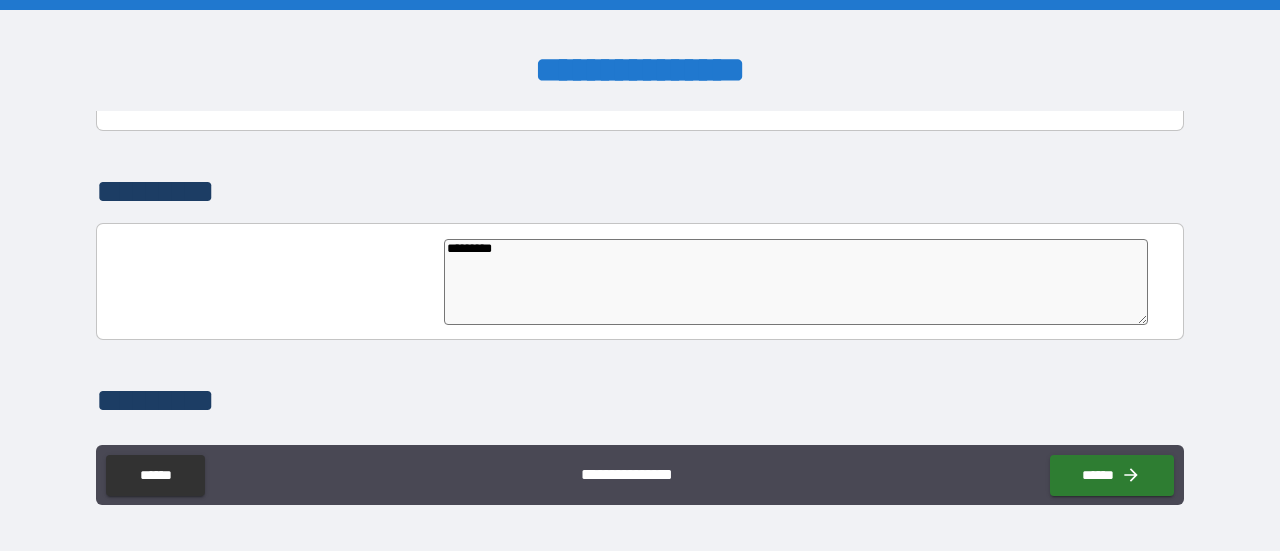 type on "**********" 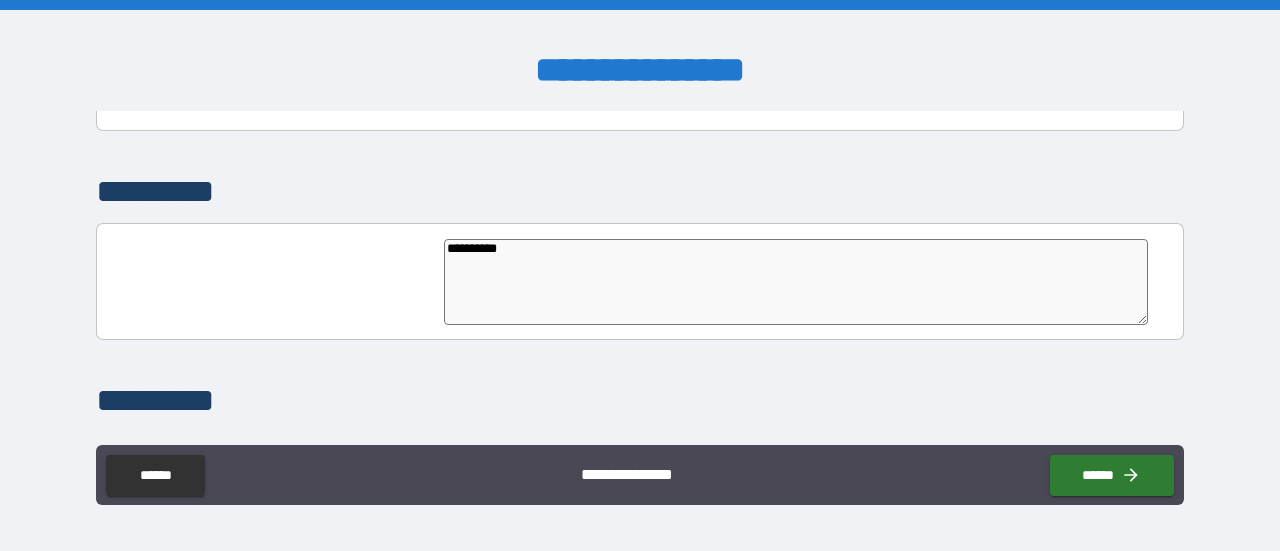 type on "*" 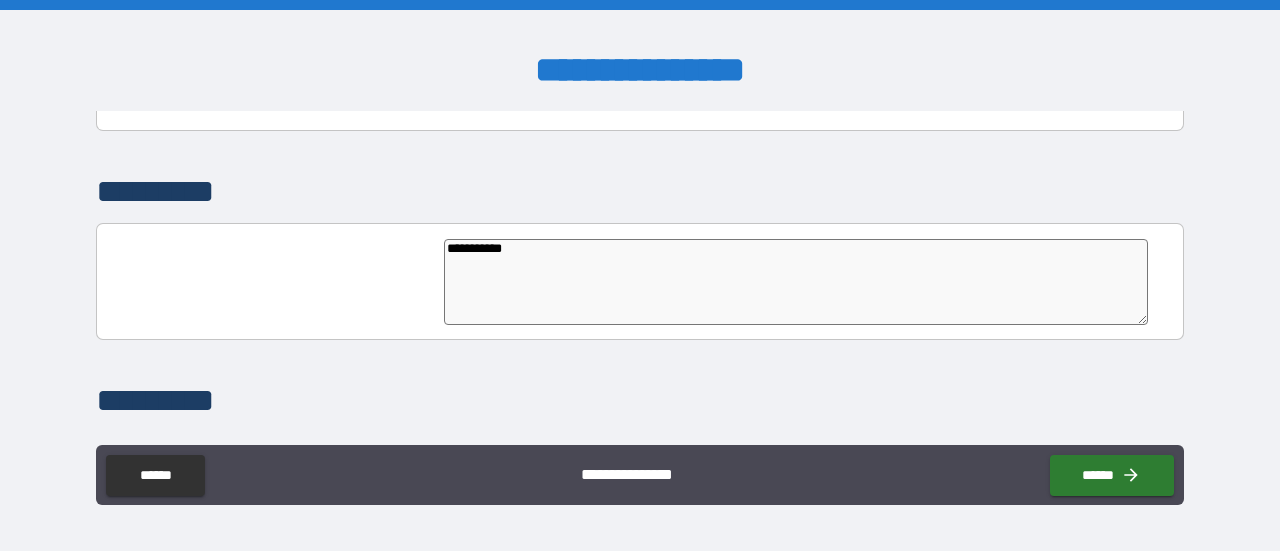 type on "*" 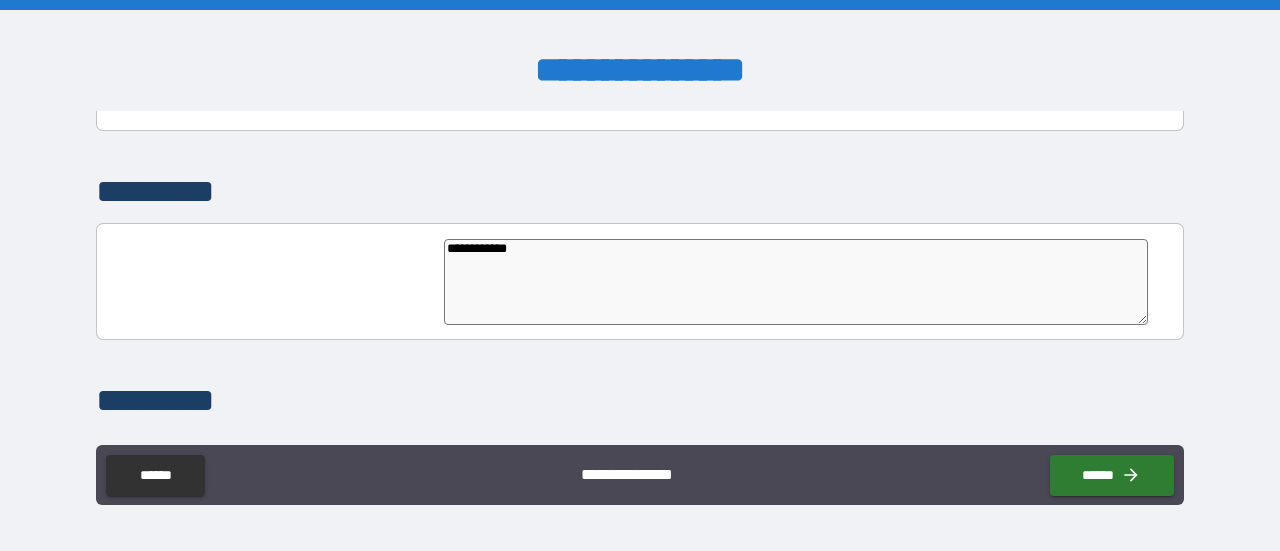 type on "*" 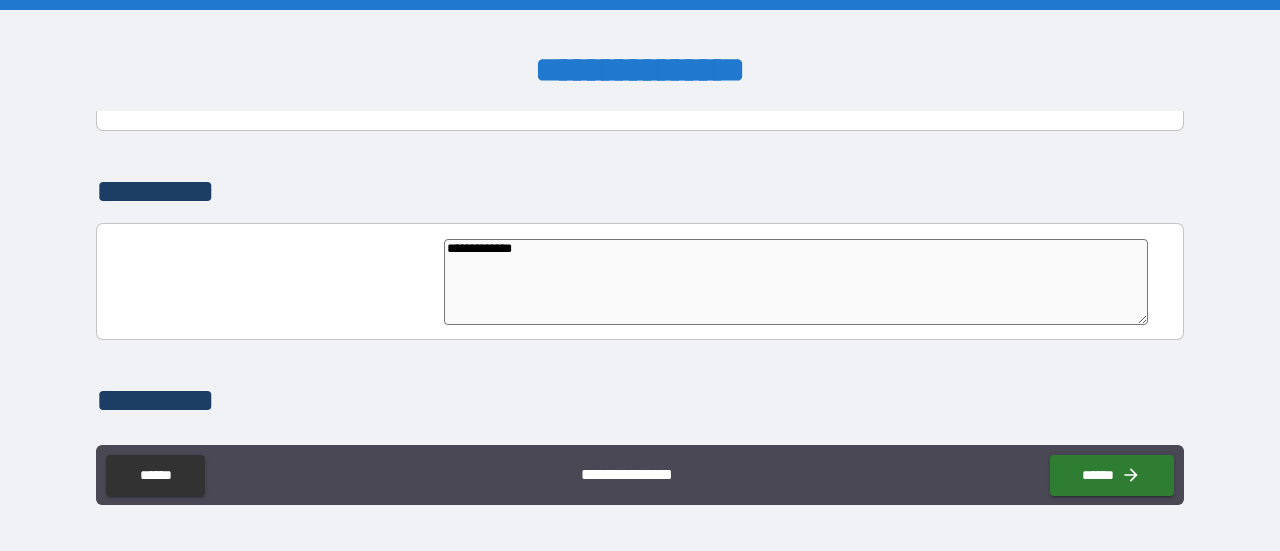 type on "**********" 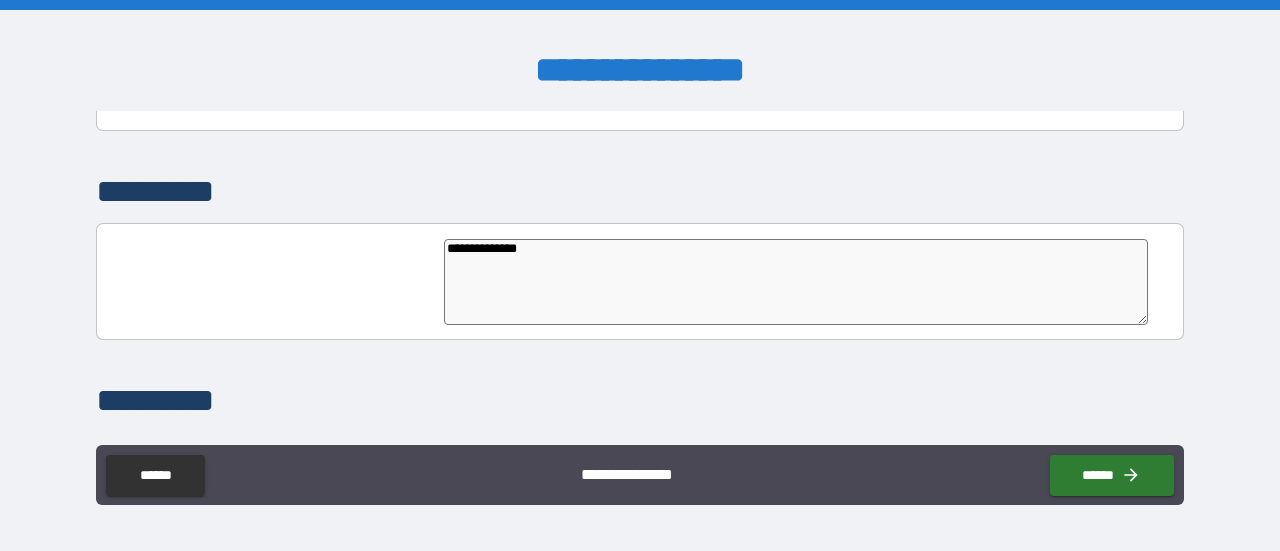 type on "*" 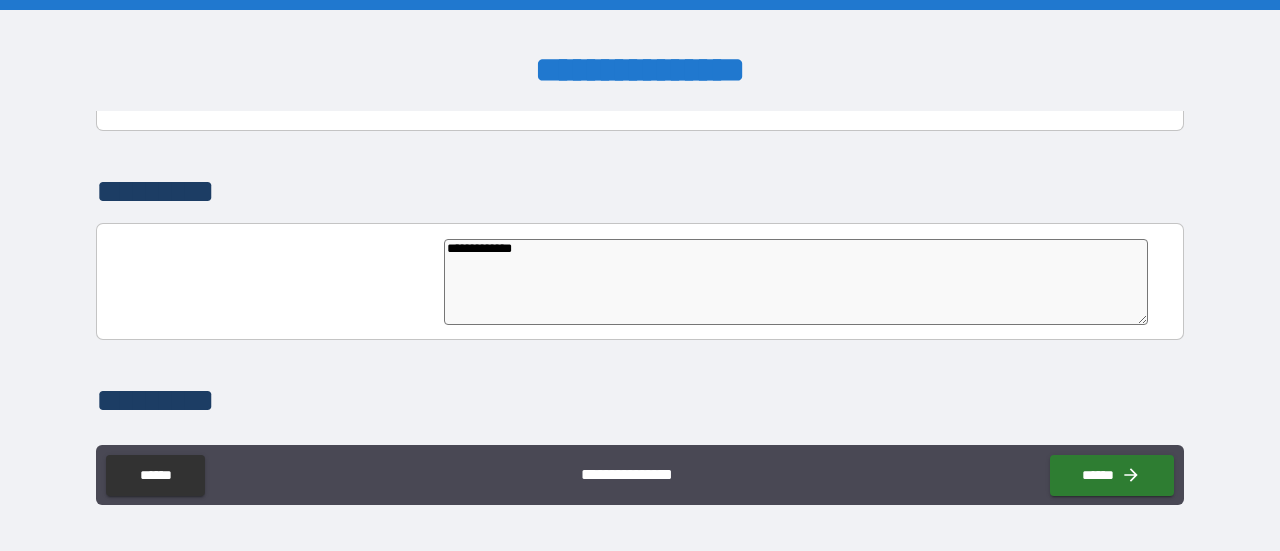 type on "*" 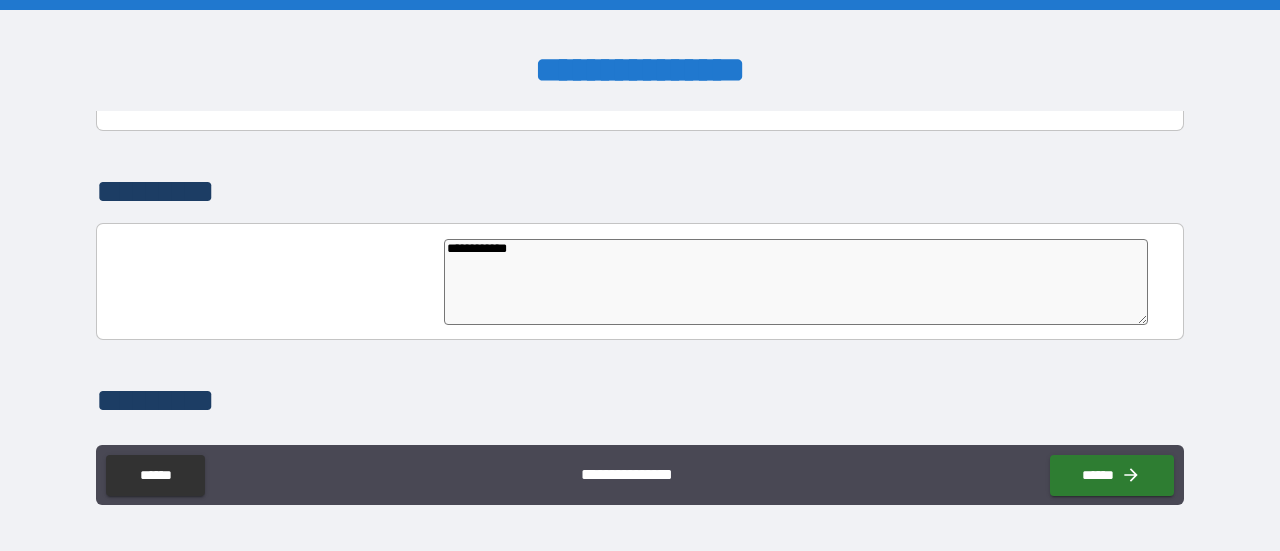 type on "*" 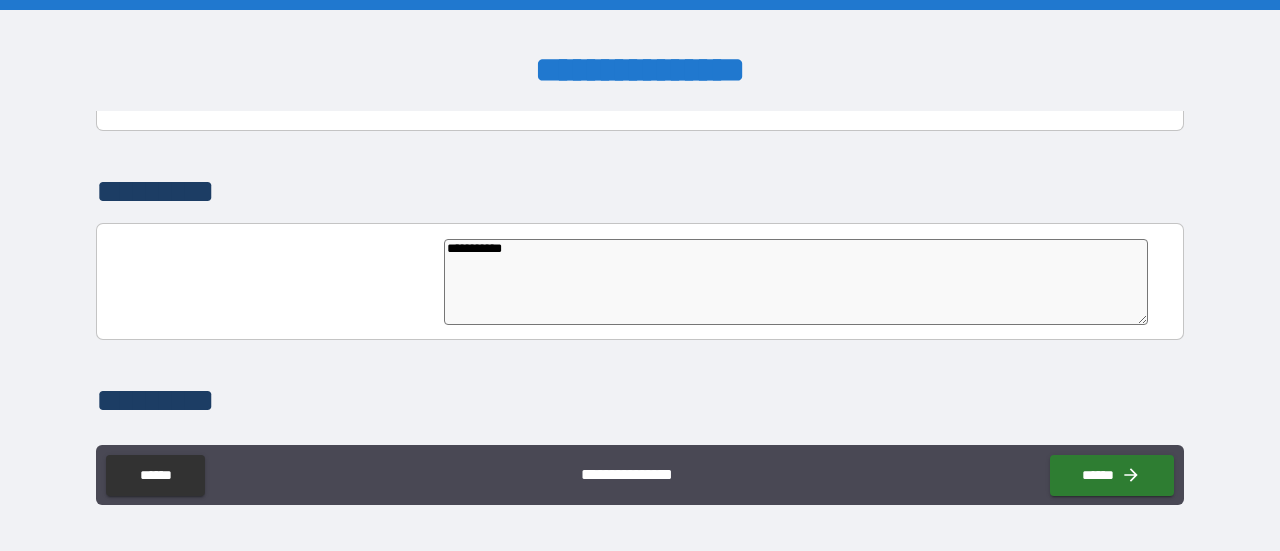 type on "*" 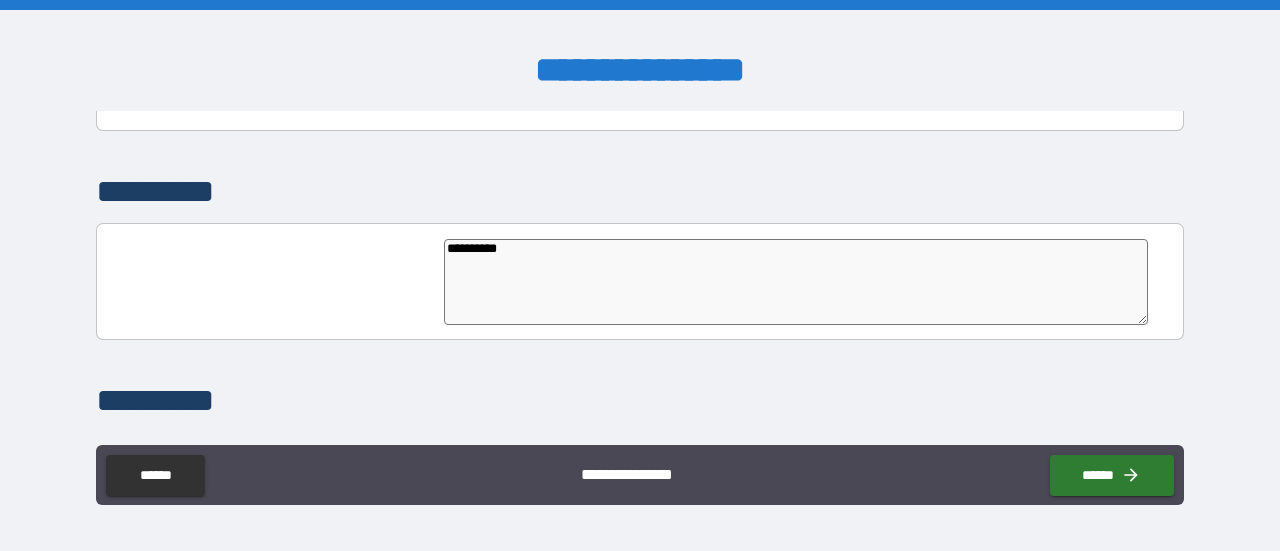 type on "*********" 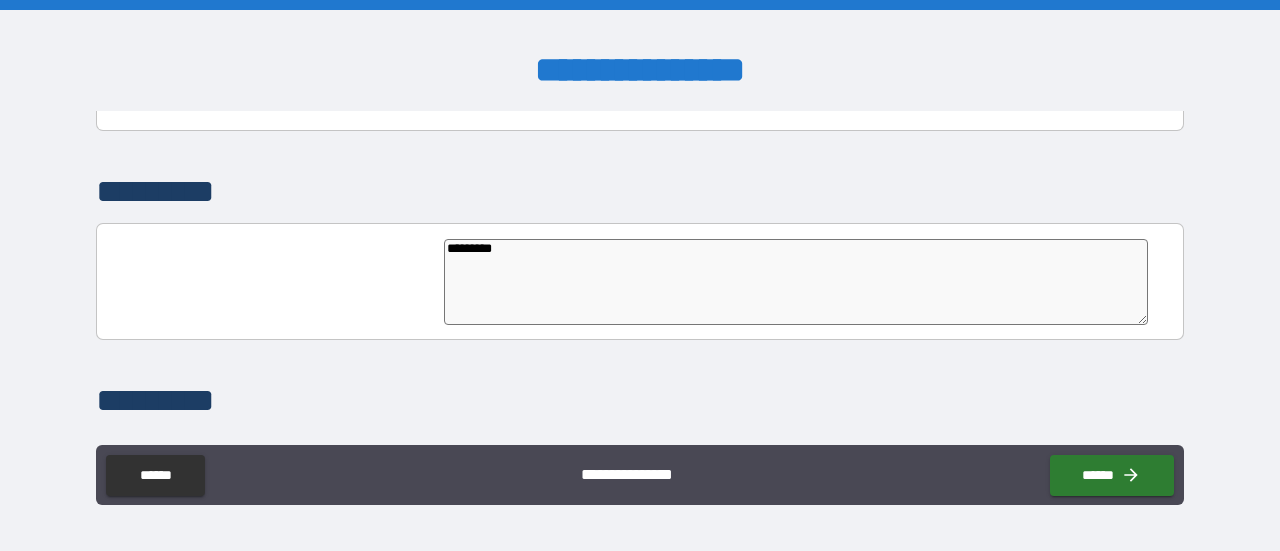 type on "*" 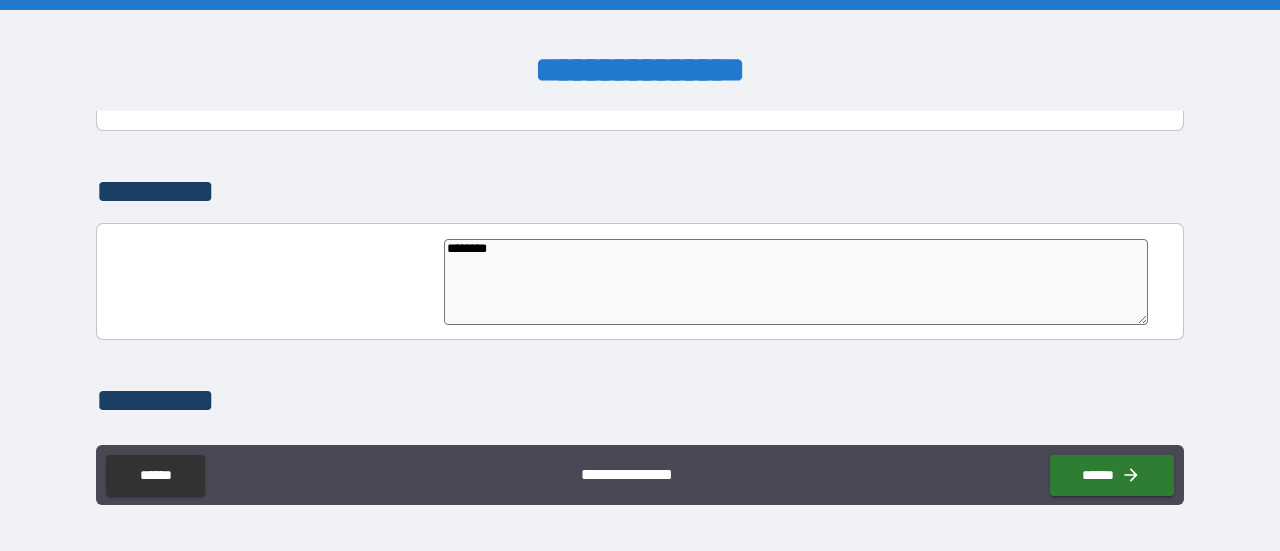 type on "*" 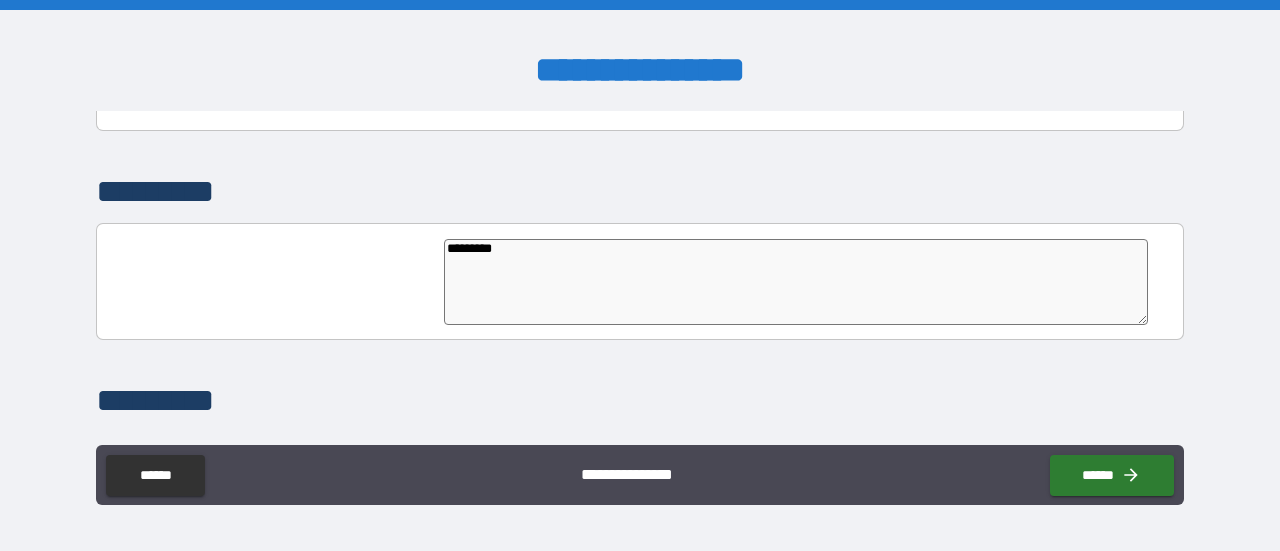 type on "**********" 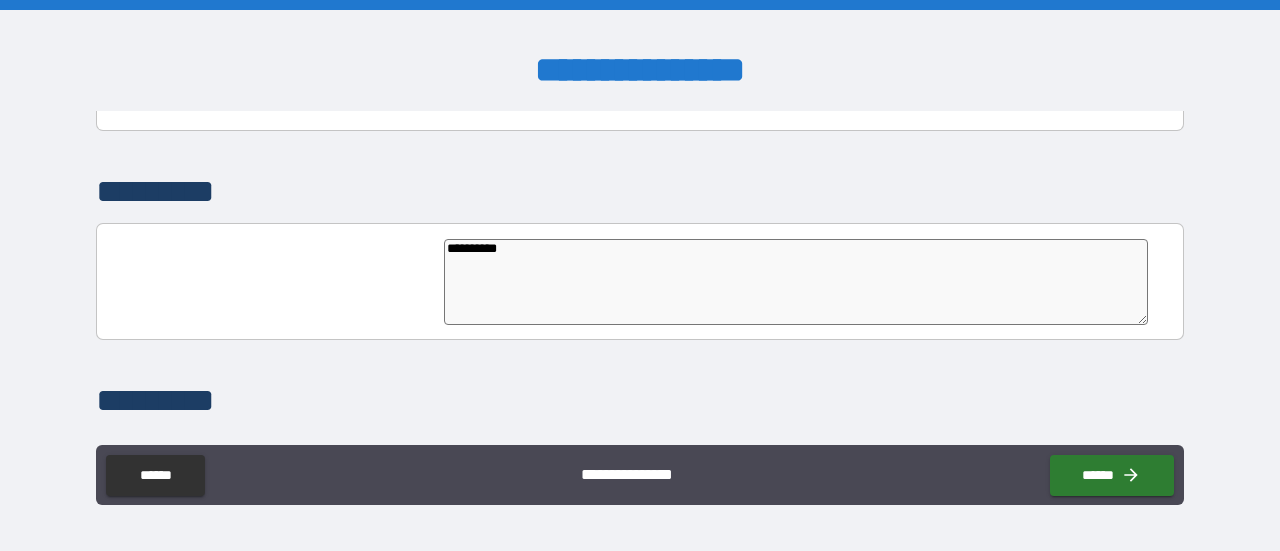 type on "*" 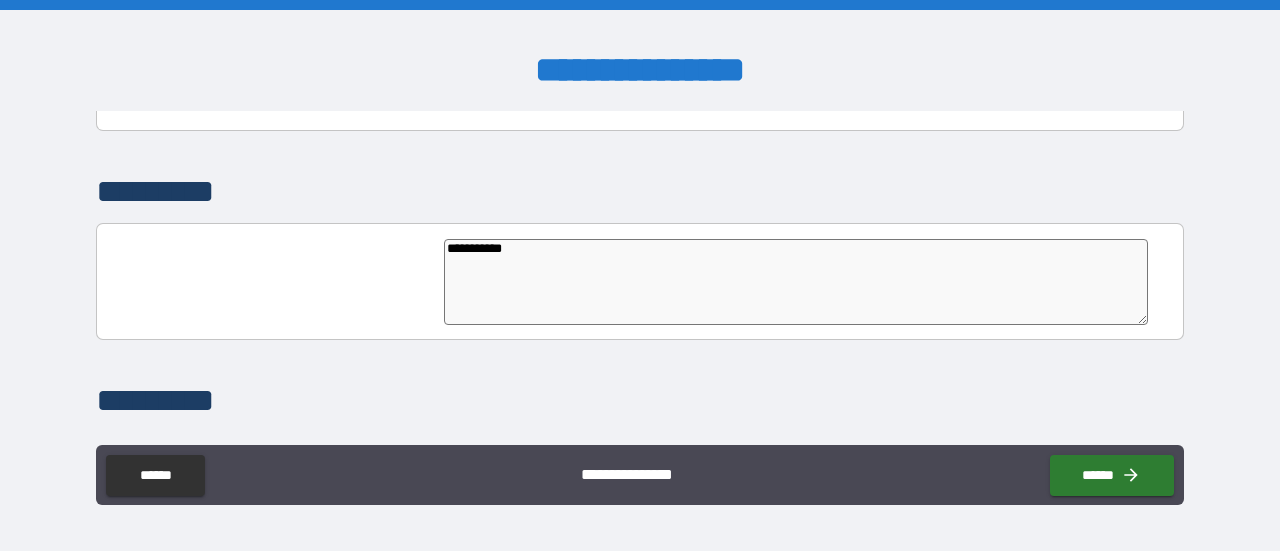 type on "**********" 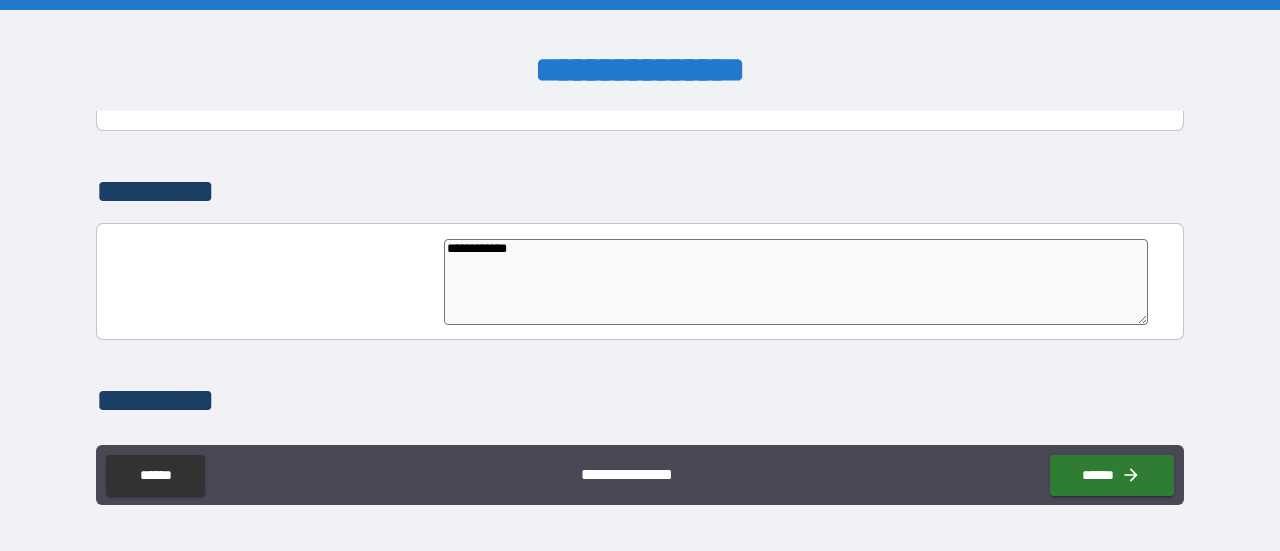 type on "*" 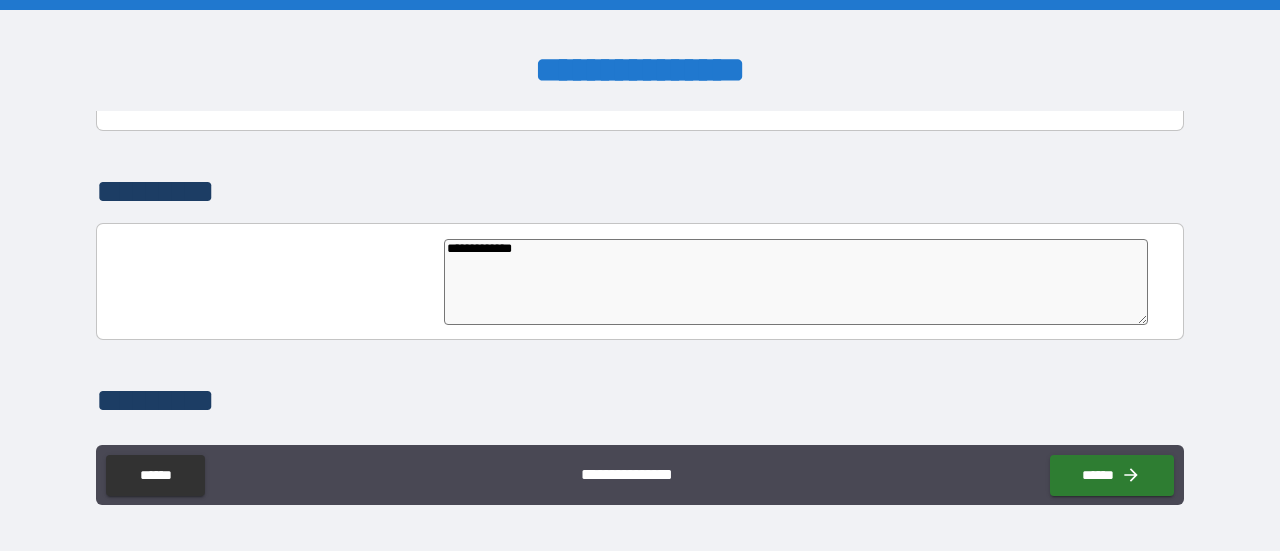type on "**********" 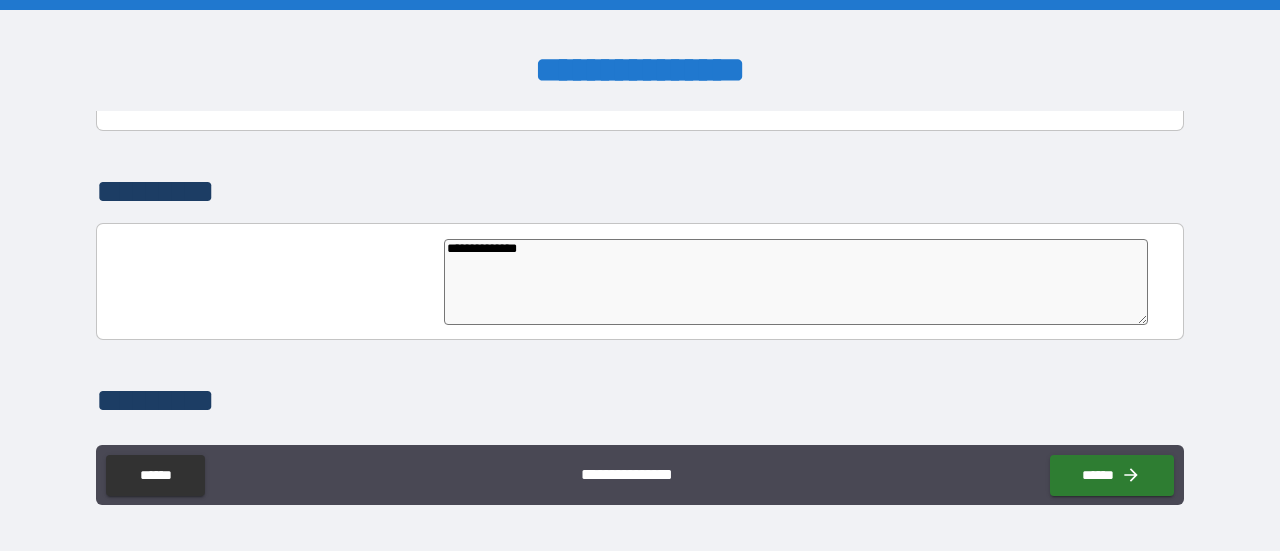 type on "*" 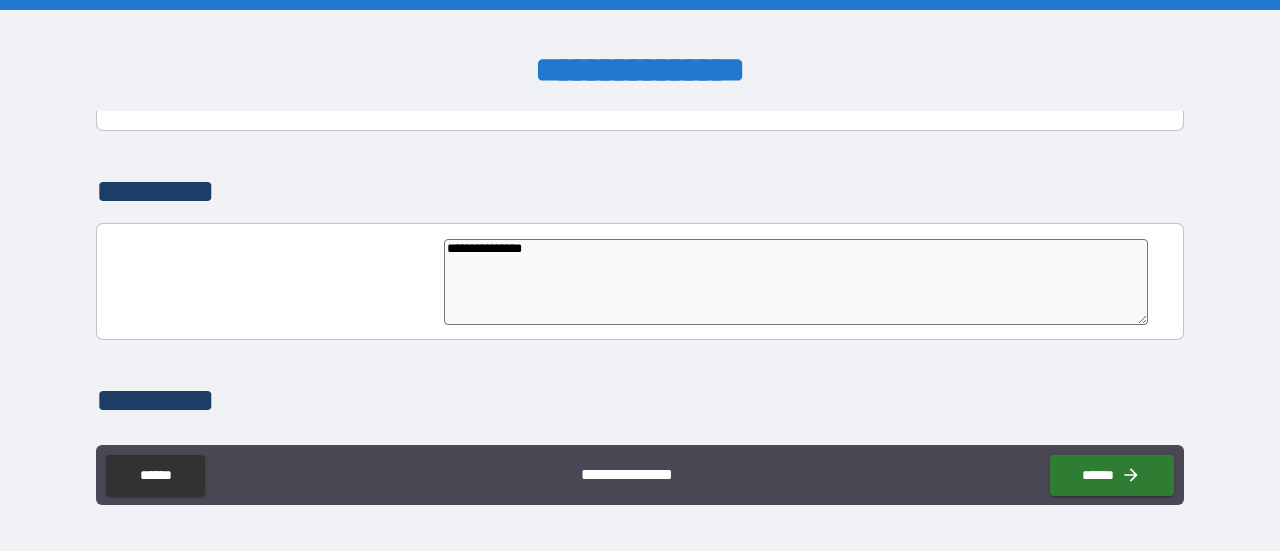 type on "*" 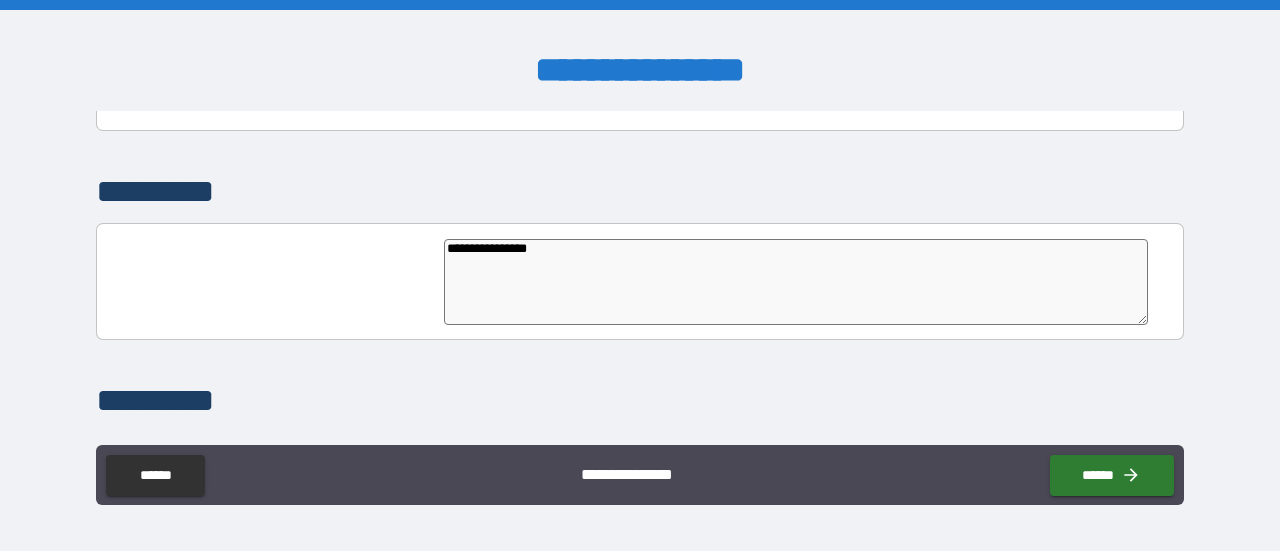 type on "**********" 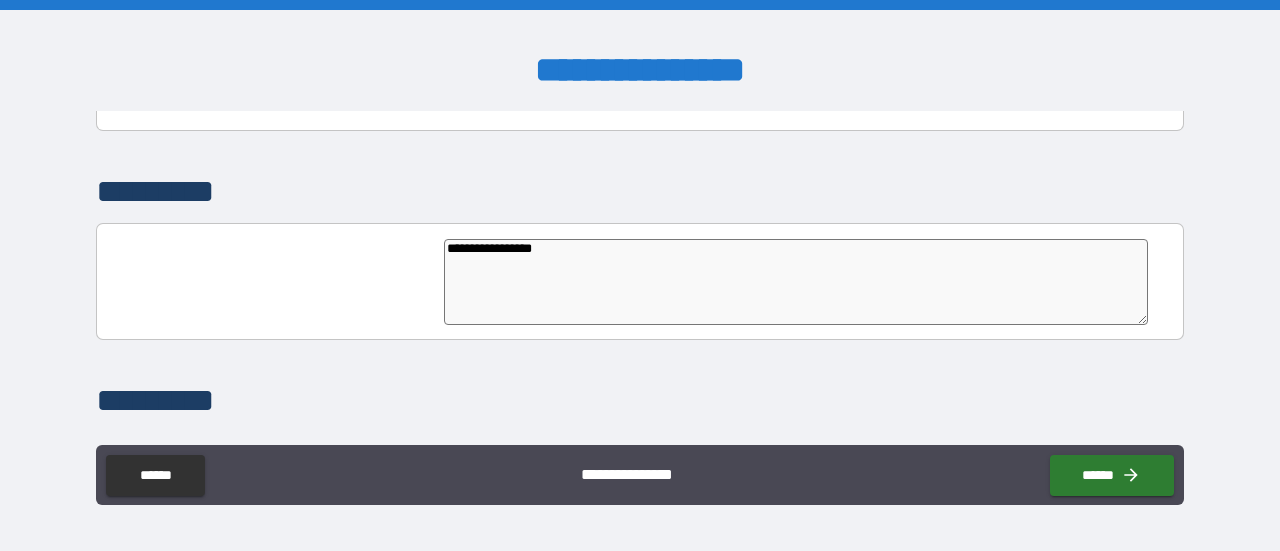 type on "*" 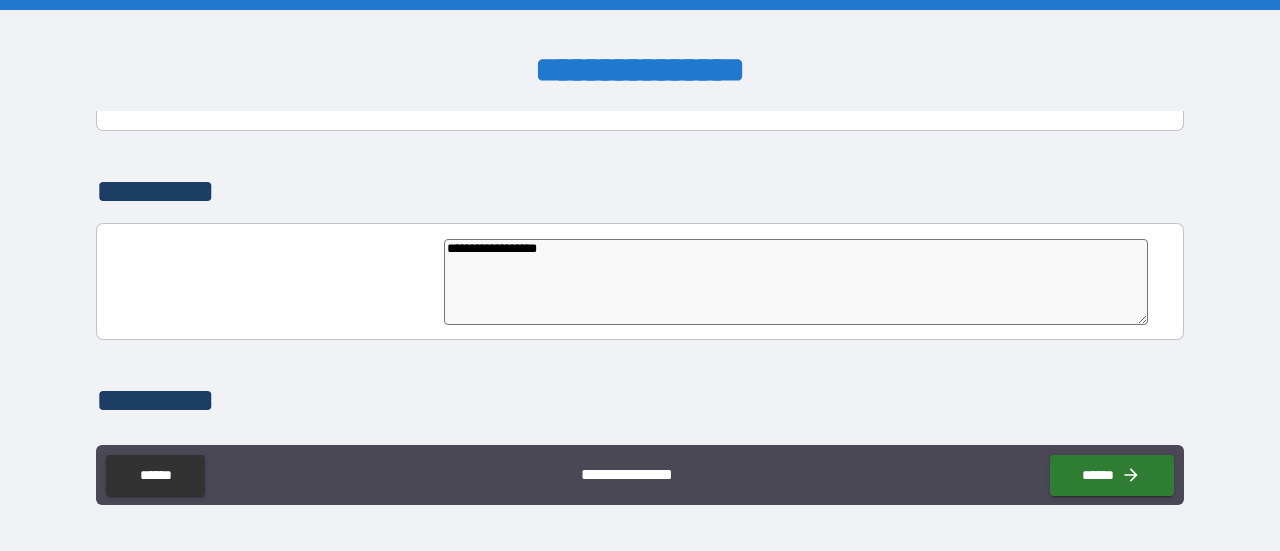 type on "*" 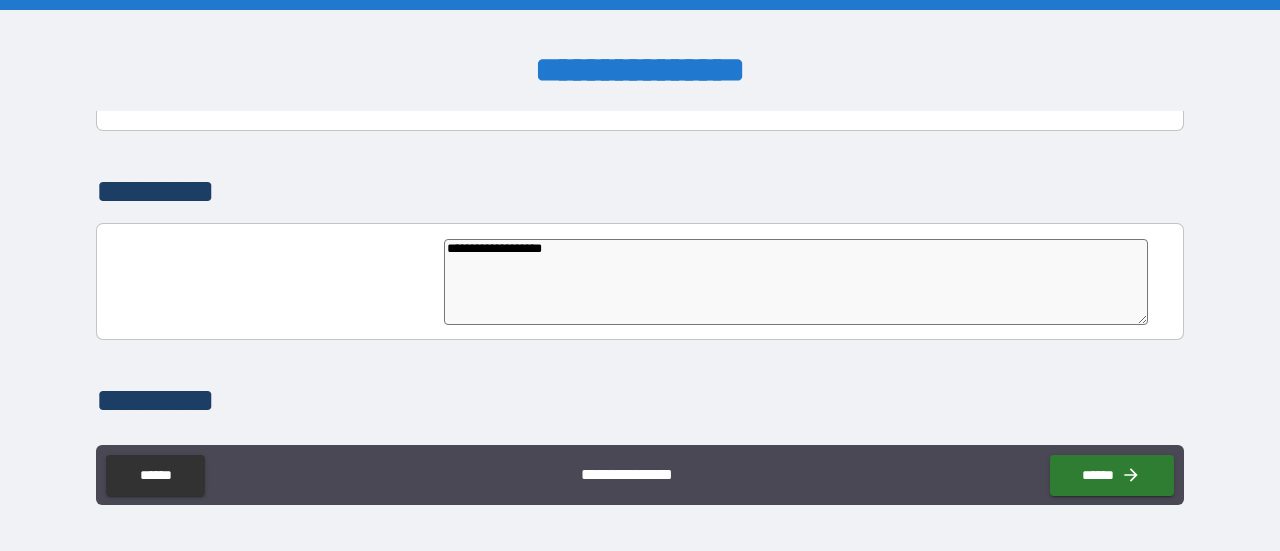 type on "*" 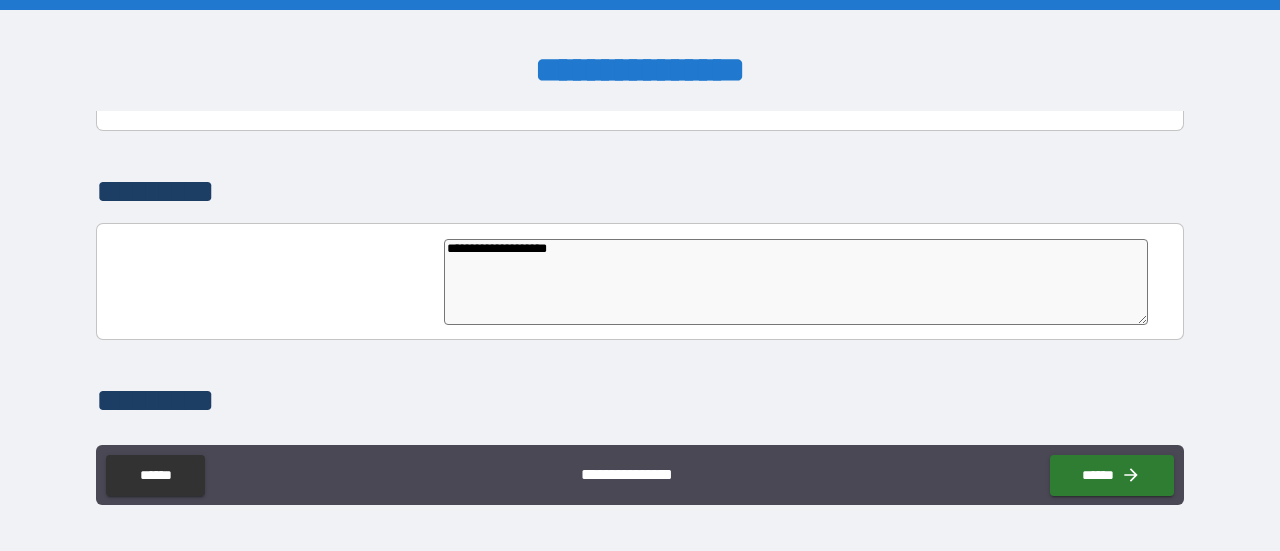 type on "*" 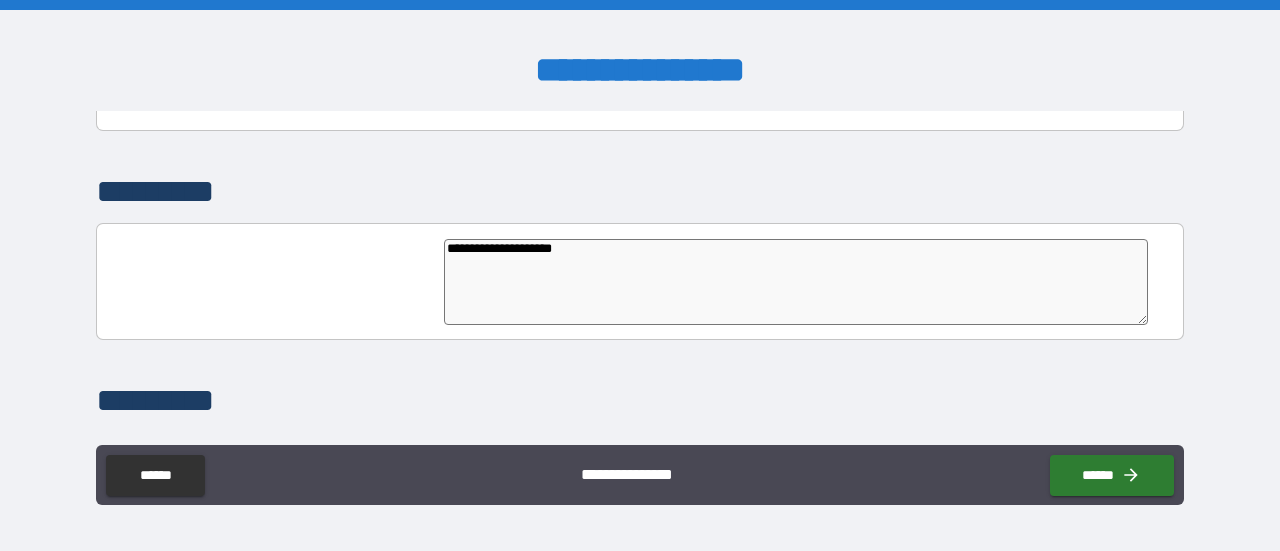 type on "*" 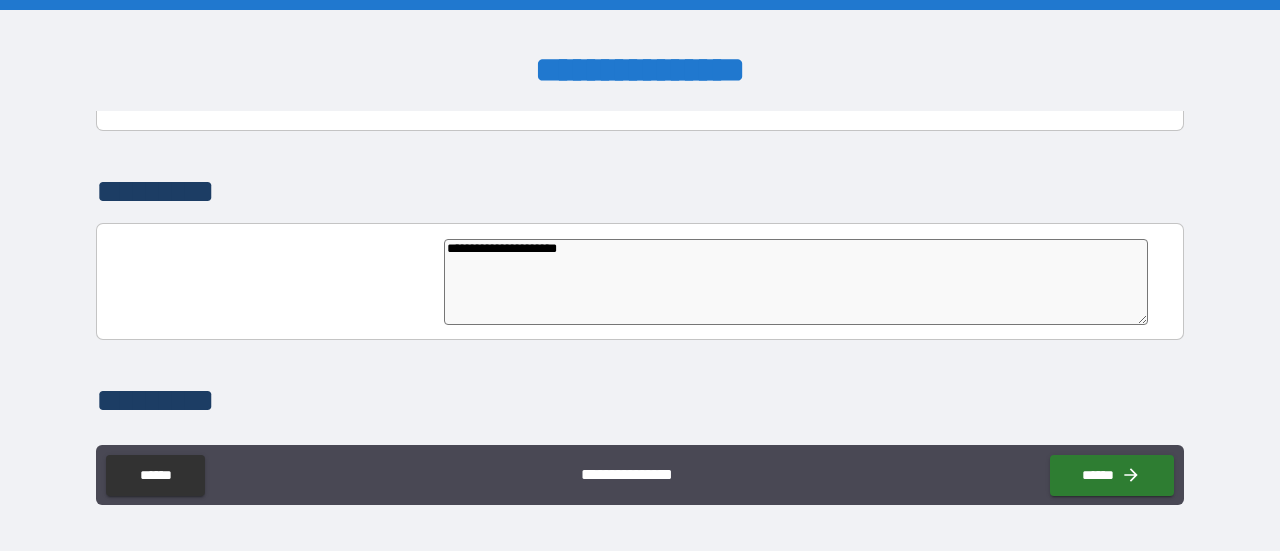 type on "**********" 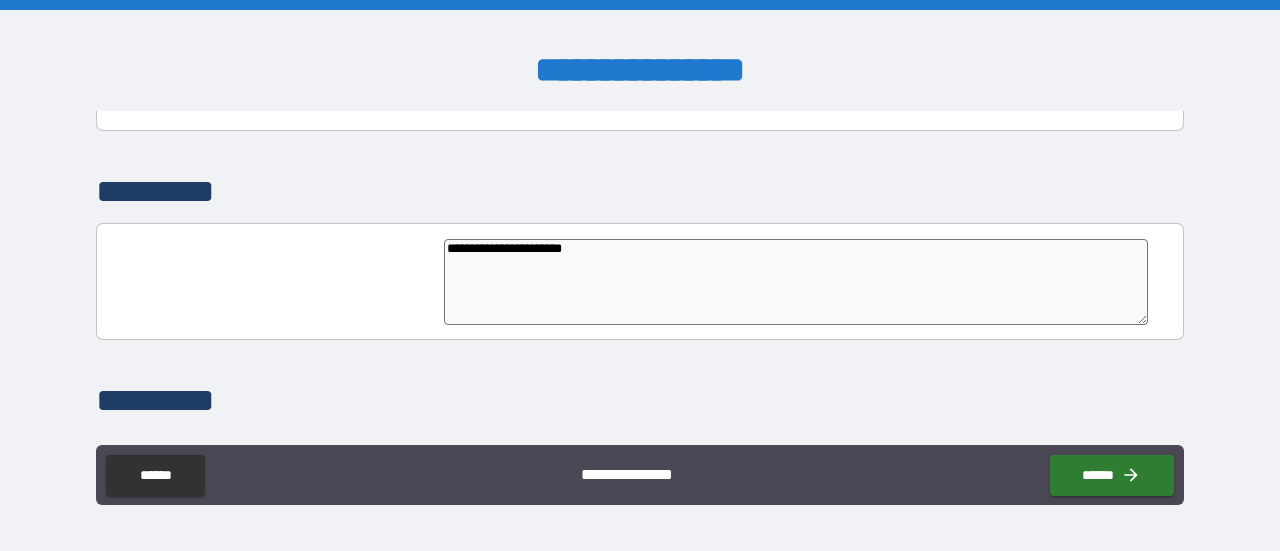 type on "*" 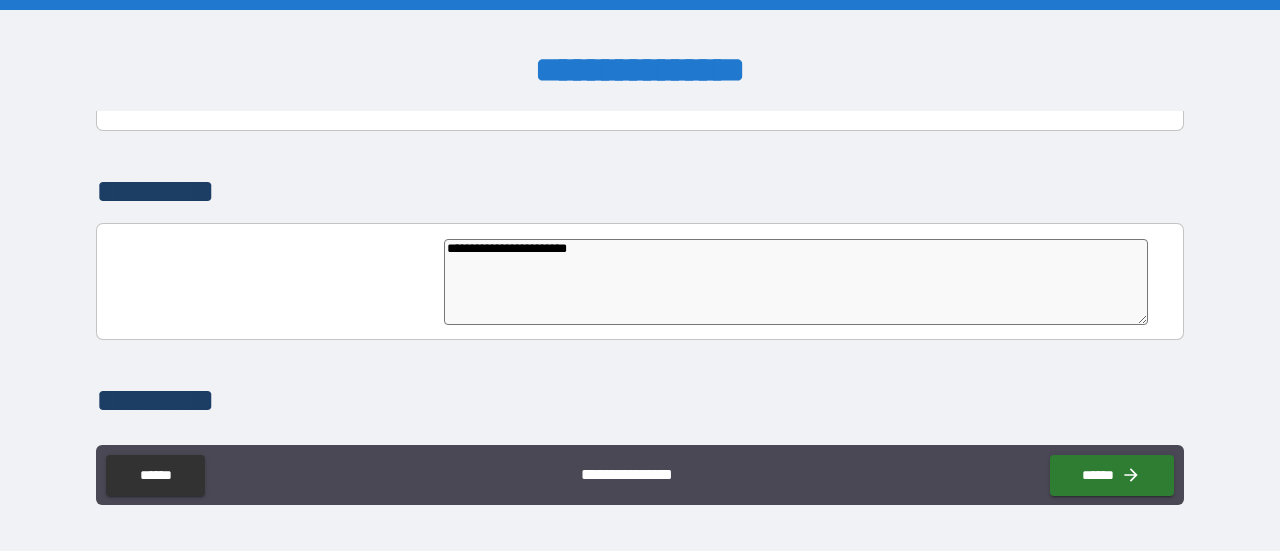 type on "**********" 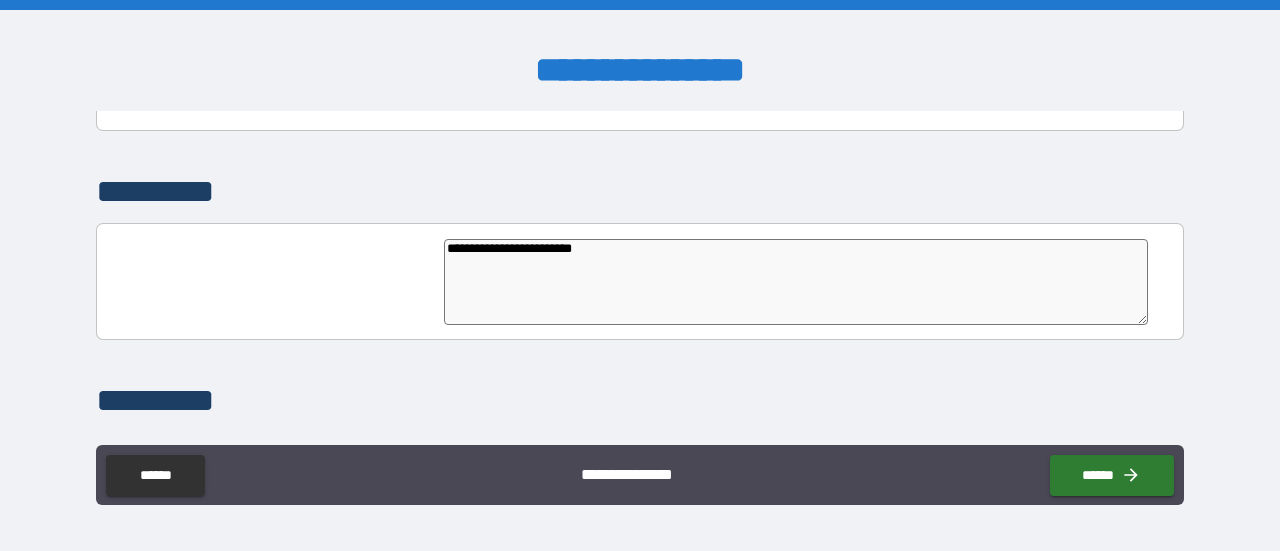 type on "**********" 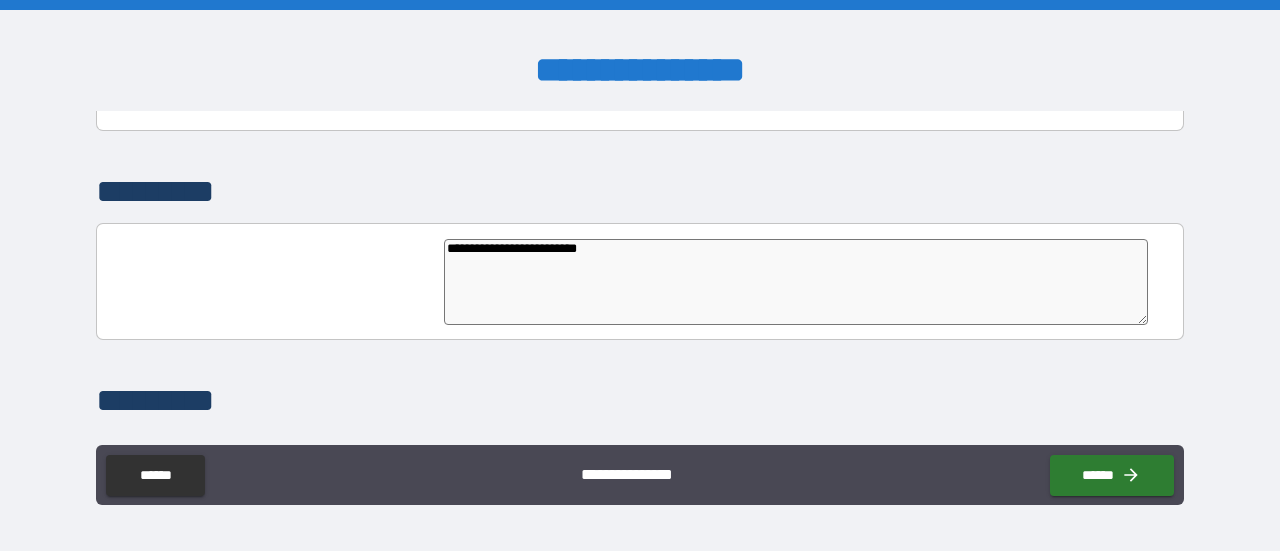 type on "**********" 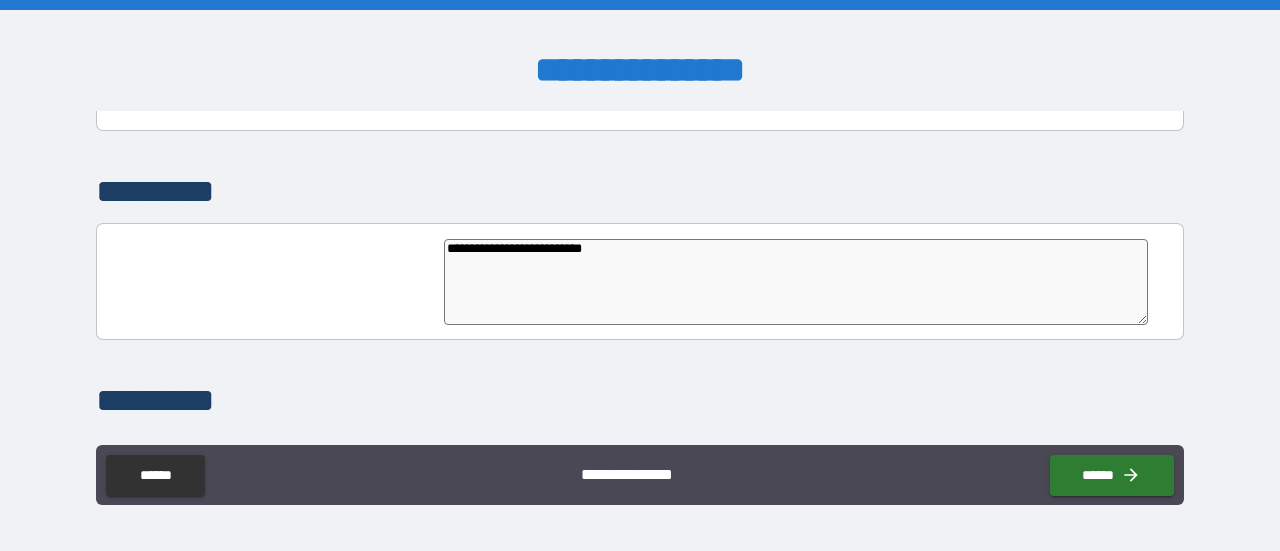 type on "**********" 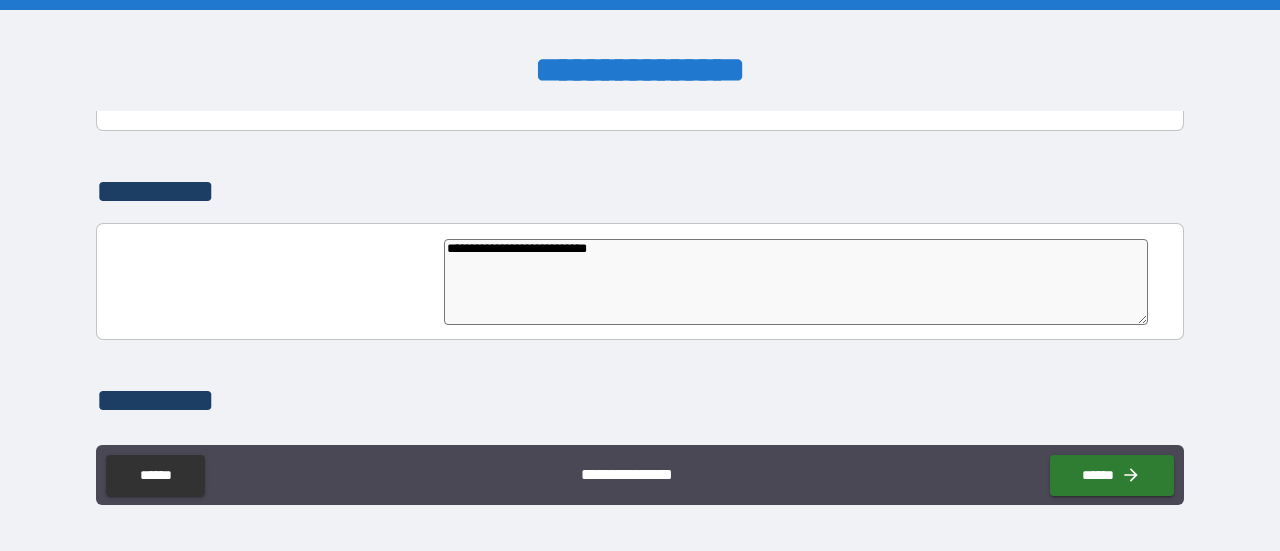 type on "**********" 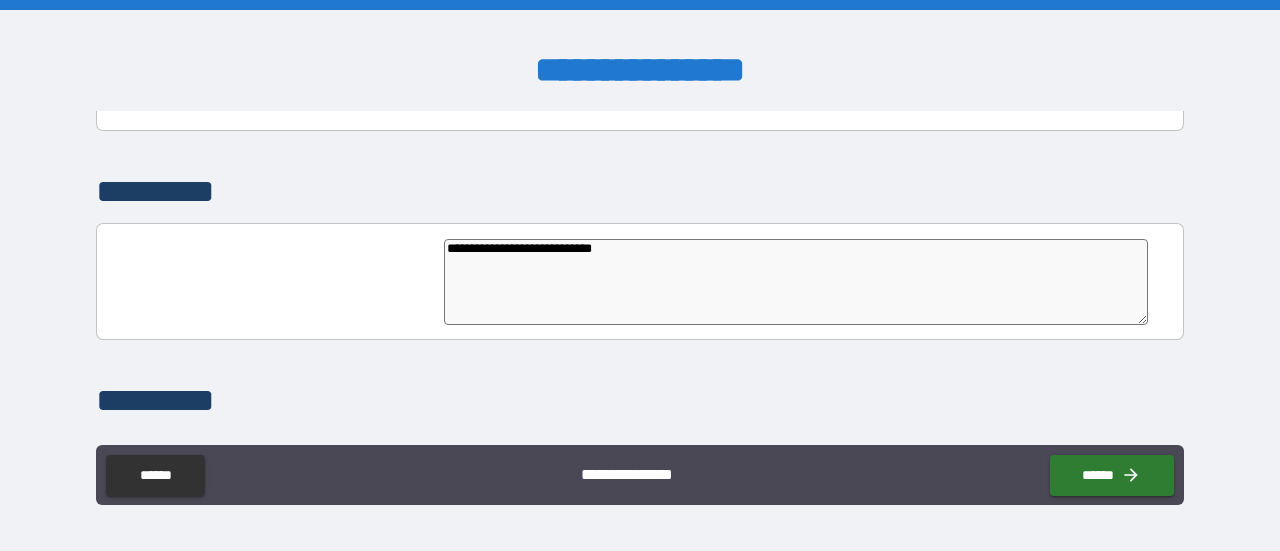 type on "*" 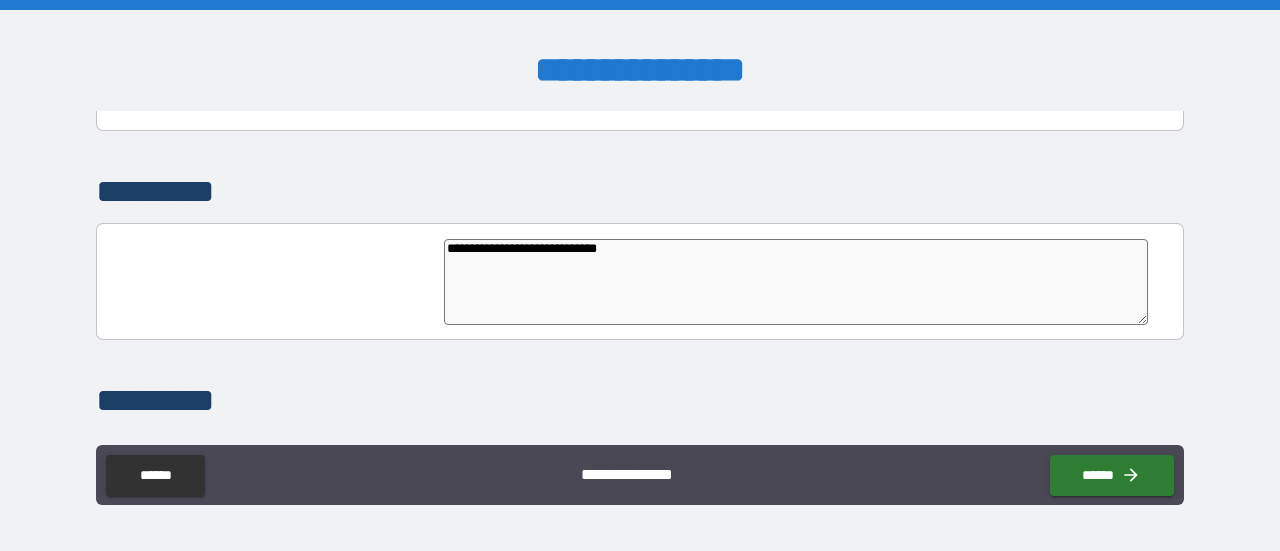 type on "**********" 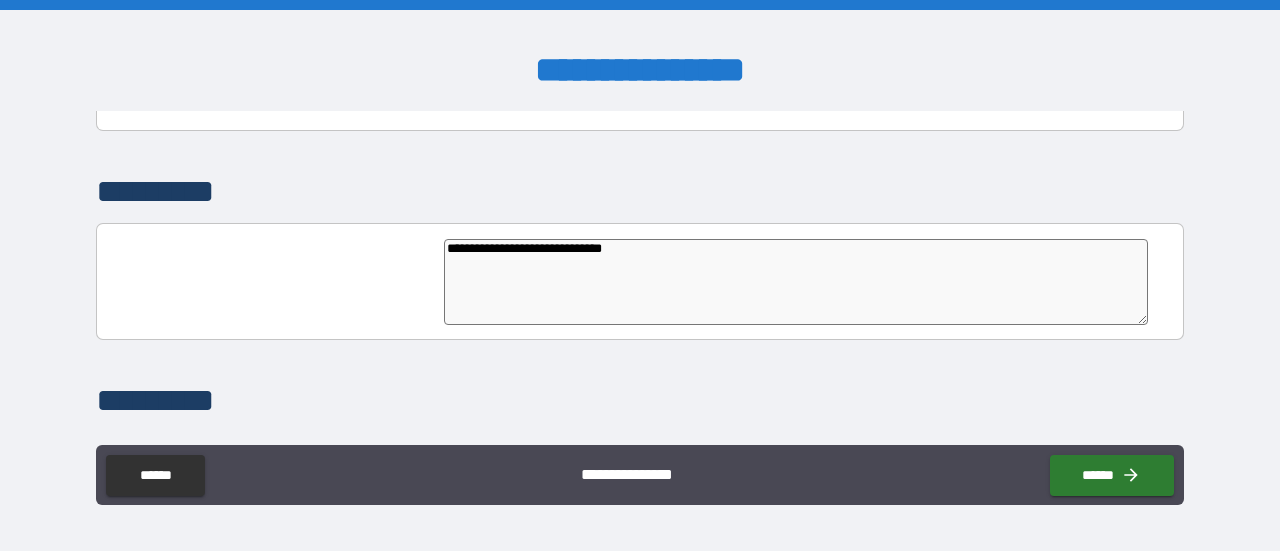 type on "*" 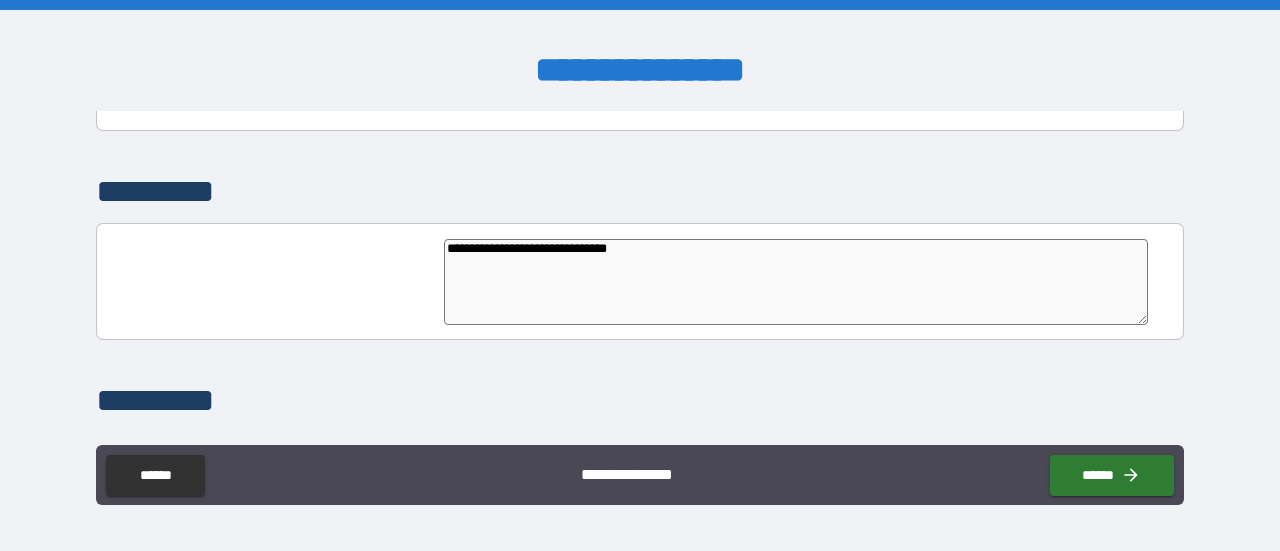 type on "**********" 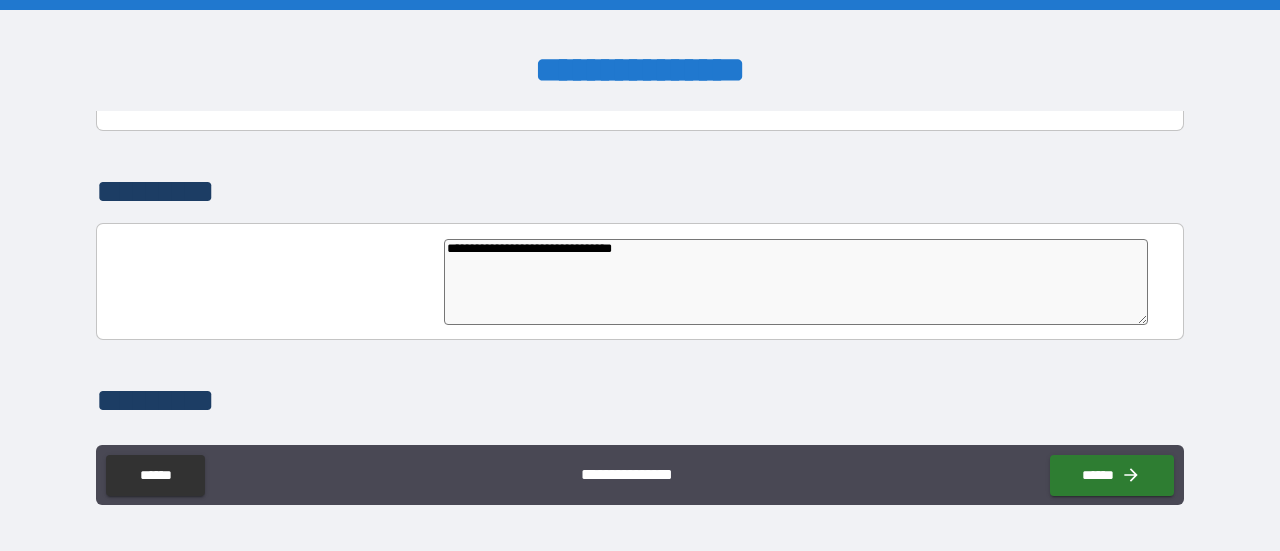 type on "**********" 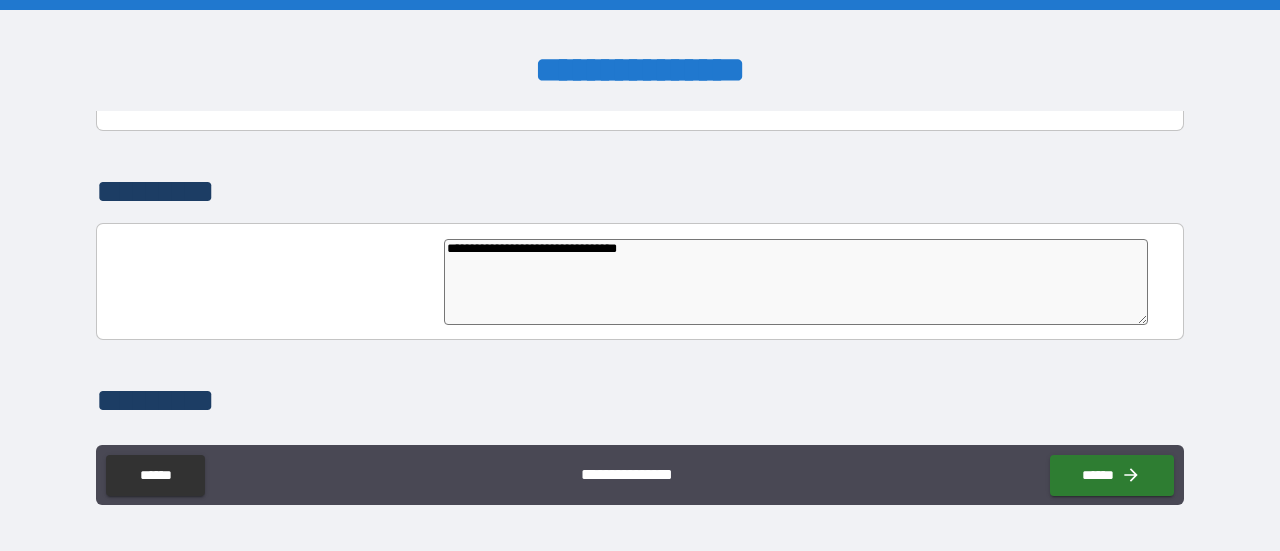 type on "*" 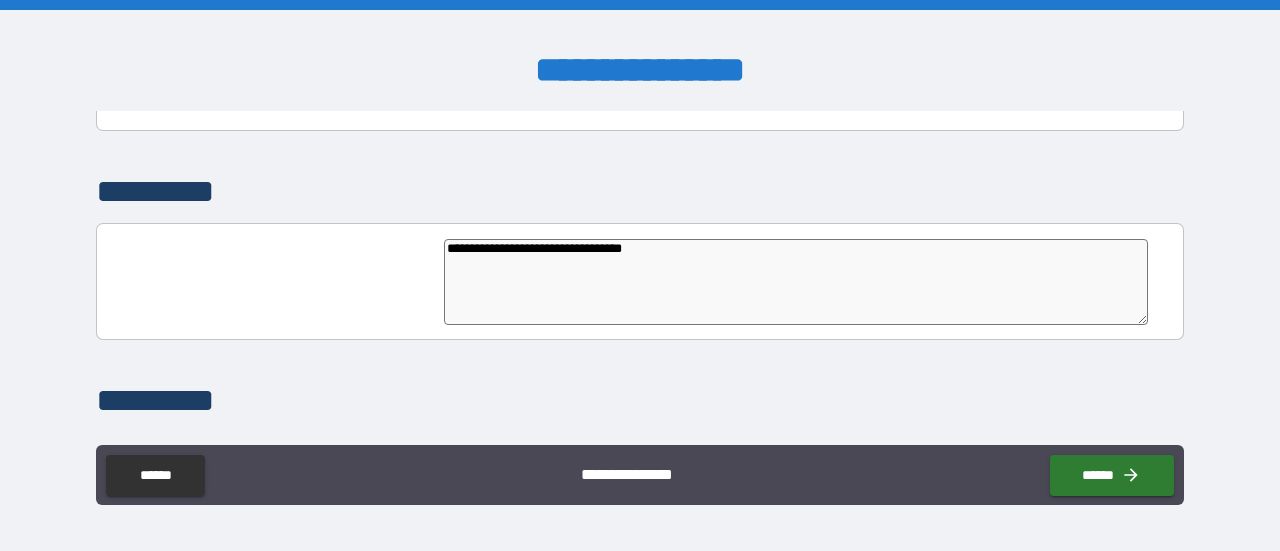 type on "**********" 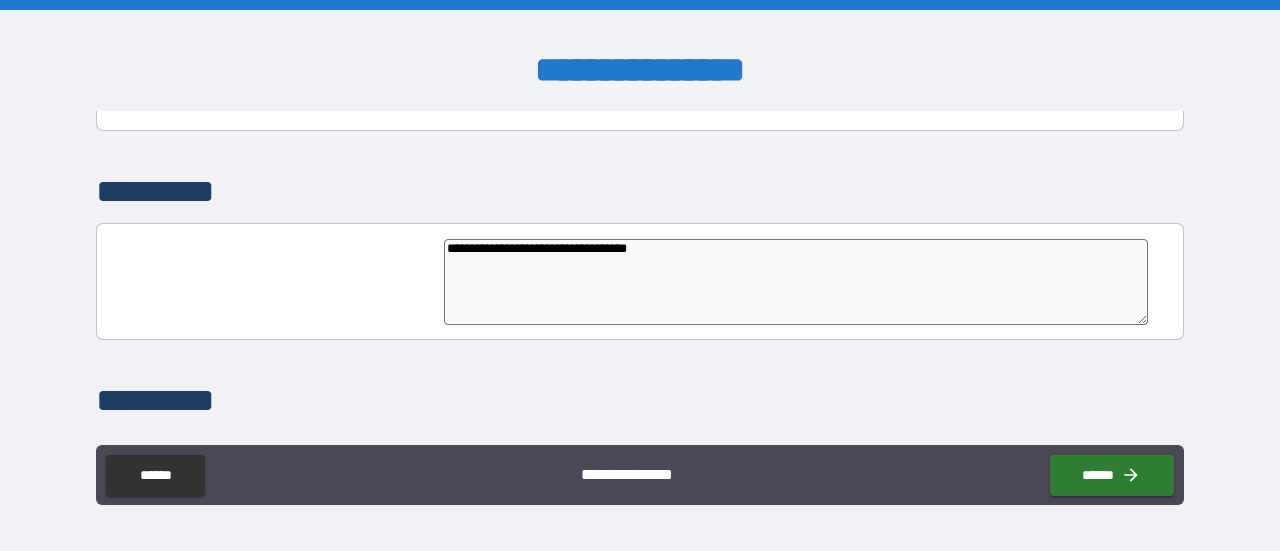 type on "*" 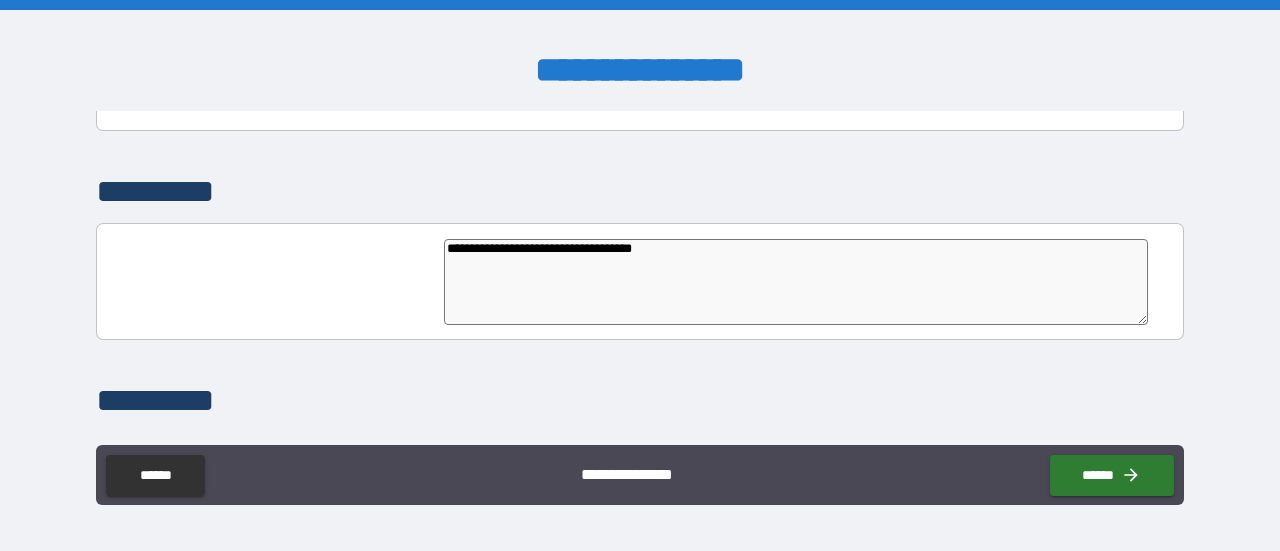 type on "*" 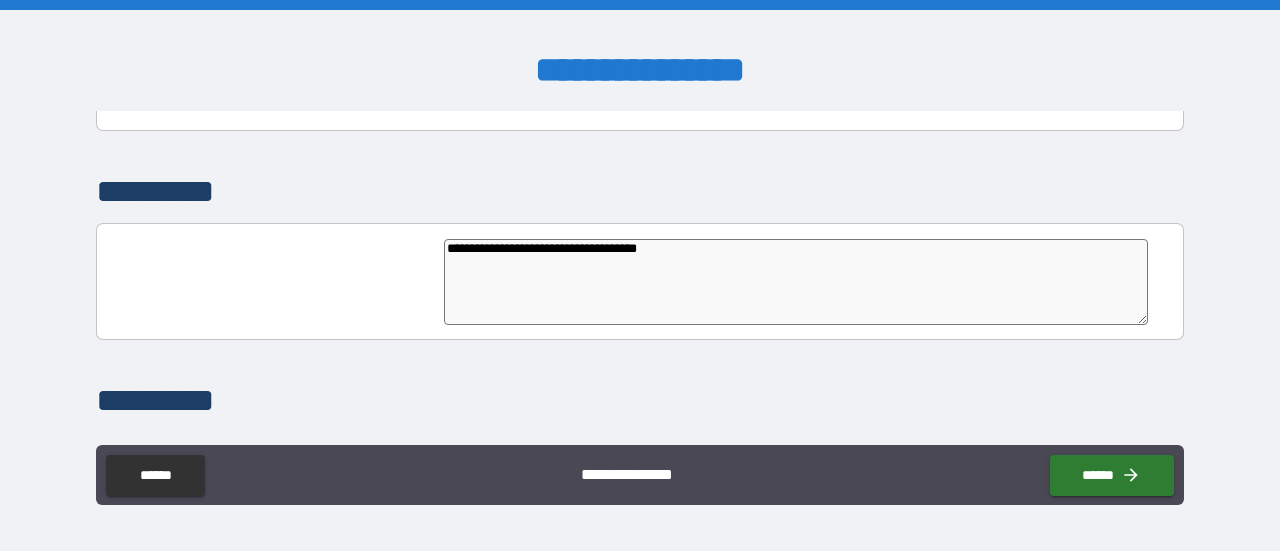 type on "*" 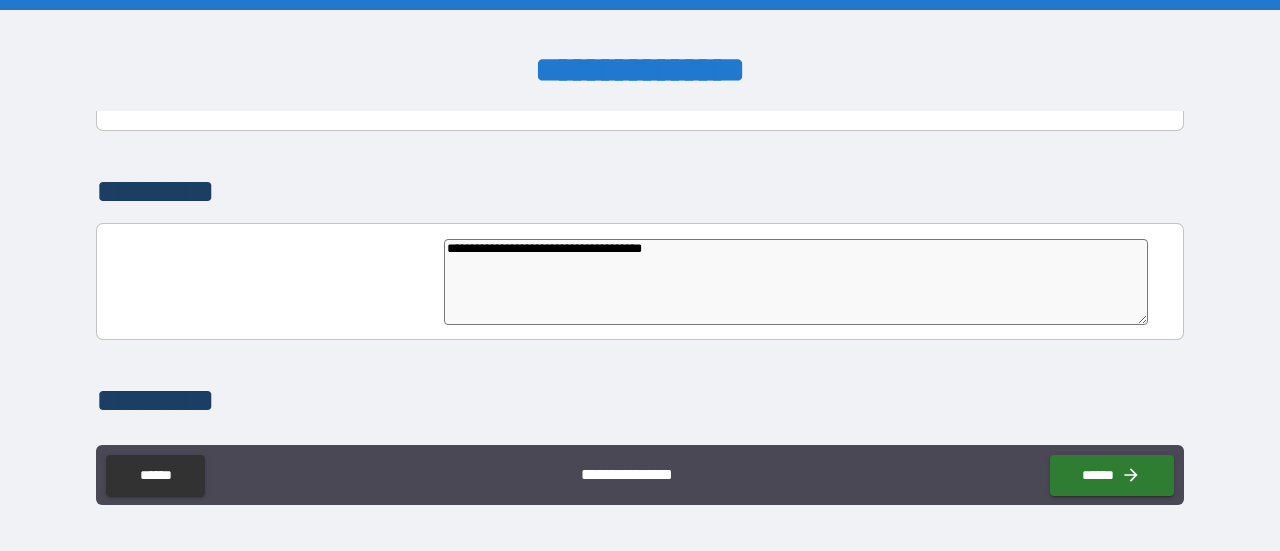 type on "**********" 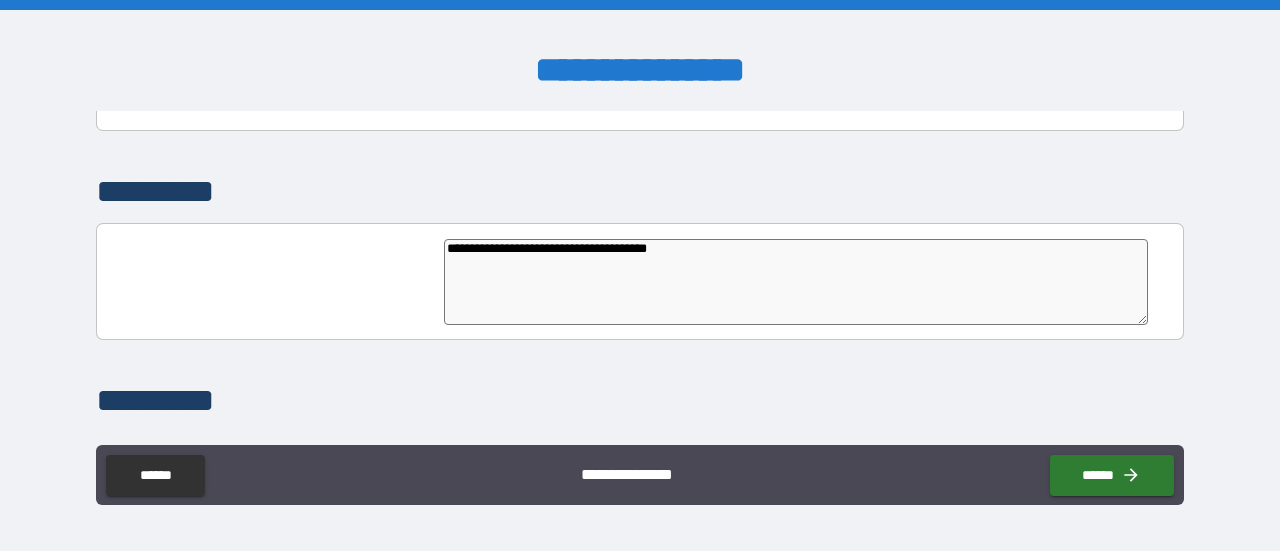 type on "**********" 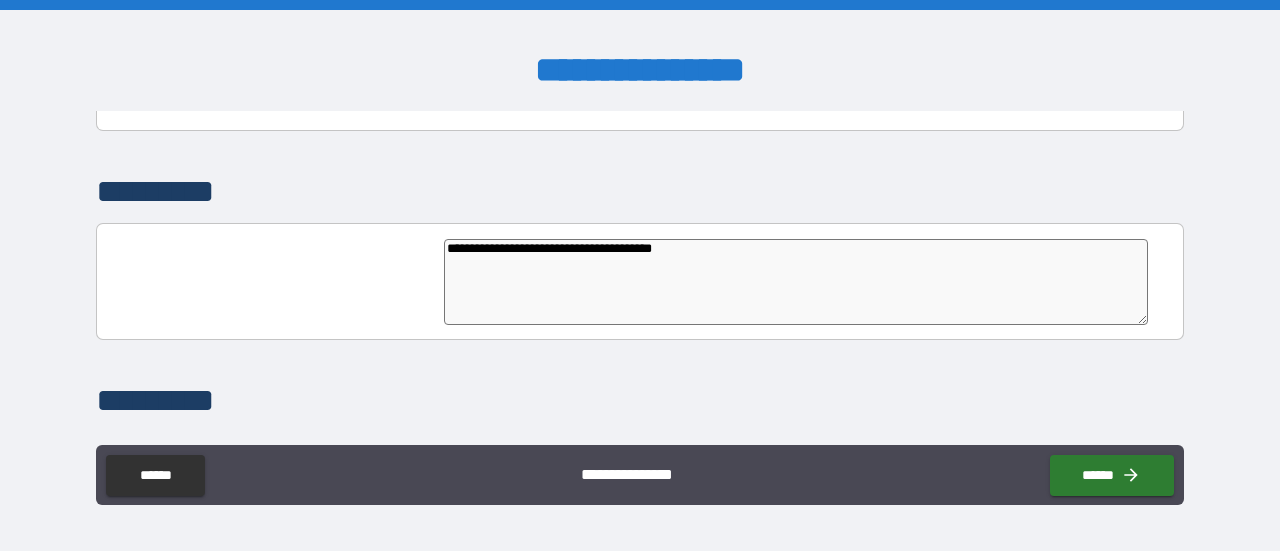 type on "**********" 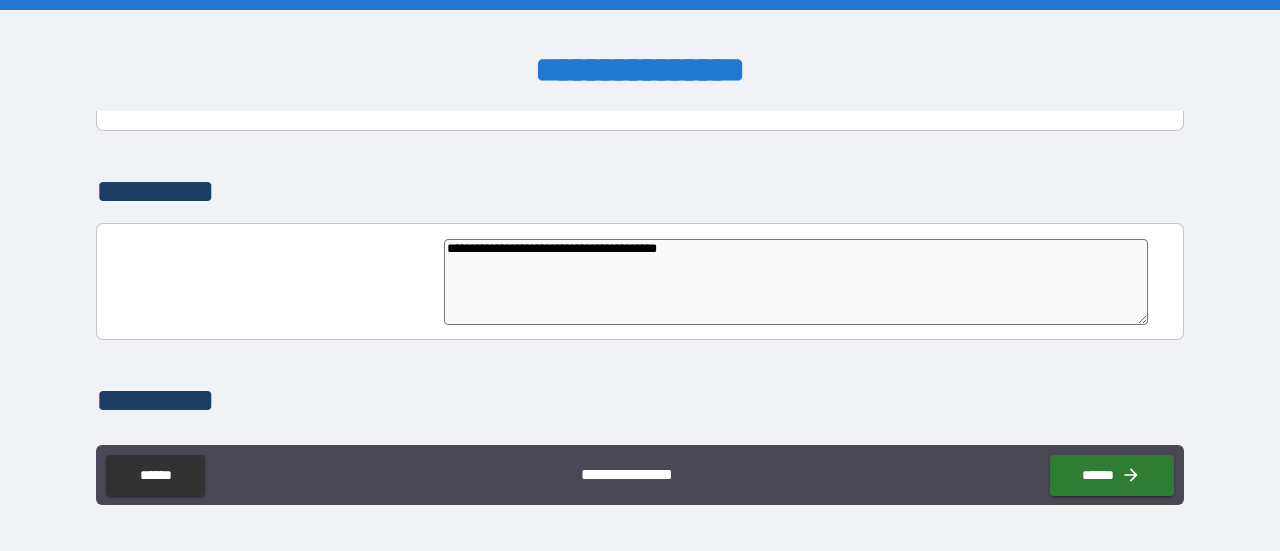 type on "*" 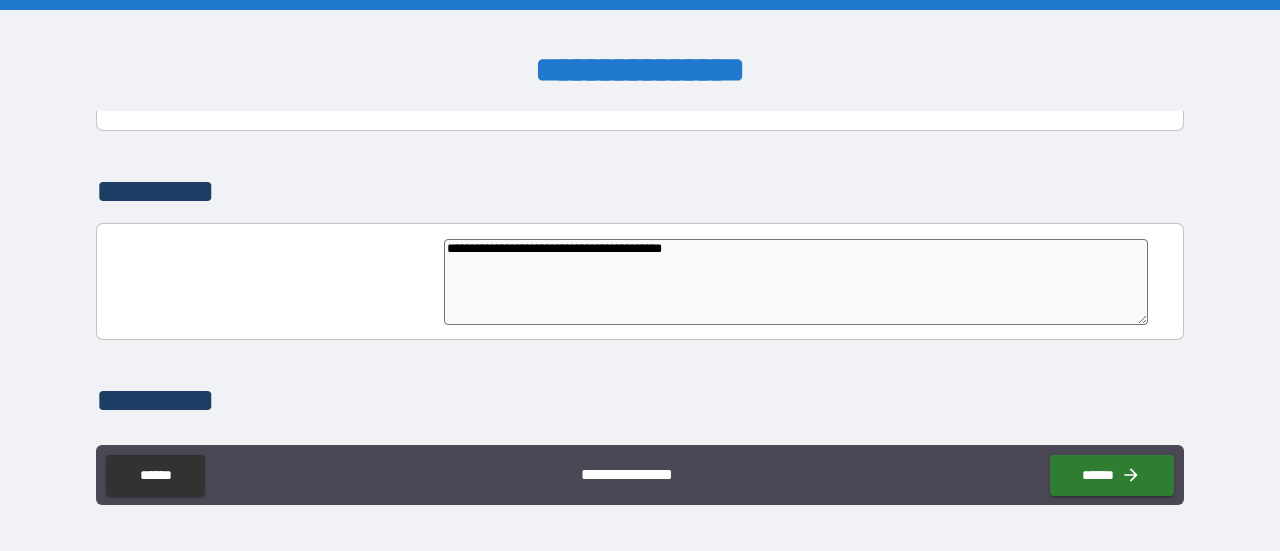 type on "*" 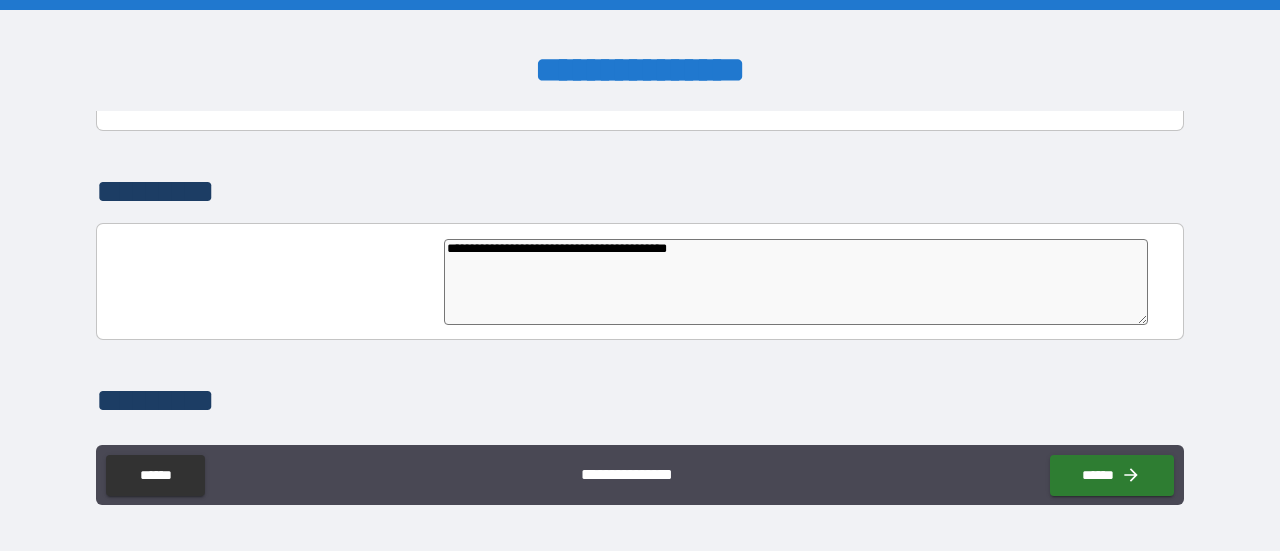 type on "**********" 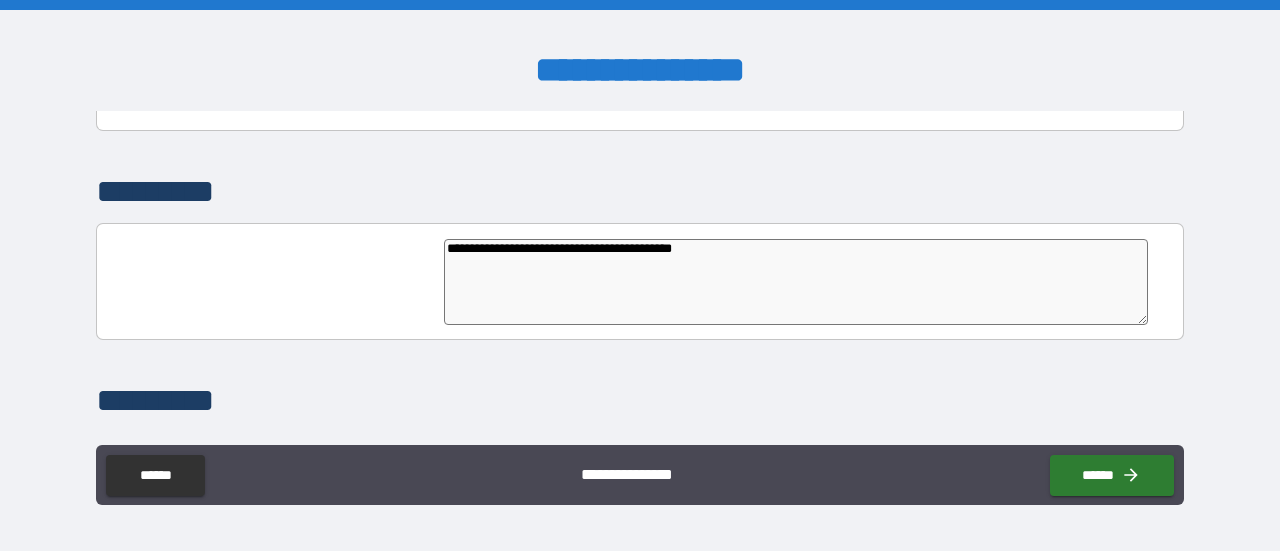 type on "*" 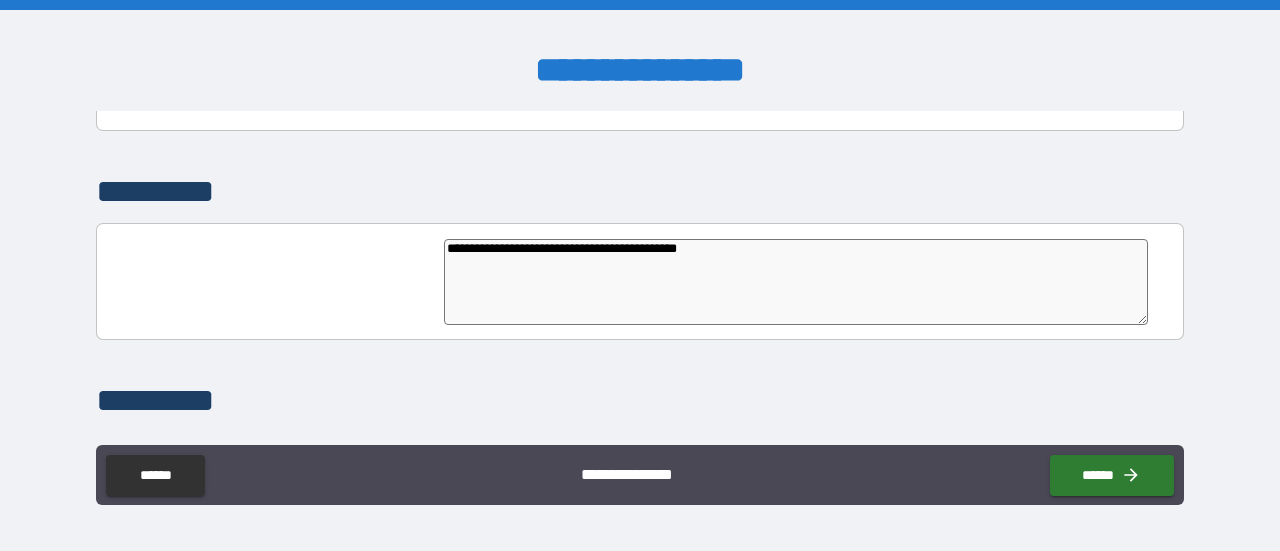 type on "*" 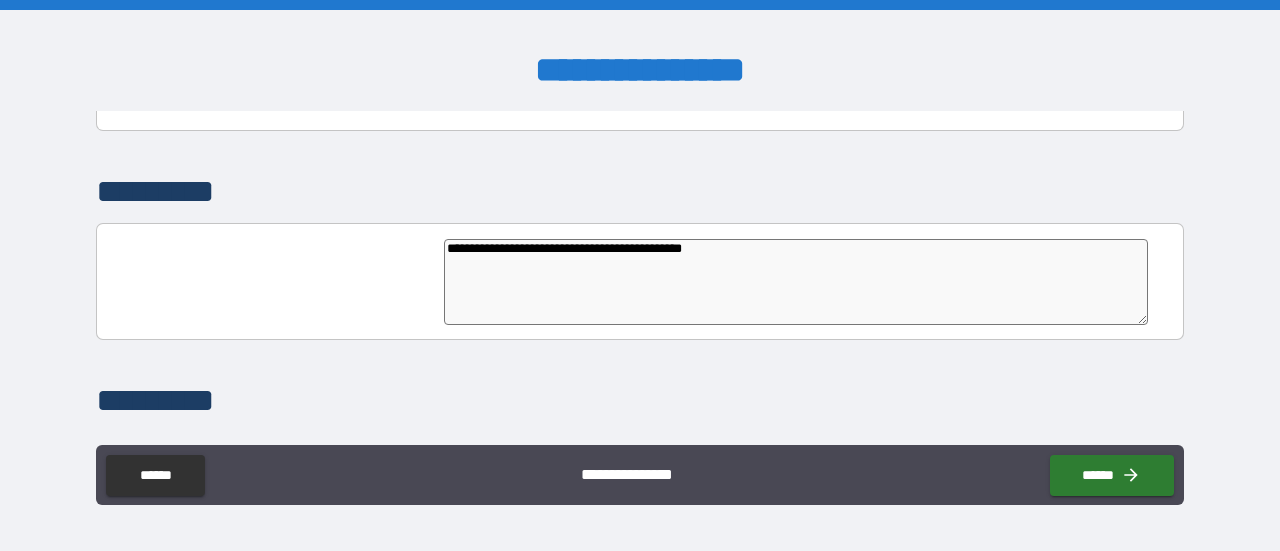 type on "**********" 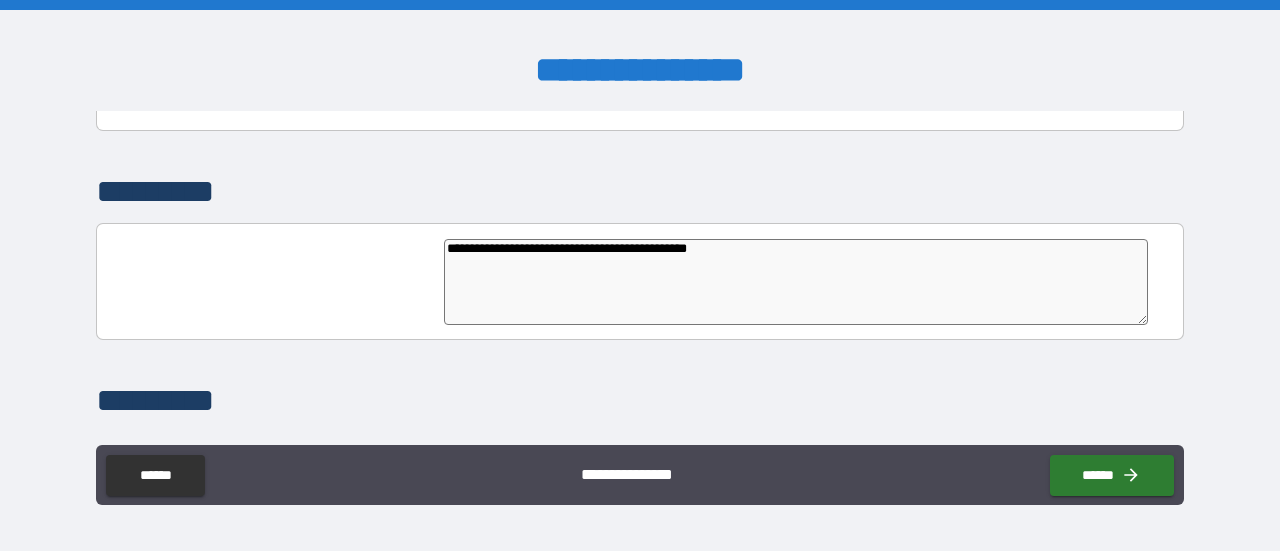 type on "*" 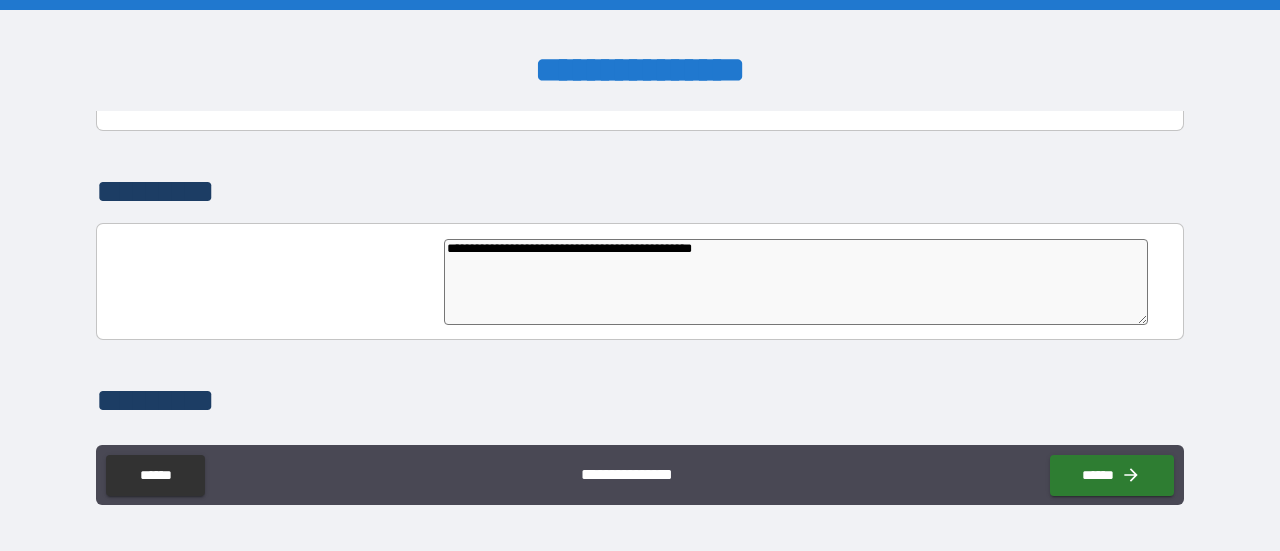 type on "*" 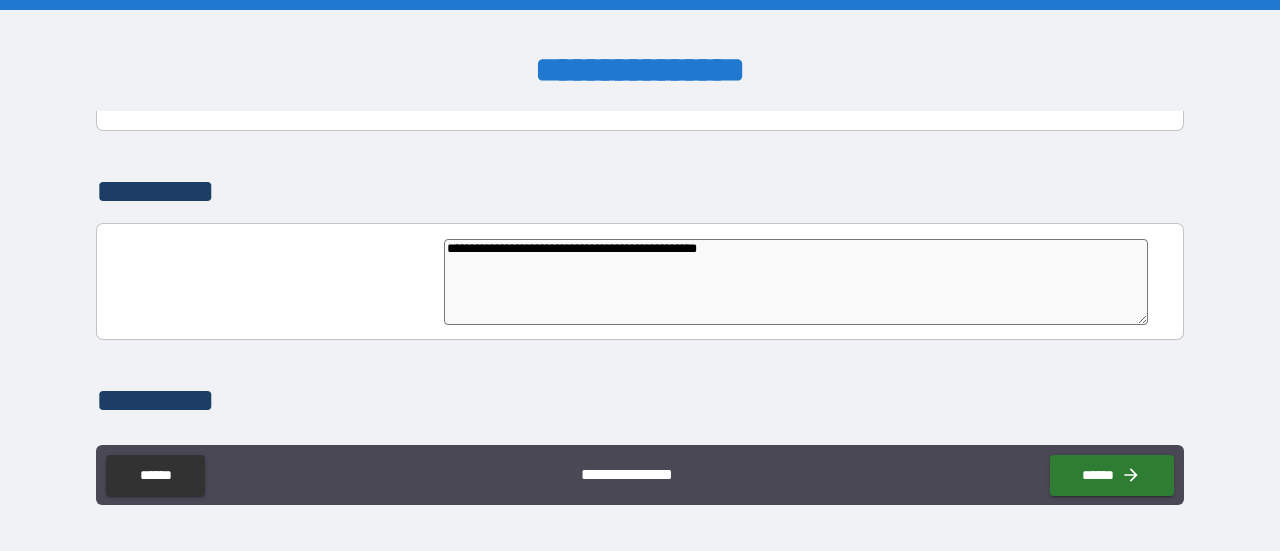 type on "*" 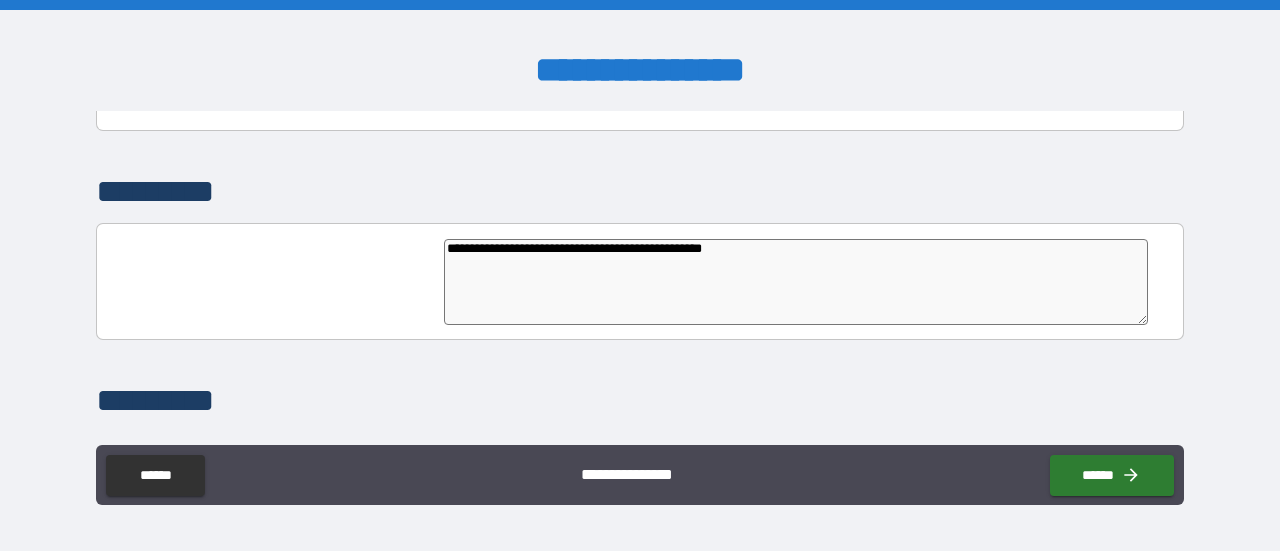 type on "**********" 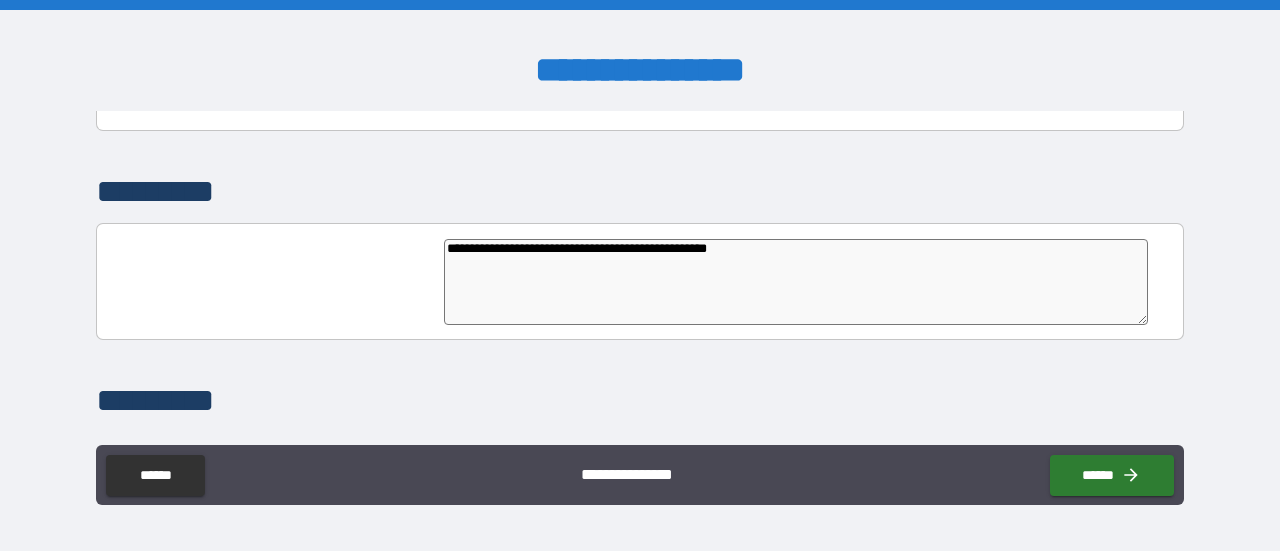 type on "*" 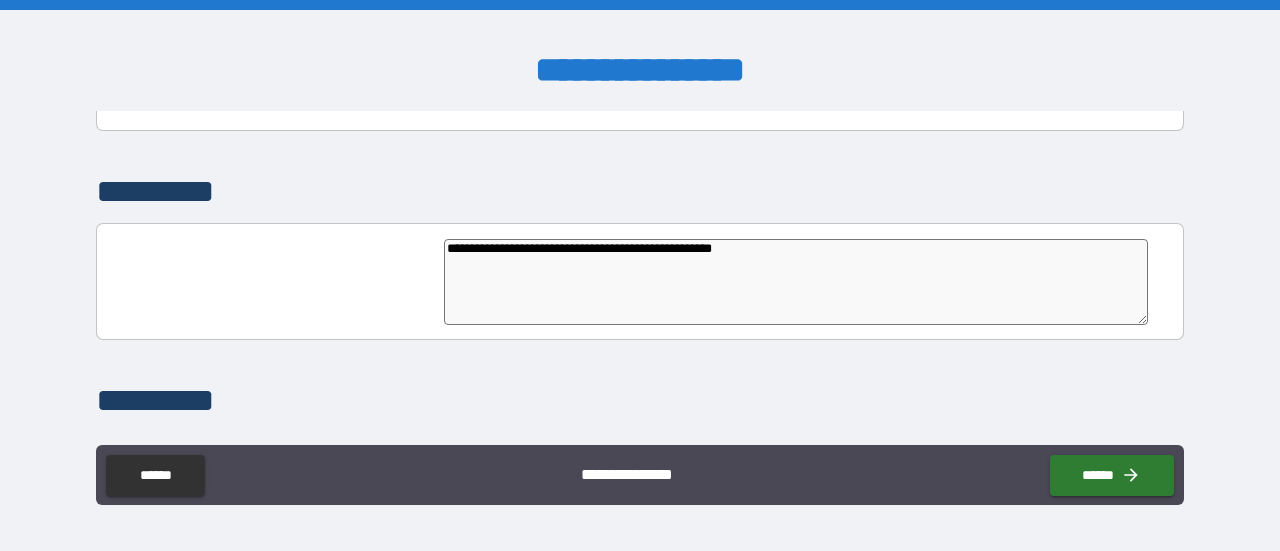 type on "*" 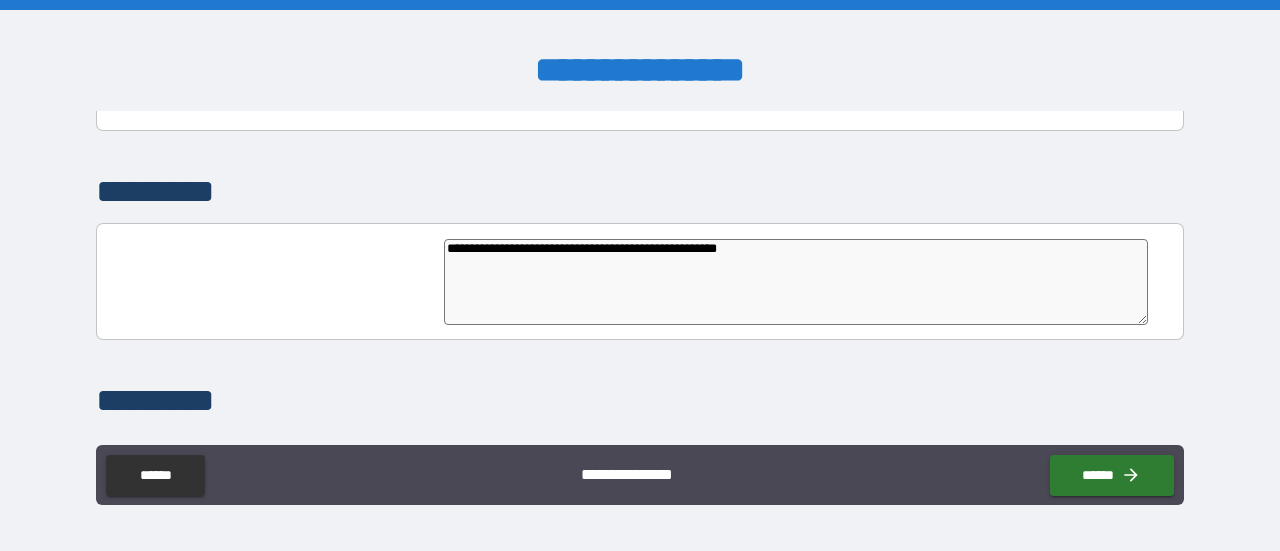 type on "**********" 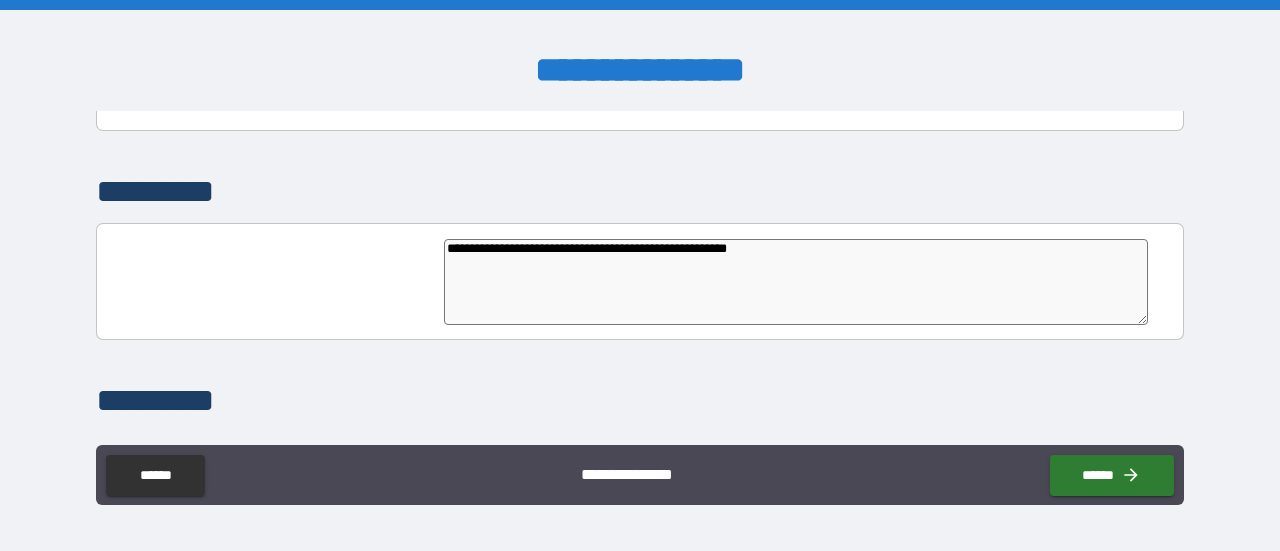 type on "**********" 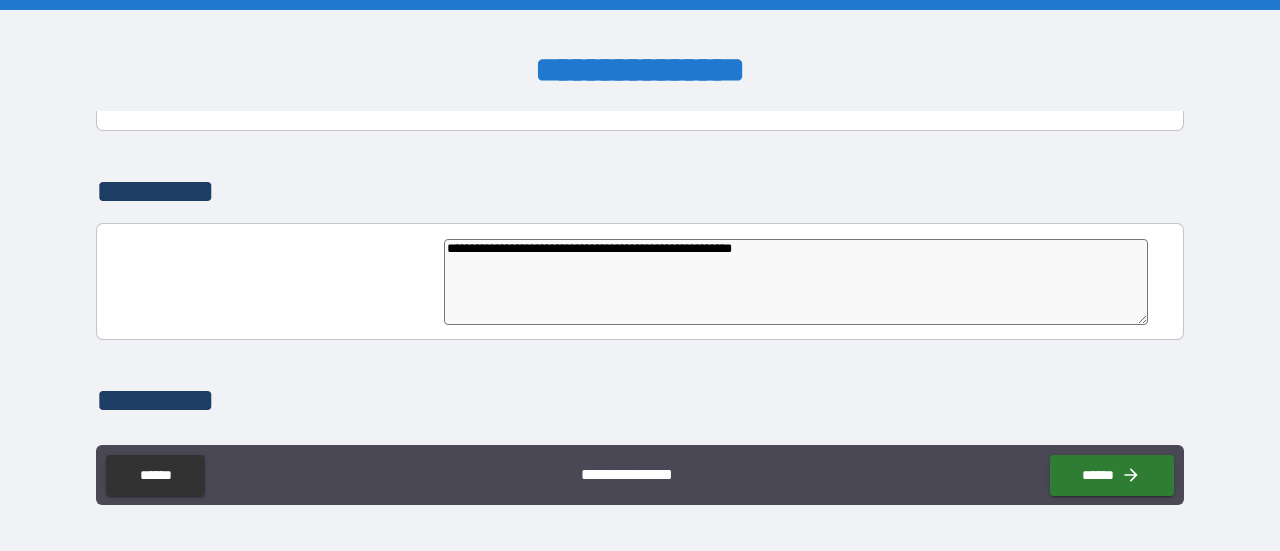 type on "*" 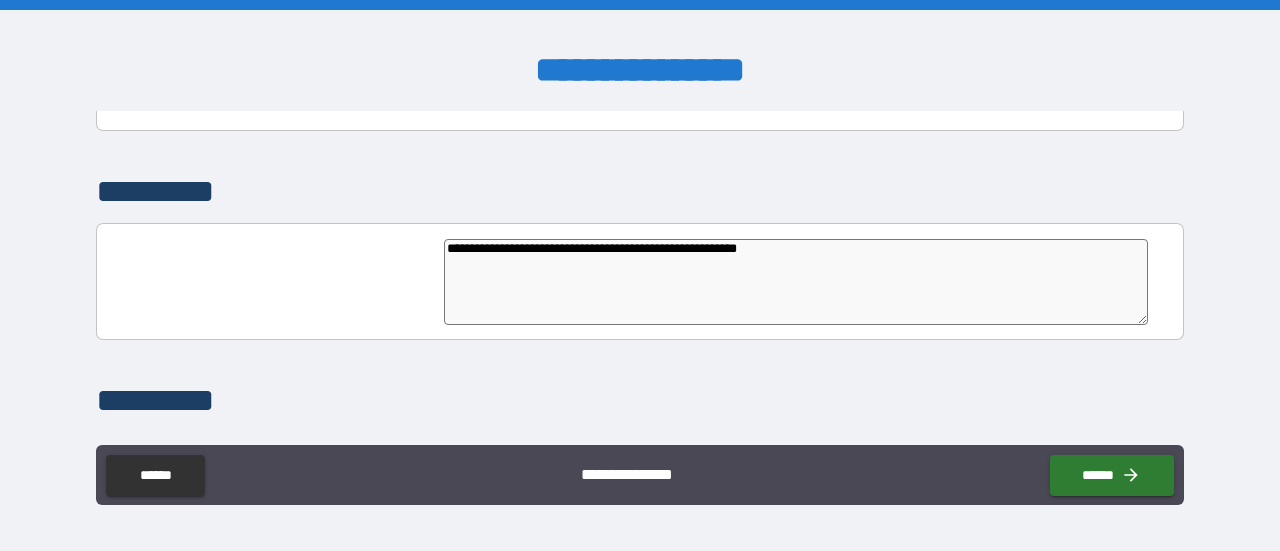 type on "*" 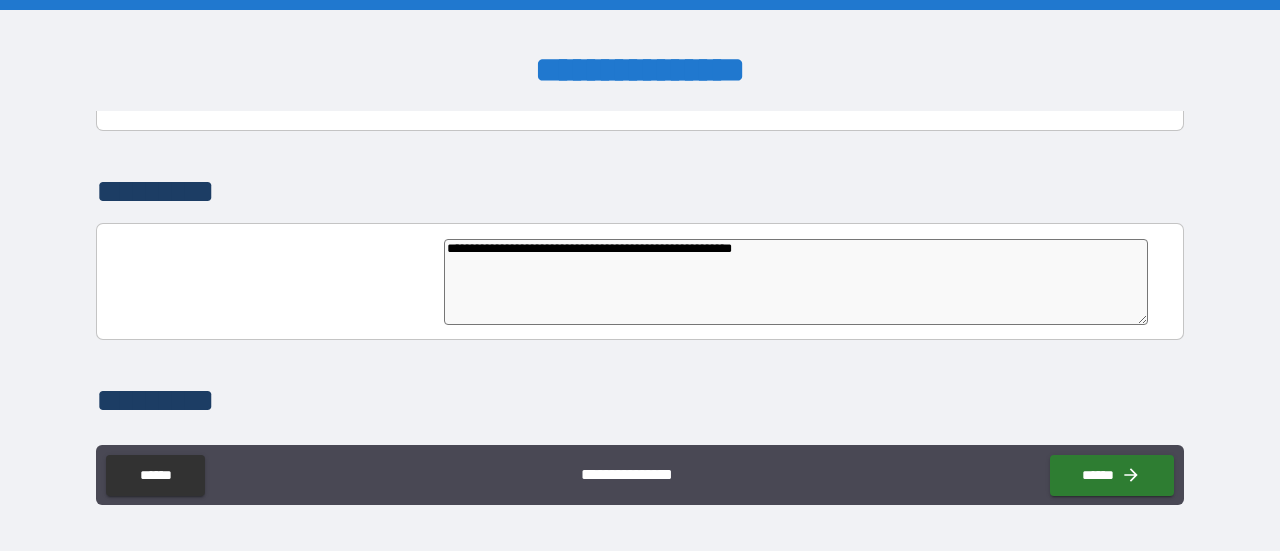 type on "*" 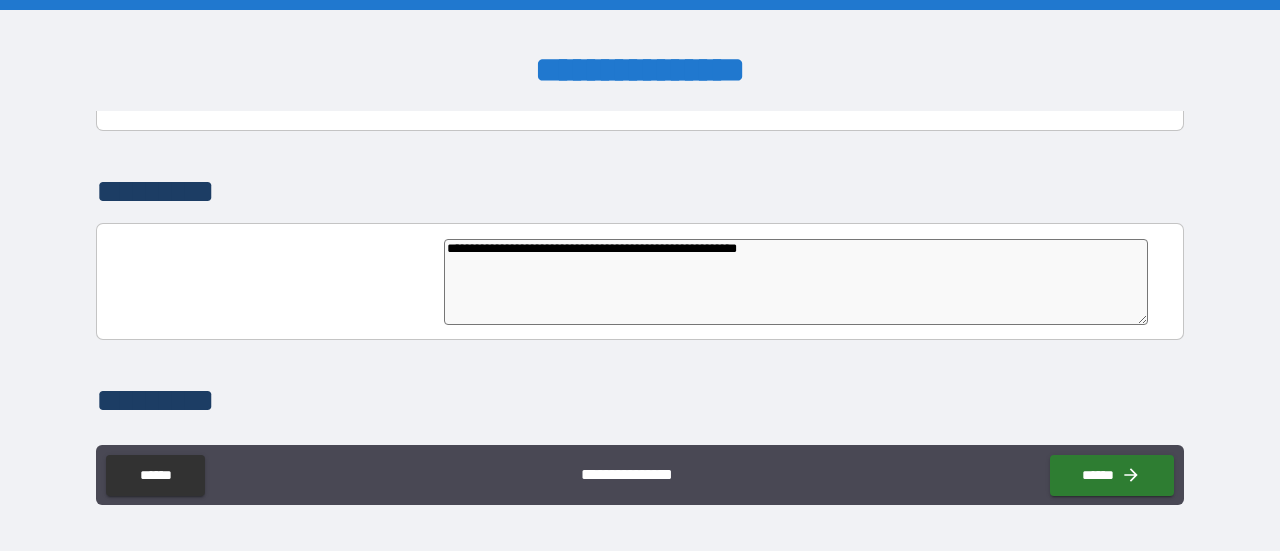 type on "**********" 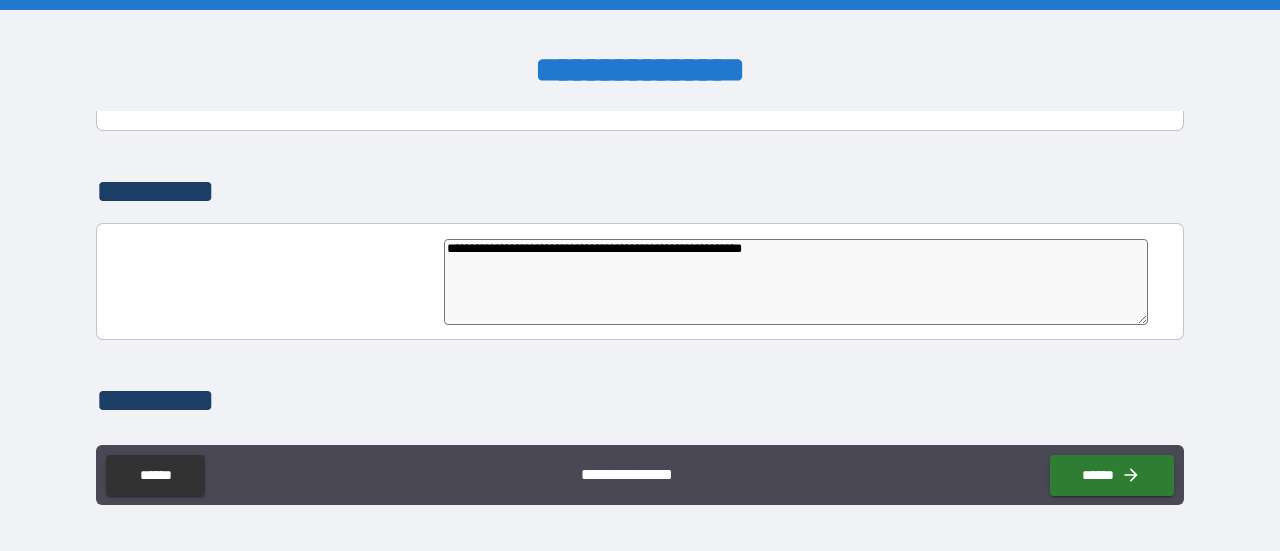 type on "*" 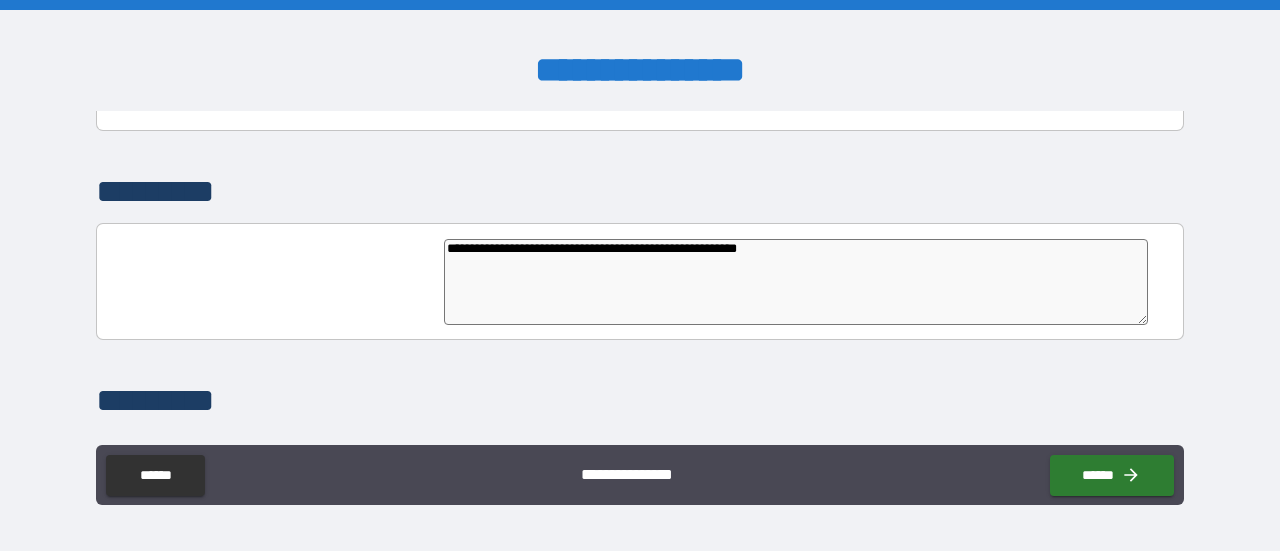 type on "*" 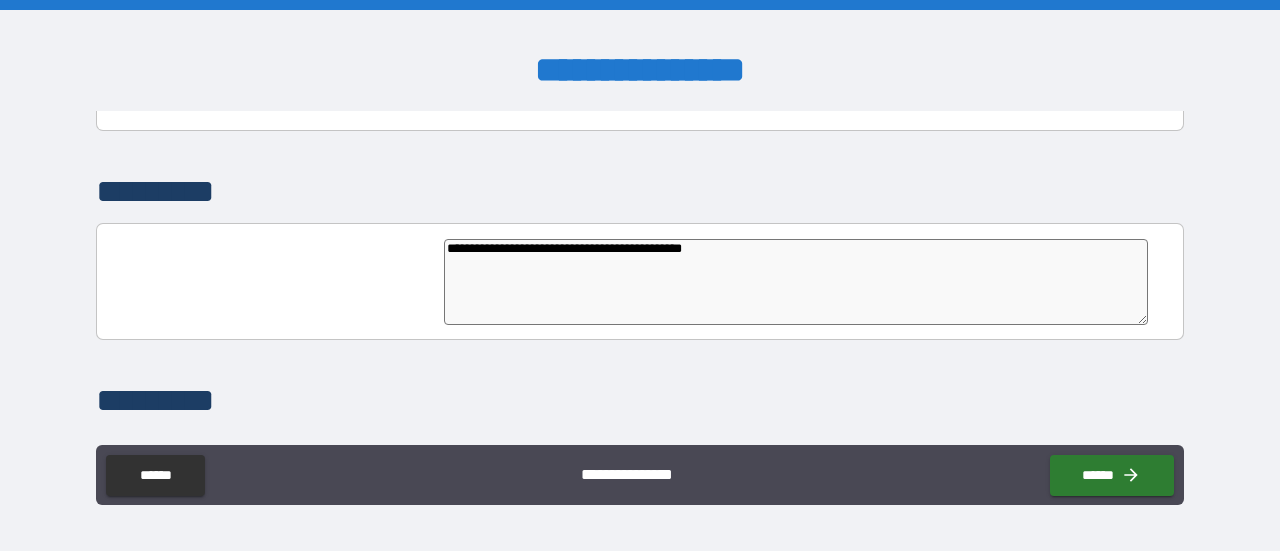 type on "**********" 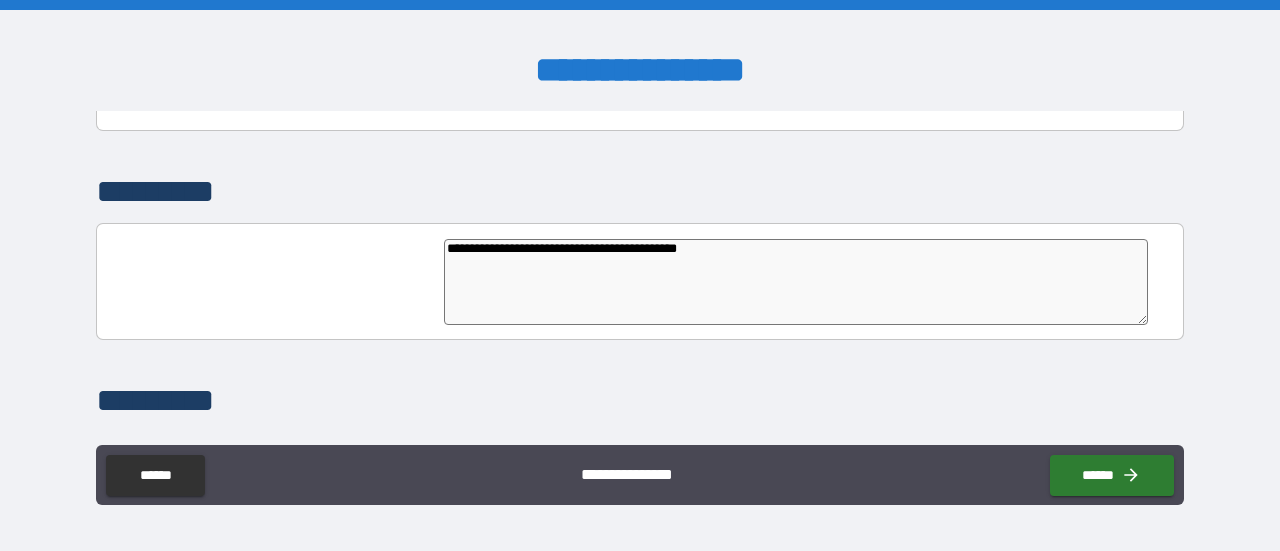 type on "*" 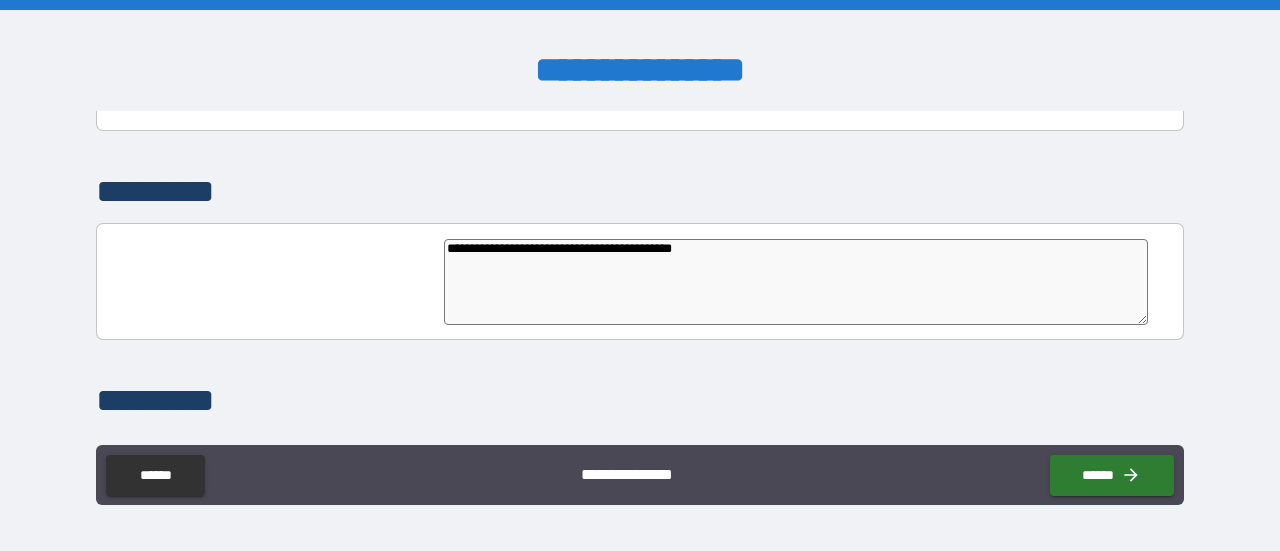type on "*" 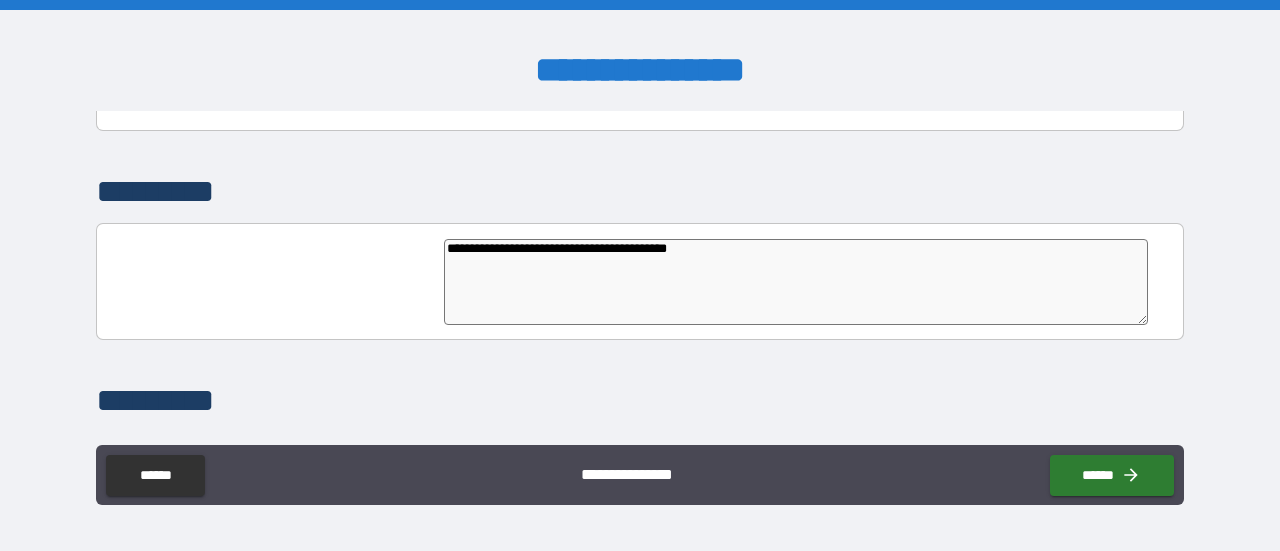 type on "*" 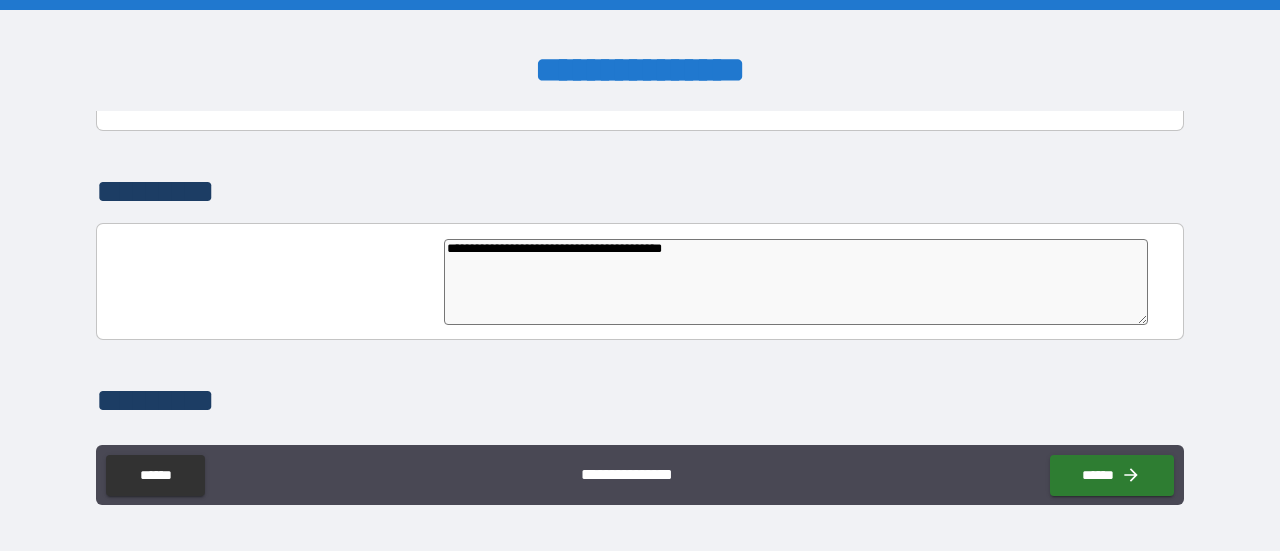 type on "*" 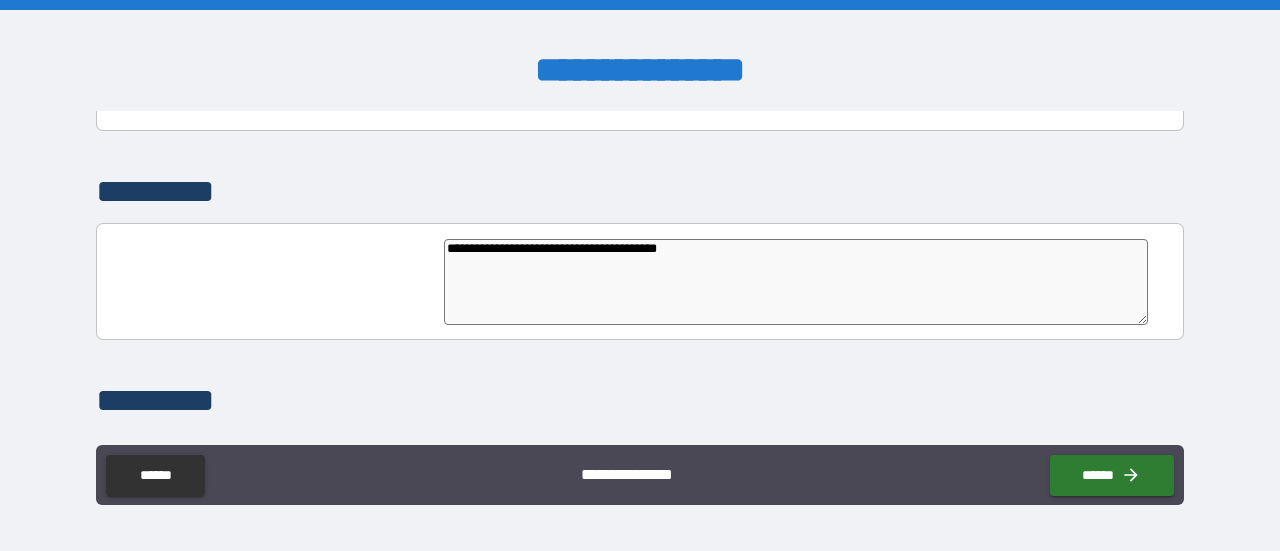 type on "*" 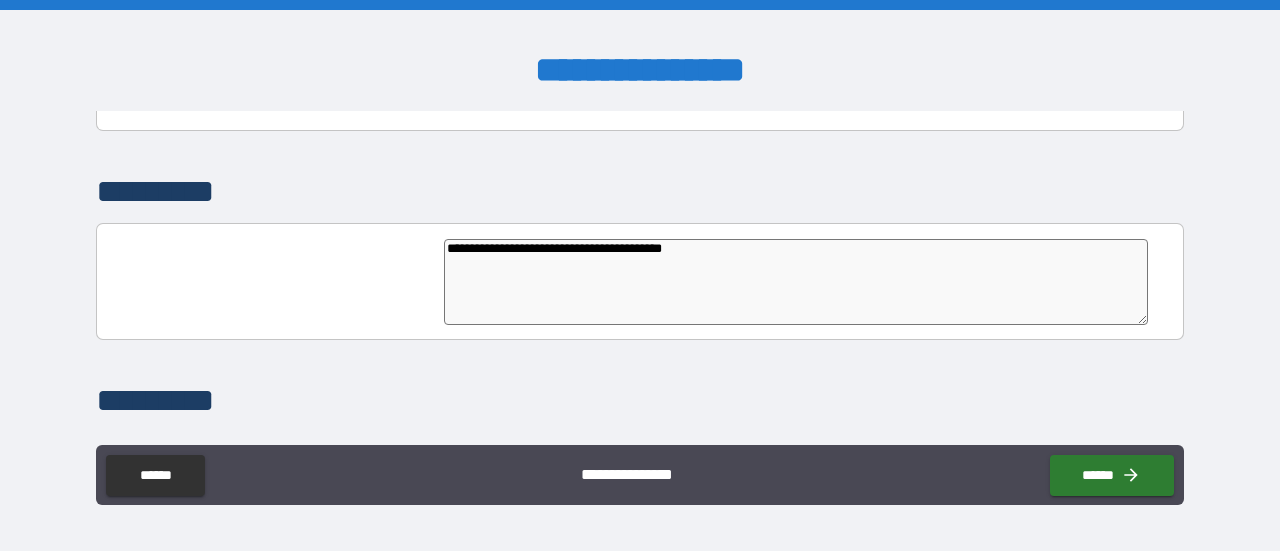 type on "*" 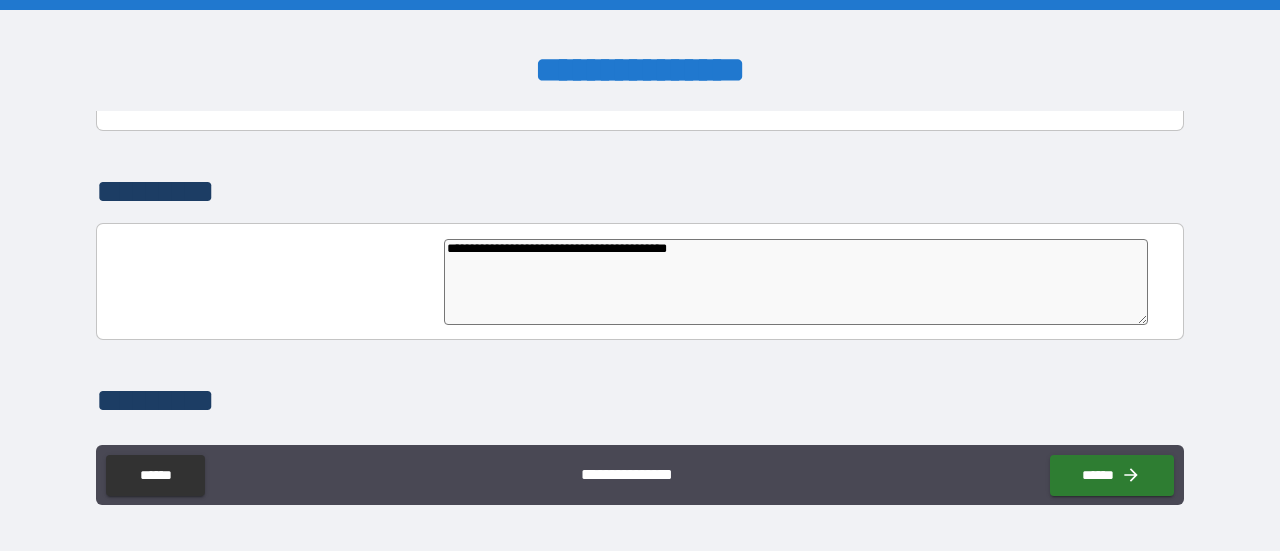 type on "**********" 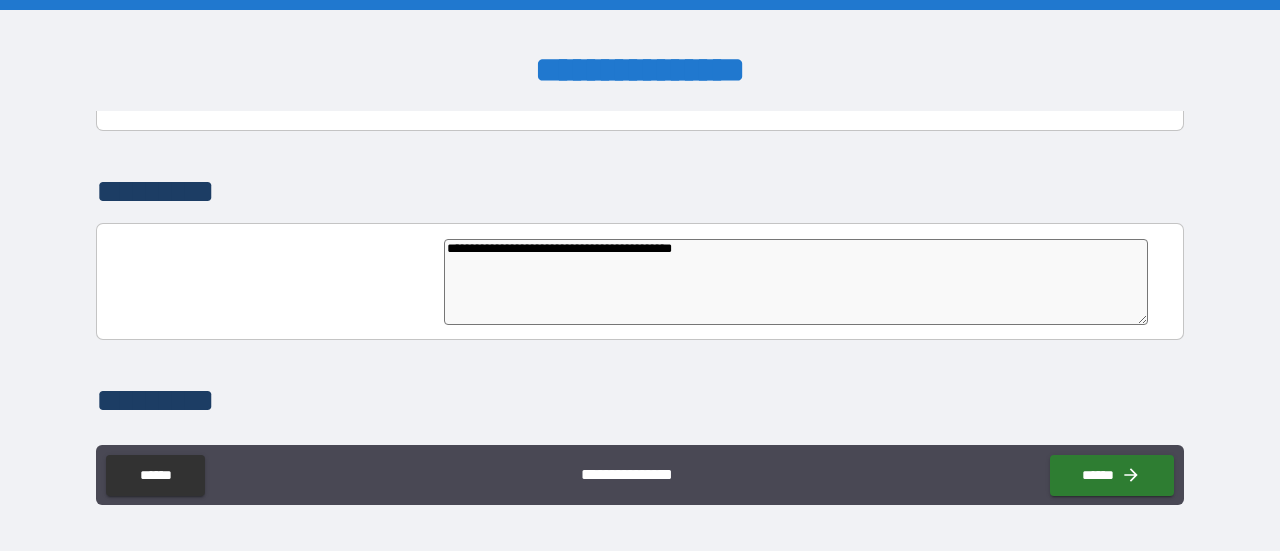 type on "*" 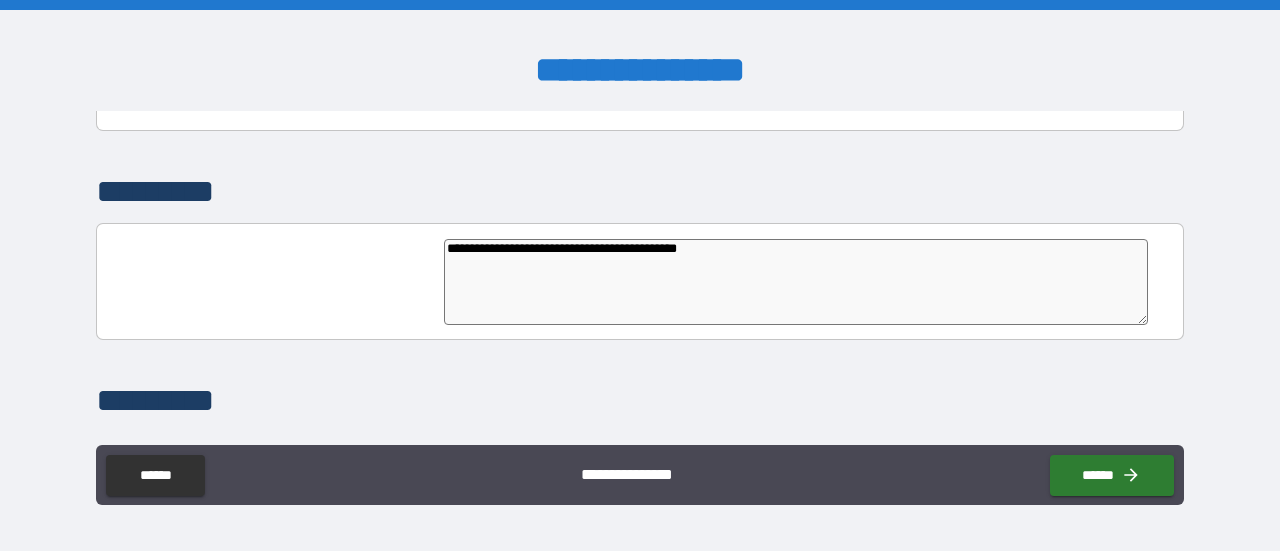 type on "**********" 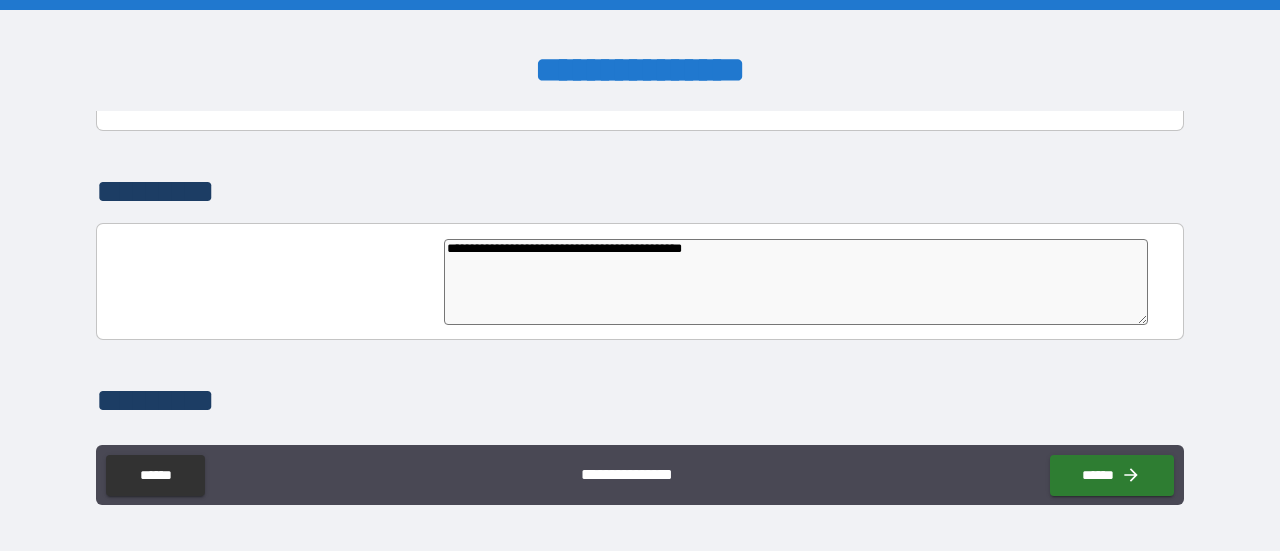 type on "*" 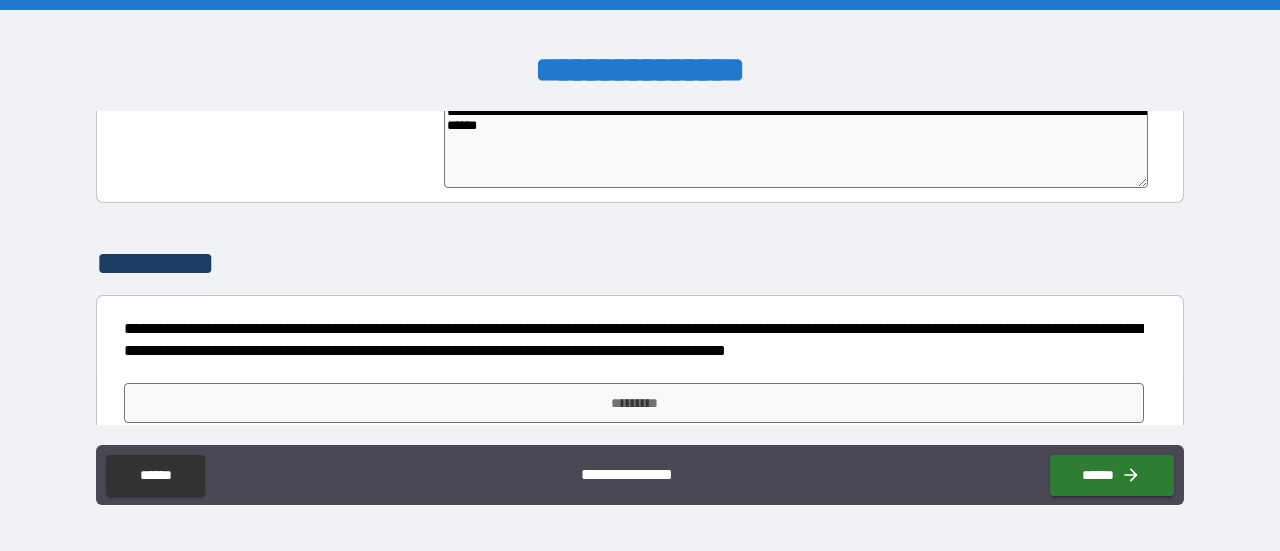 scroll, scrollTop: 5042, scrollLeft: 0, axis: vertical 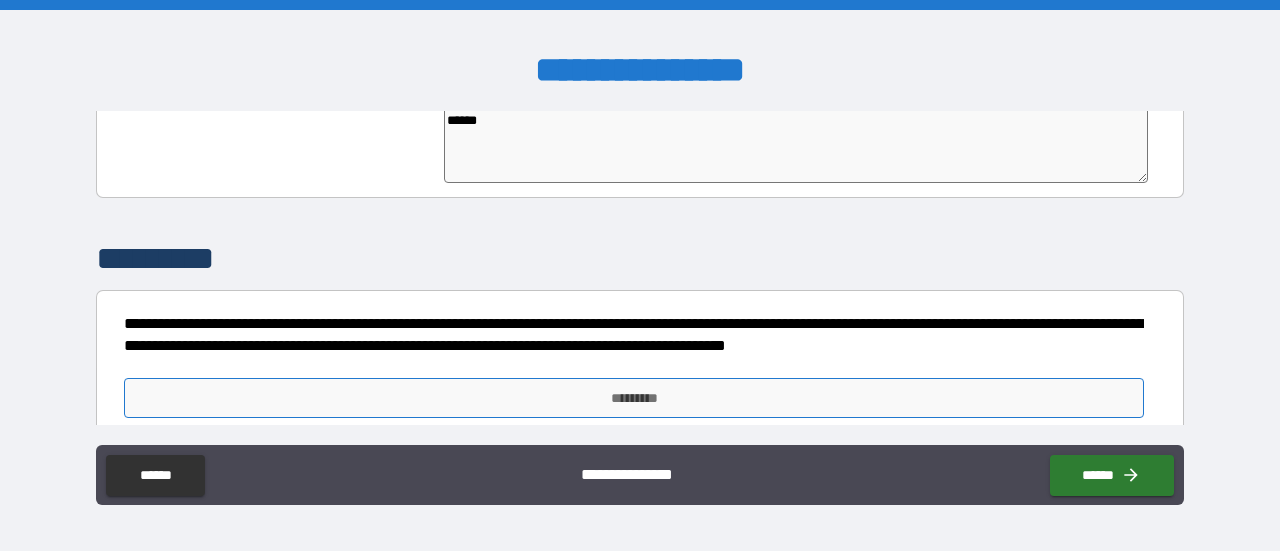 click on "*********" at bounding box center (634, 398) 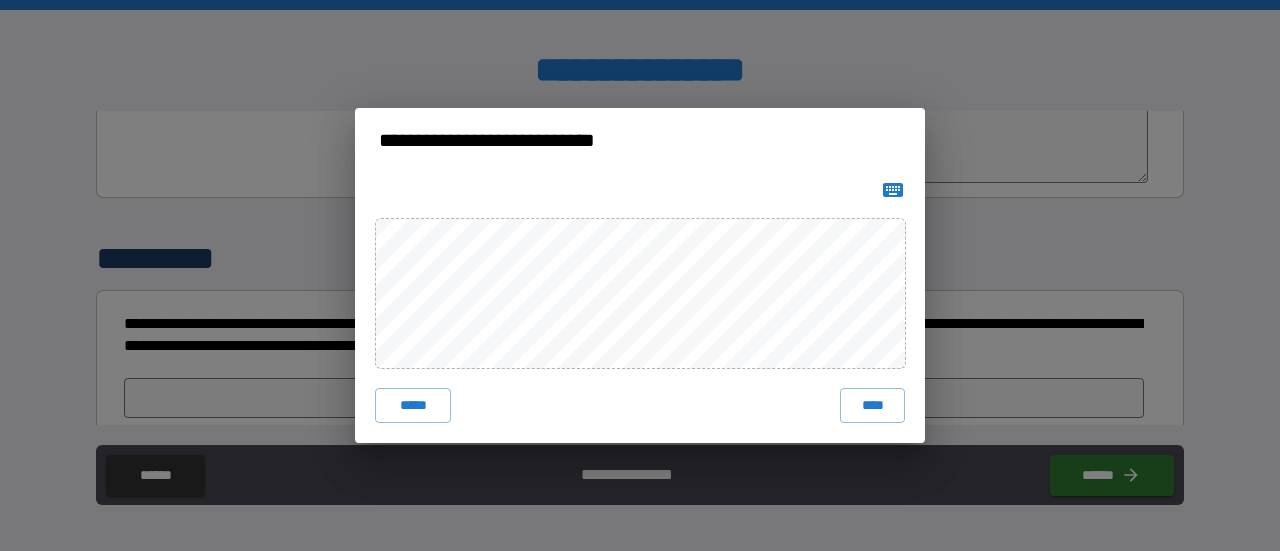 click 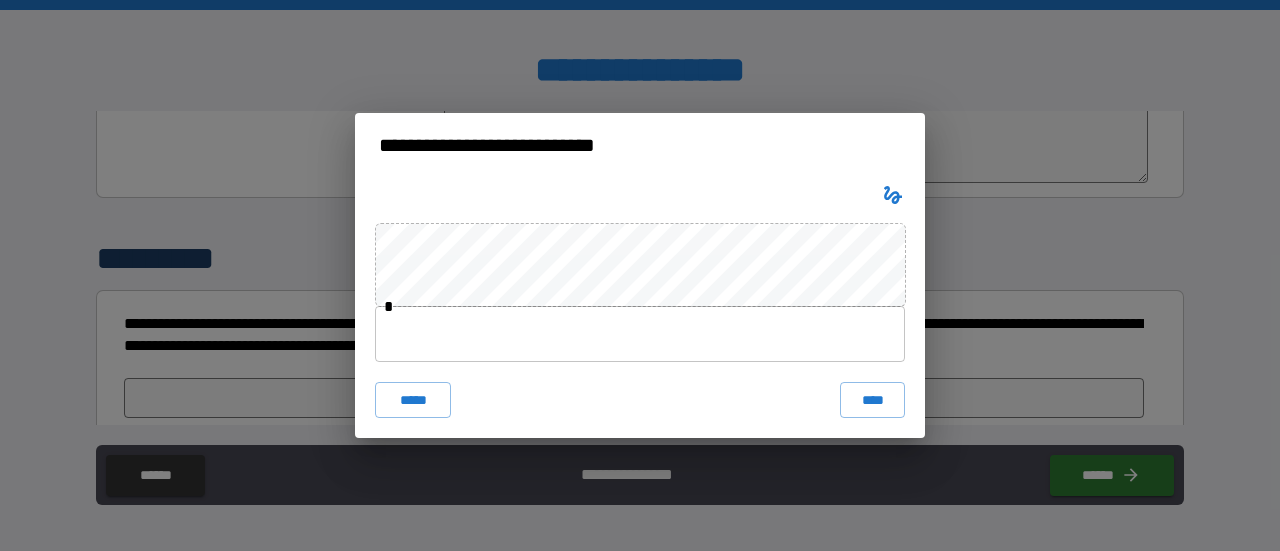 click at bounding box center [640, 334] 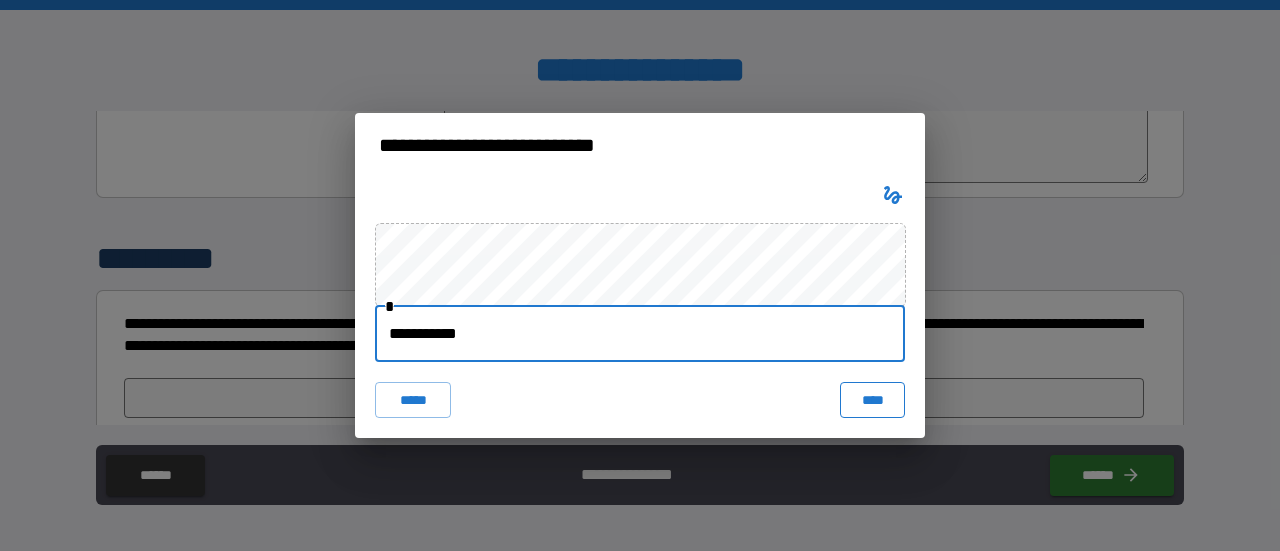 click on "****" at bounding box center (872, 400) 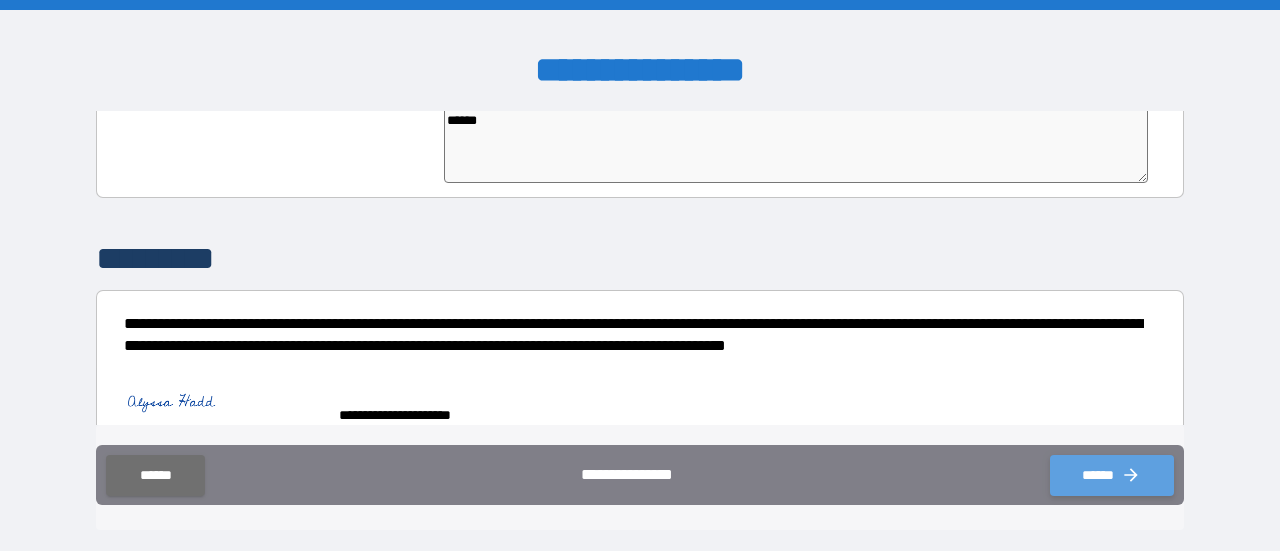 click on "******" at bounding box center (1112, 475) 